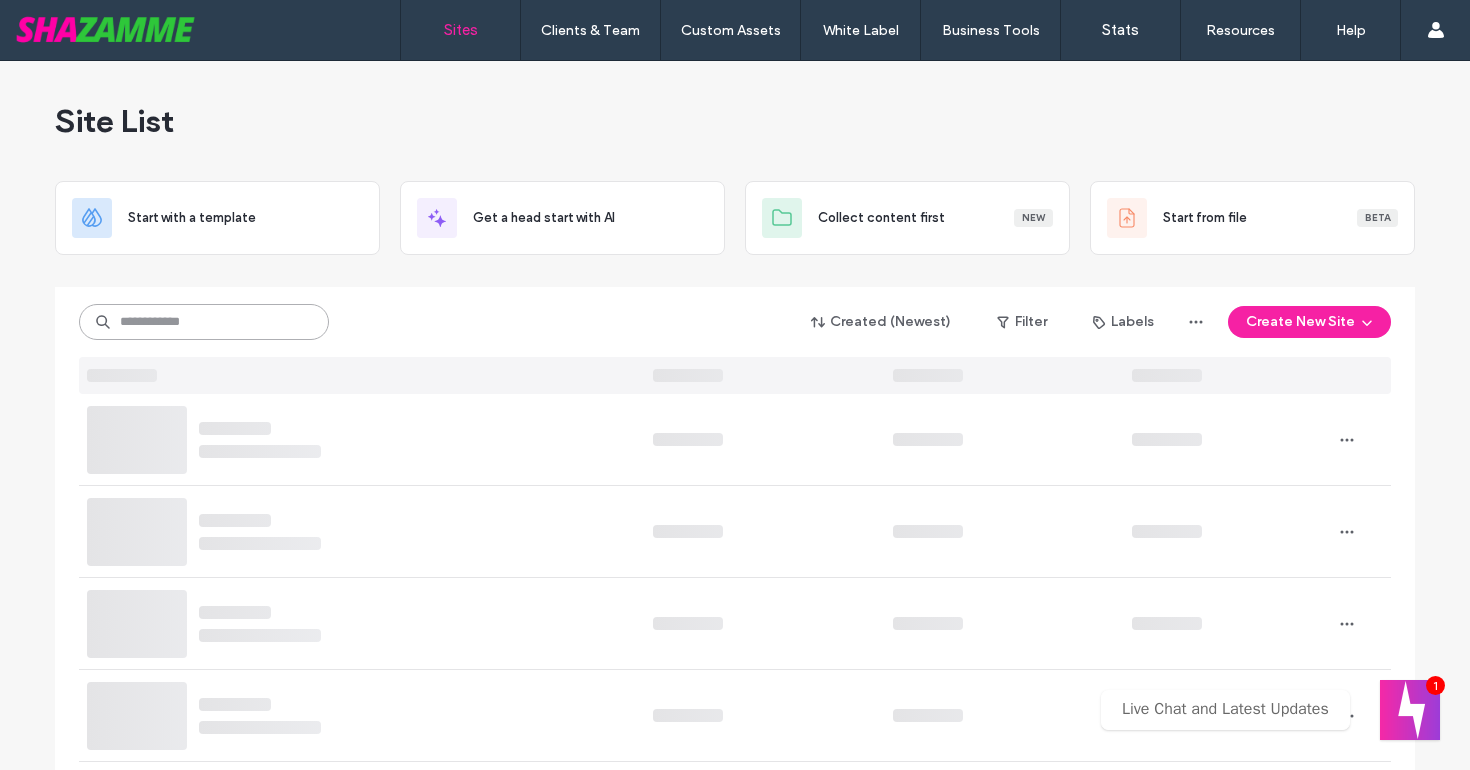 scroll, scrollTop: 0, scrollLeft: 0, axis: both 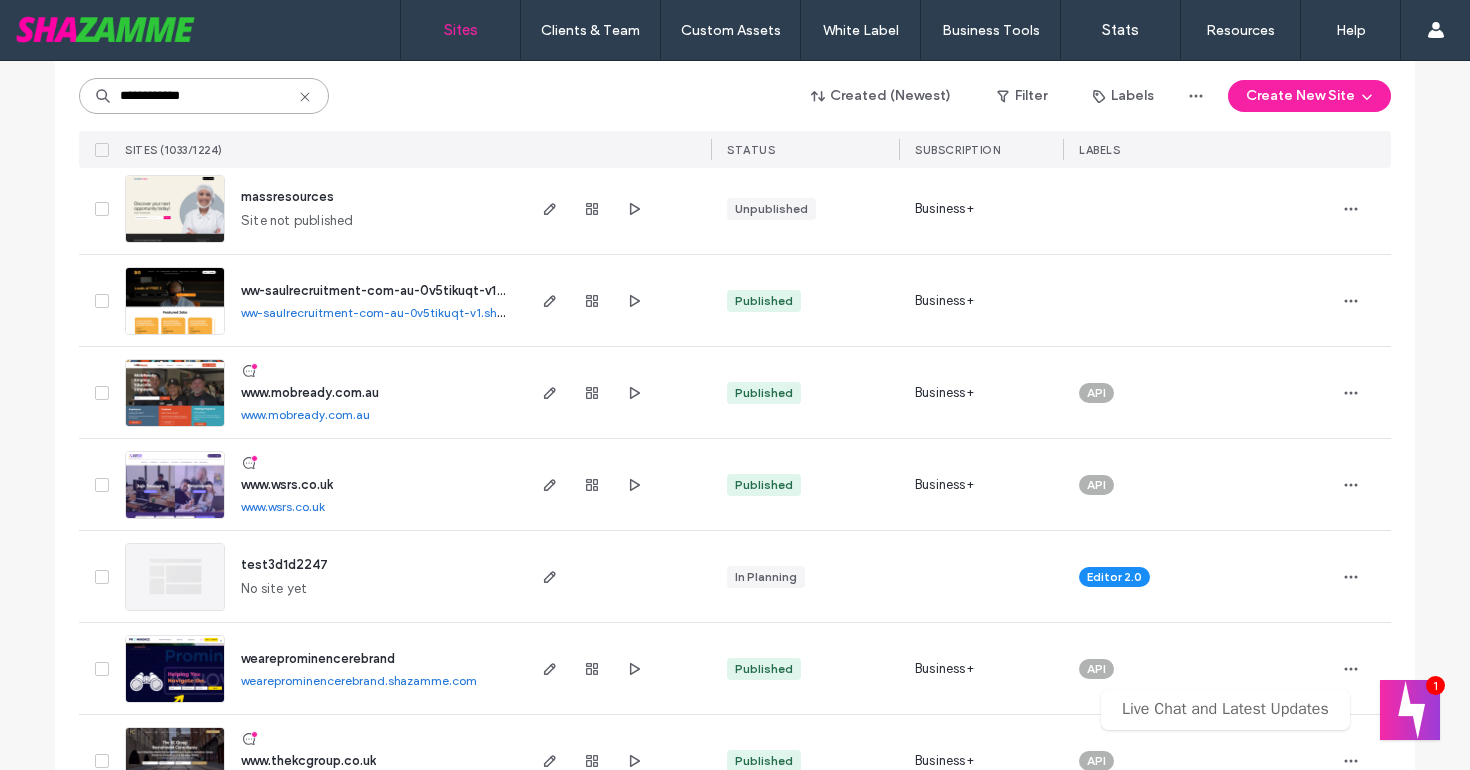 click on "**********" at bounding box center (204, 96) 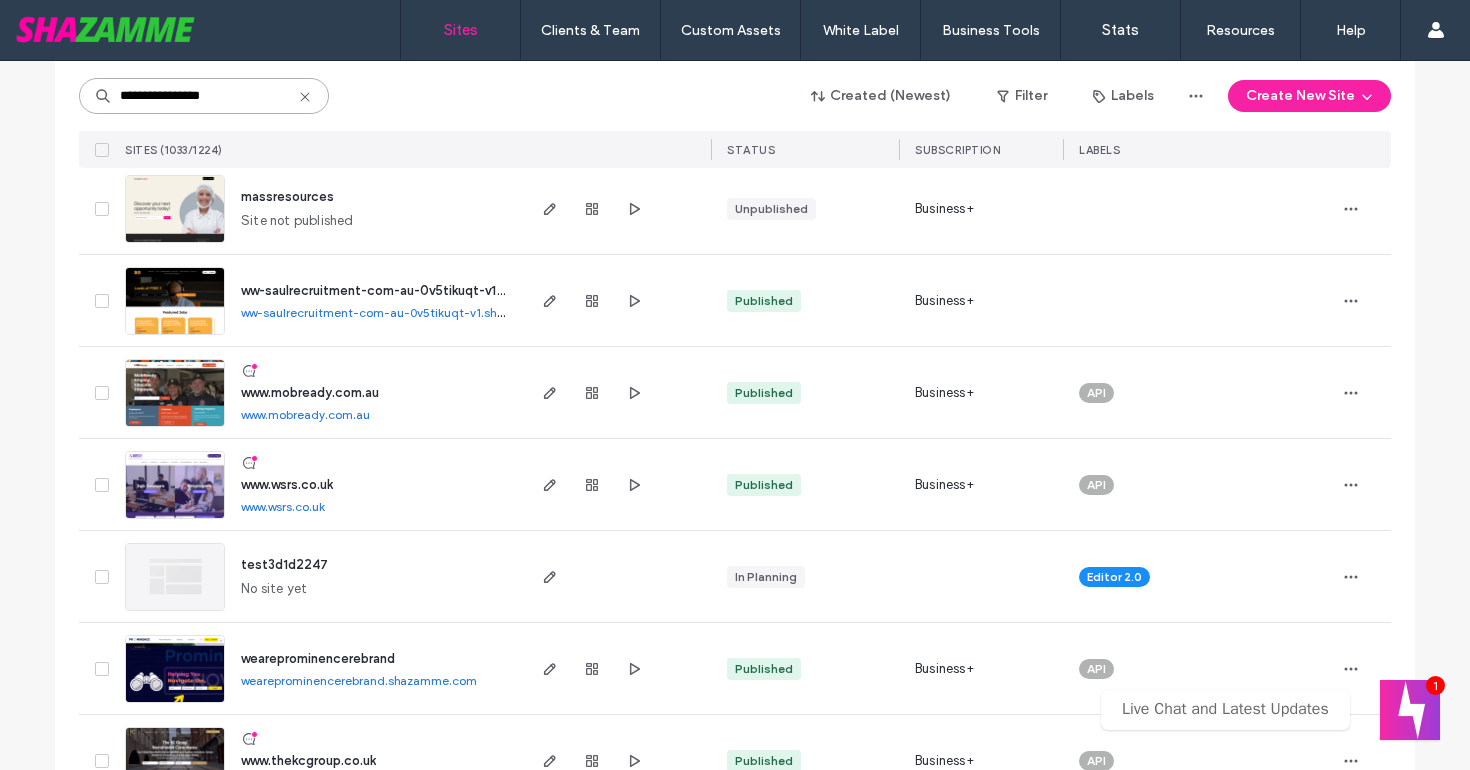 type on "**********" 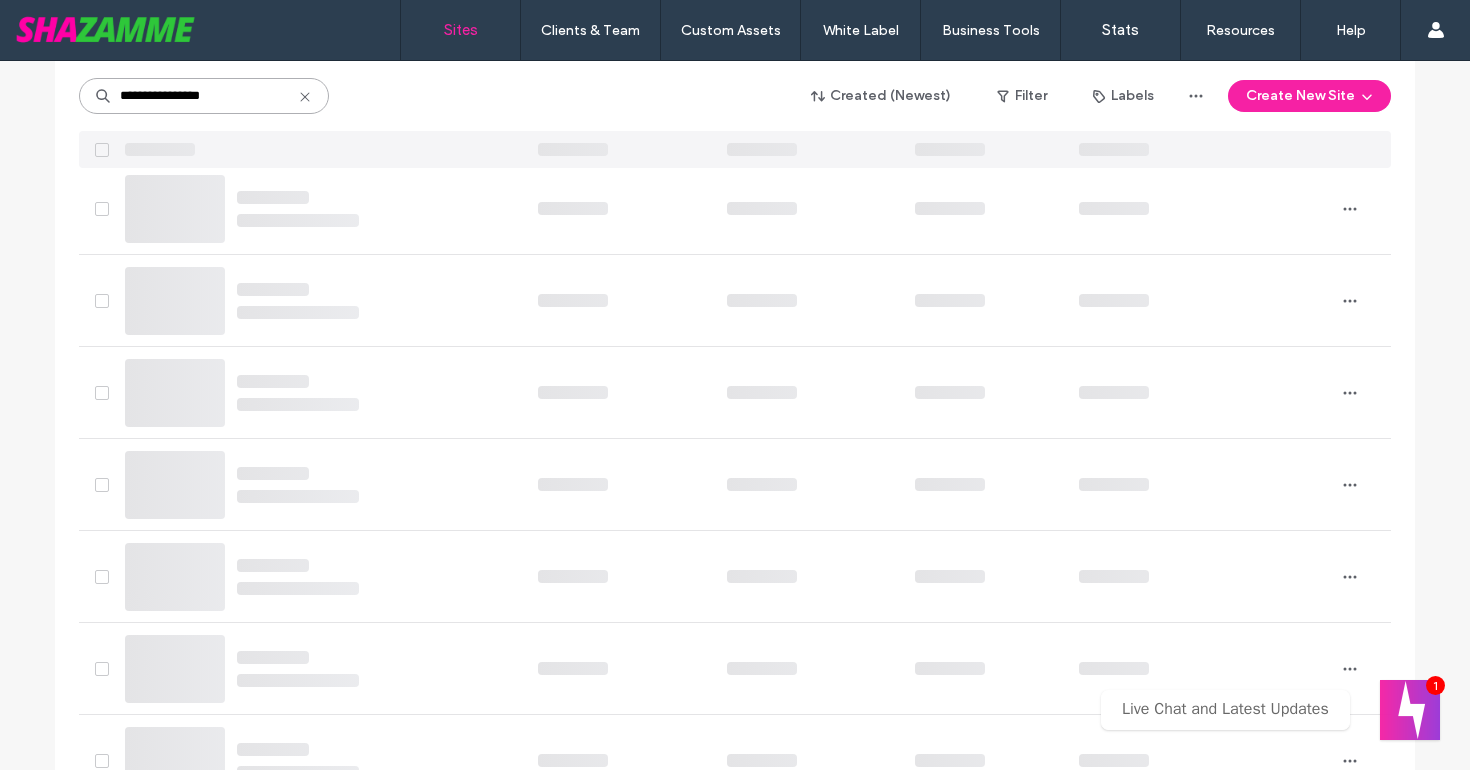 scroll, scrollTop: 0, scrollLeft: 0, axis: both 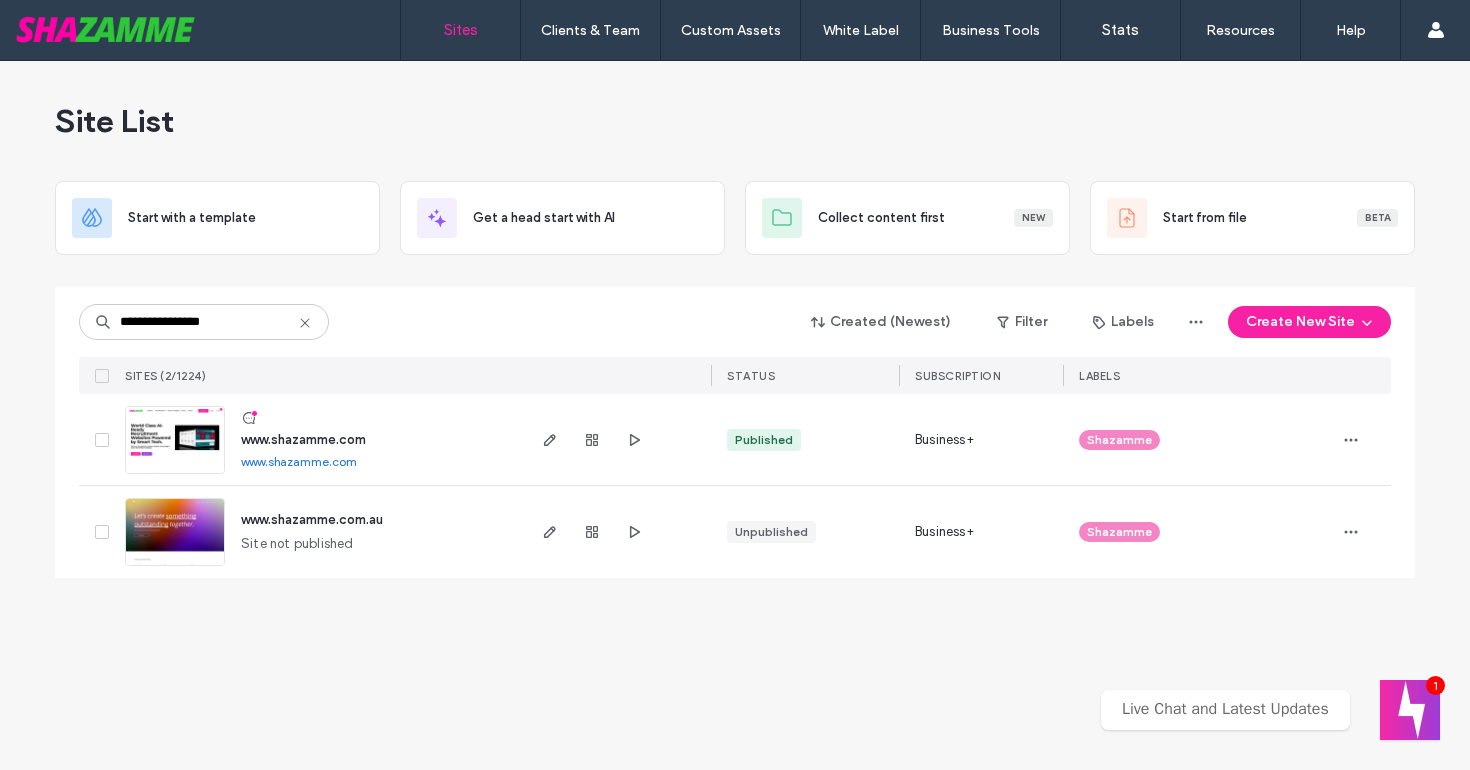 click on "www.shazamme.com" at bounding box center (303, 439) 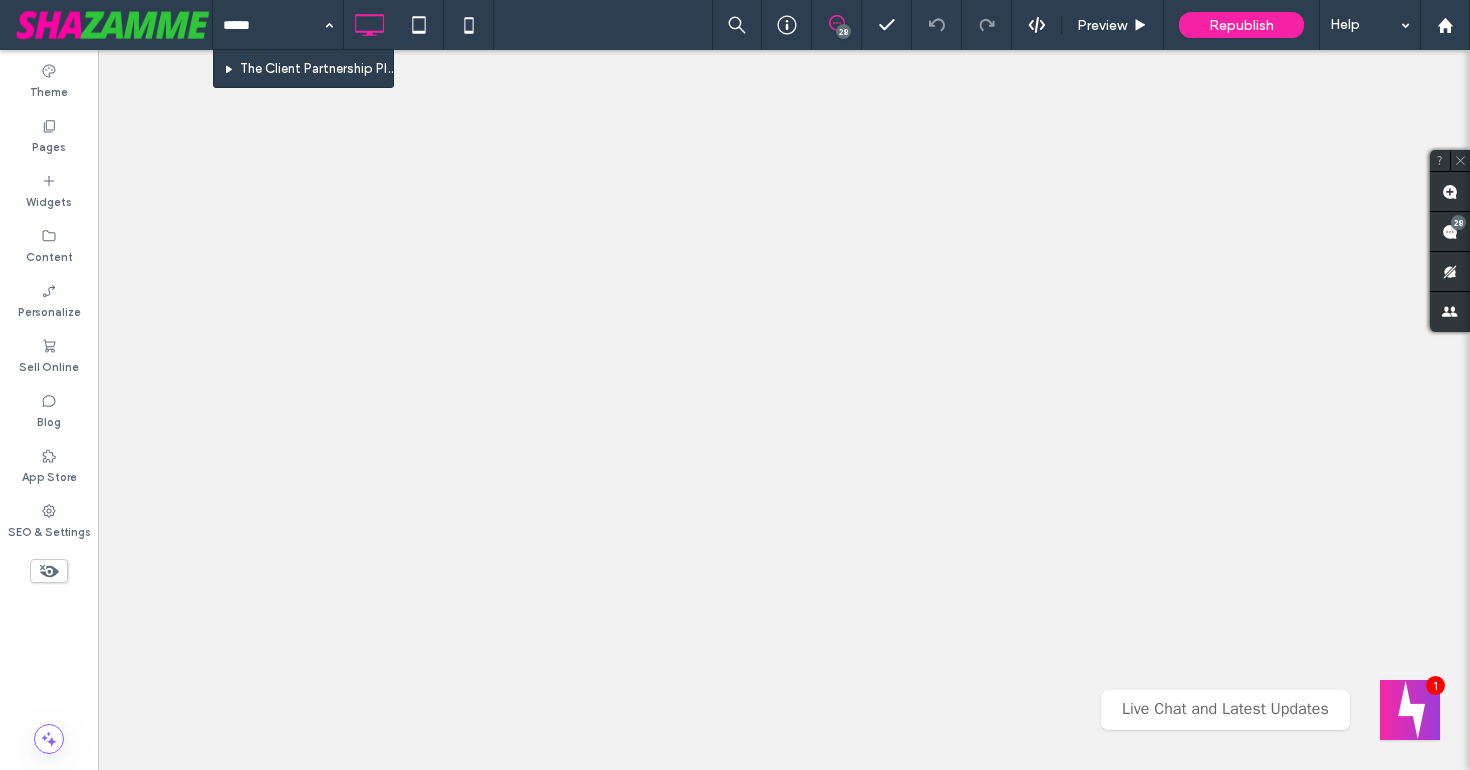 type on "******" 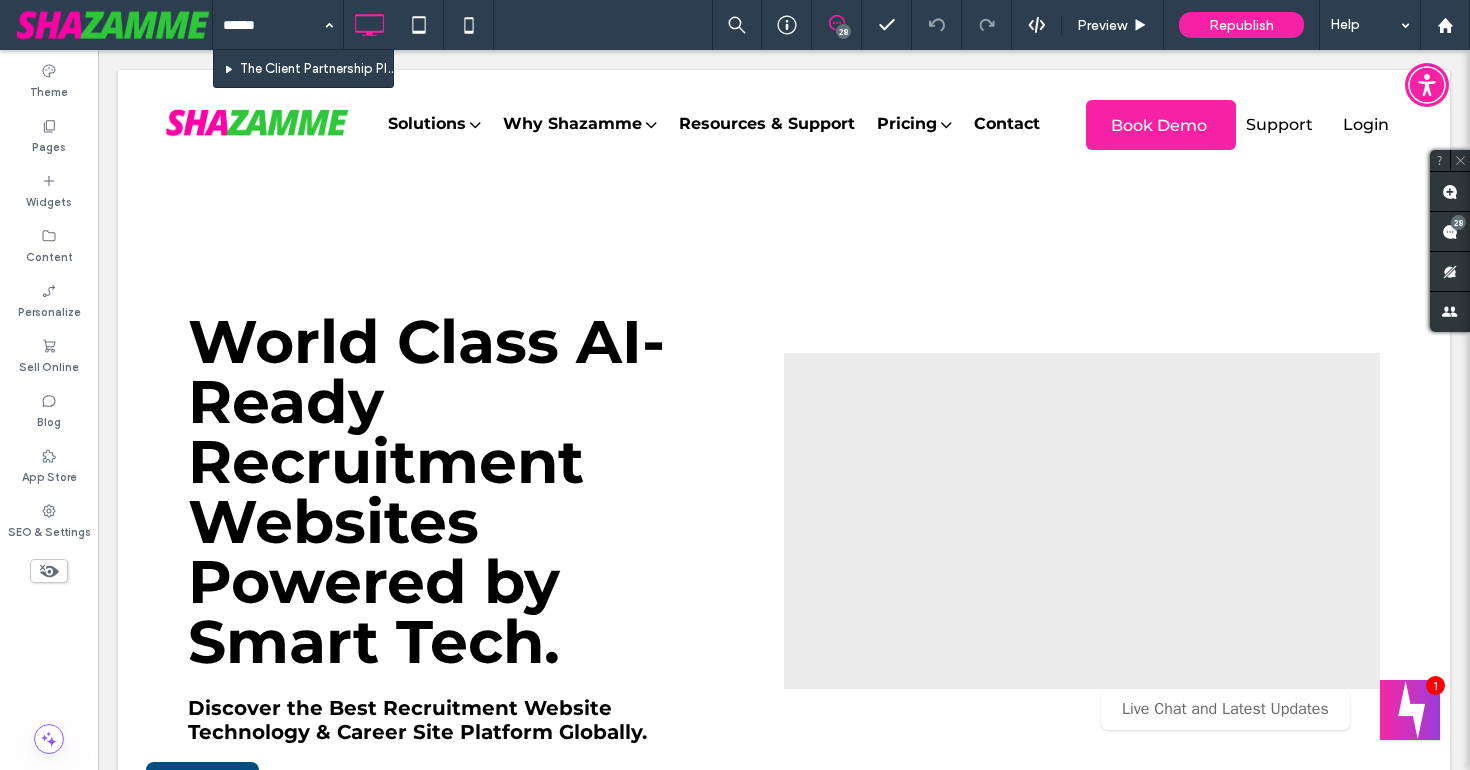scroll, scrollTop: 0, scrollLeft: 0, axis: both 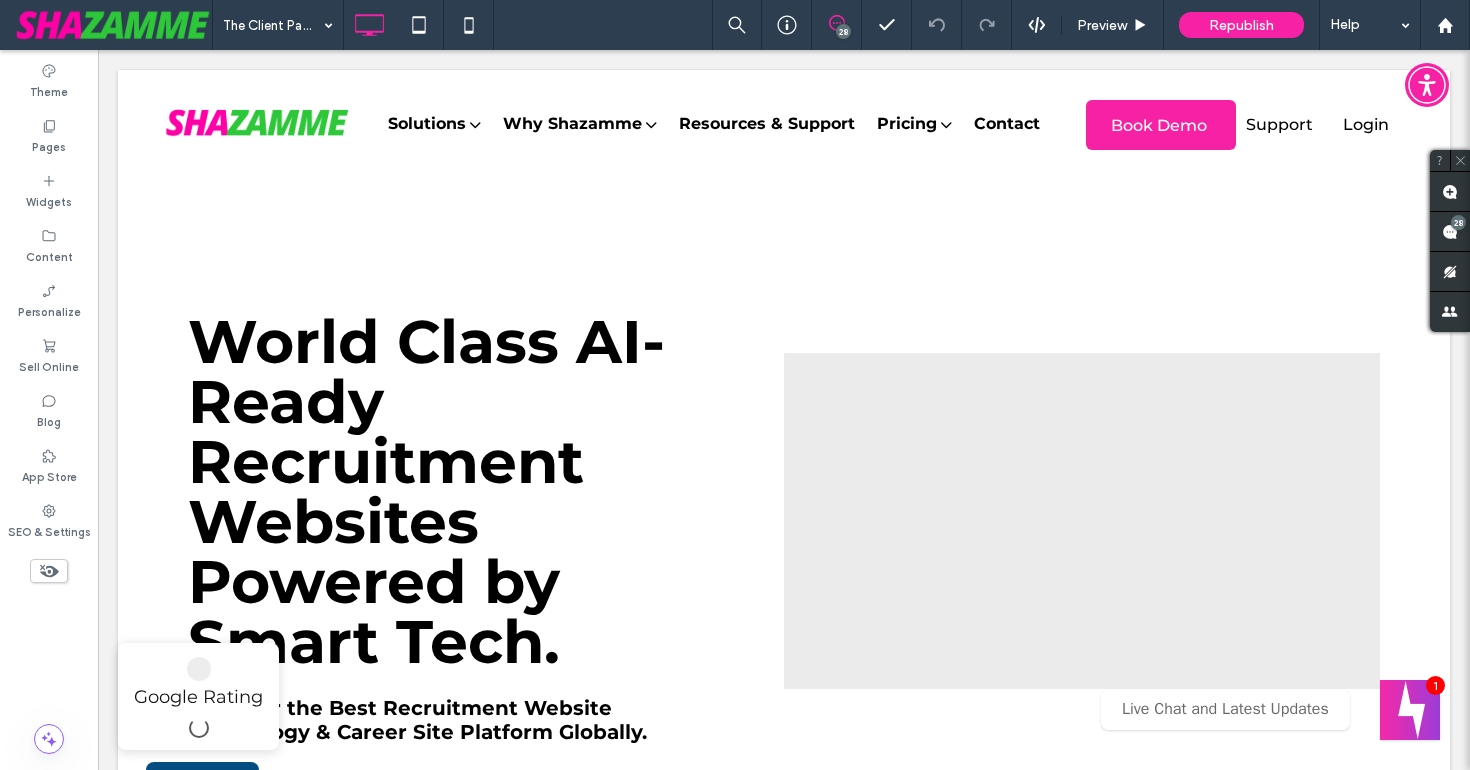 type 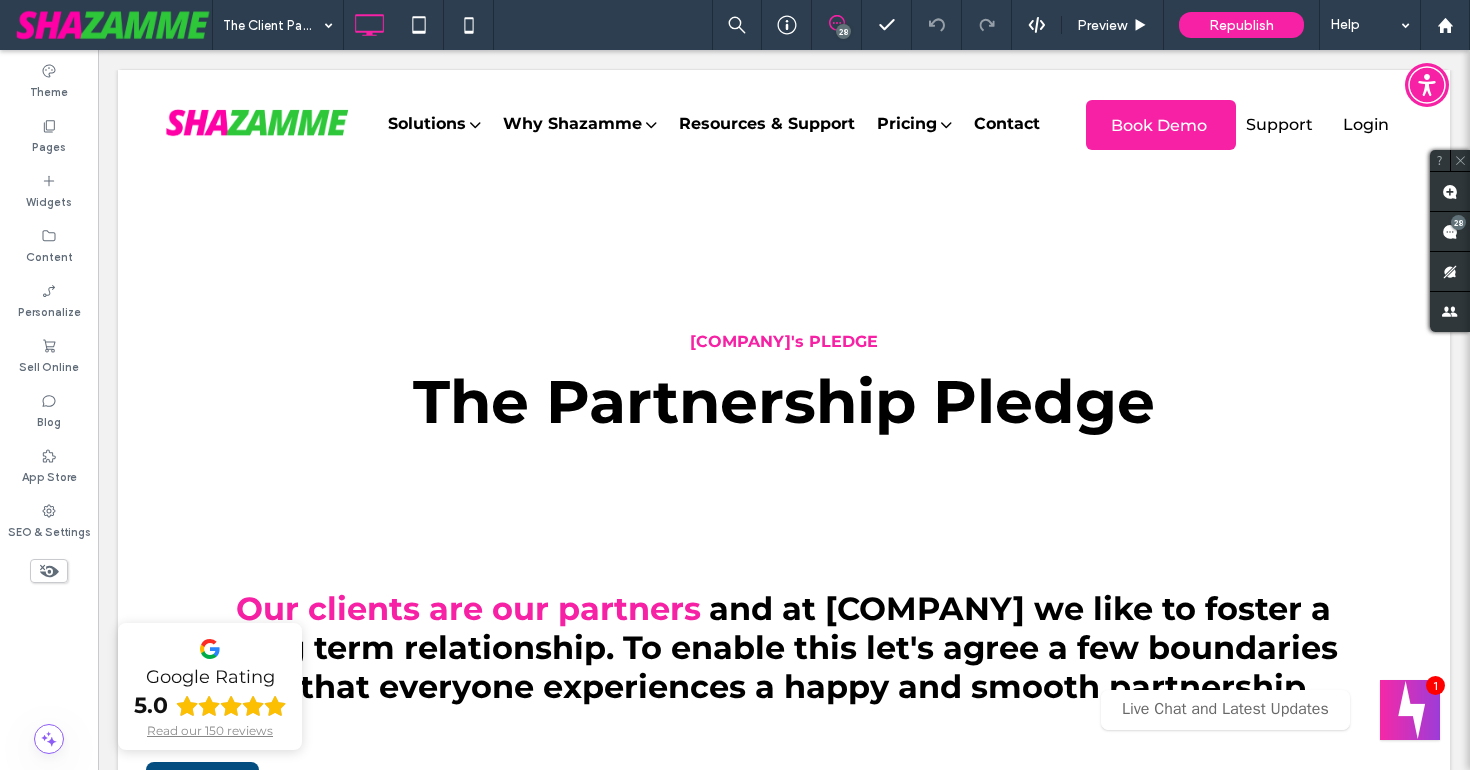 scroll, scrollTop: 384, scrollLeft: 0, axis: vertical 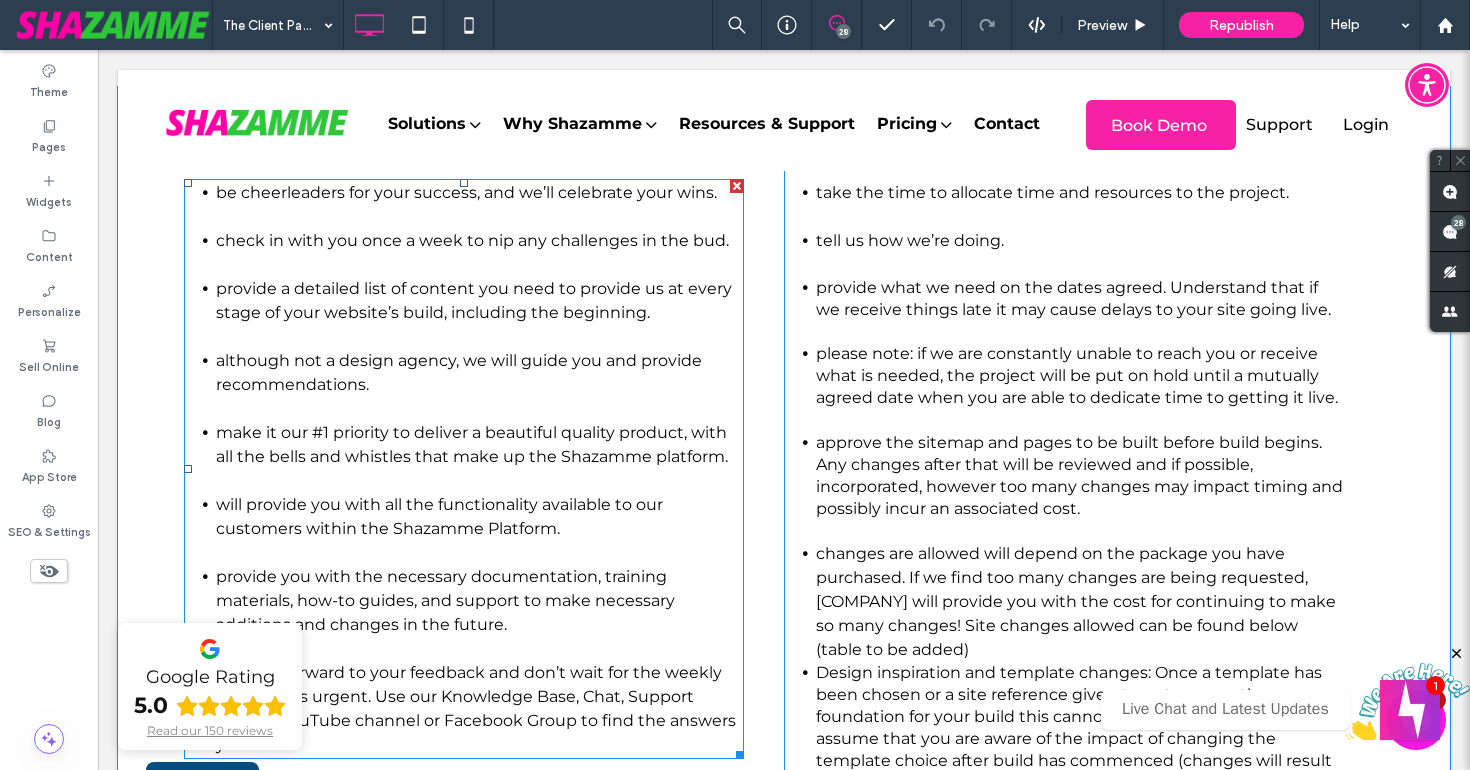 click on "make it our #1 priority to deliver a beautiful quality product, with all the bells and whistles that make up the Shazamme platform." at bounding box center (472, 444) 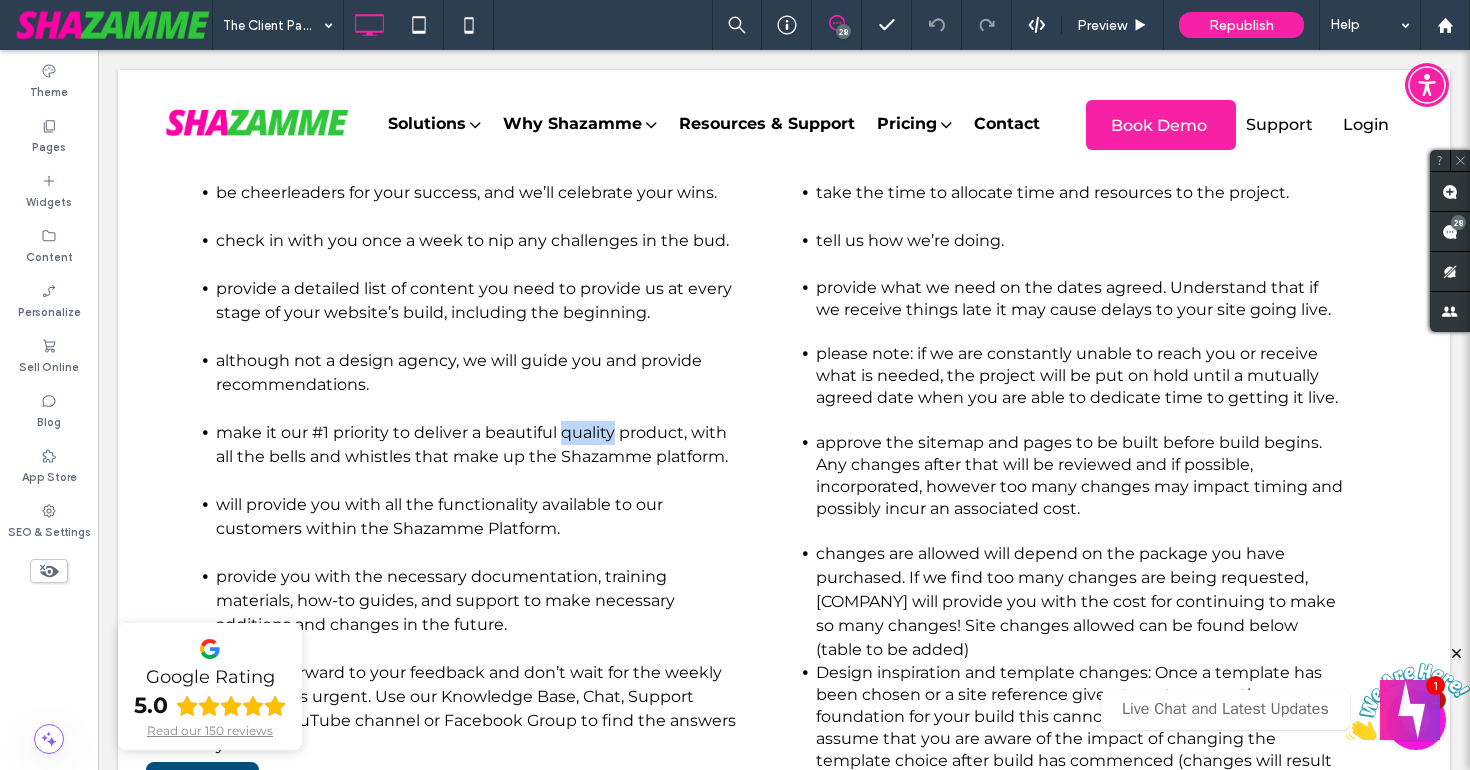 click on "make it our #1 priority to deliver a beautiful quality product, with all the bells and whistles that make up the Shazamme platform." at bounding box center [472, 444] 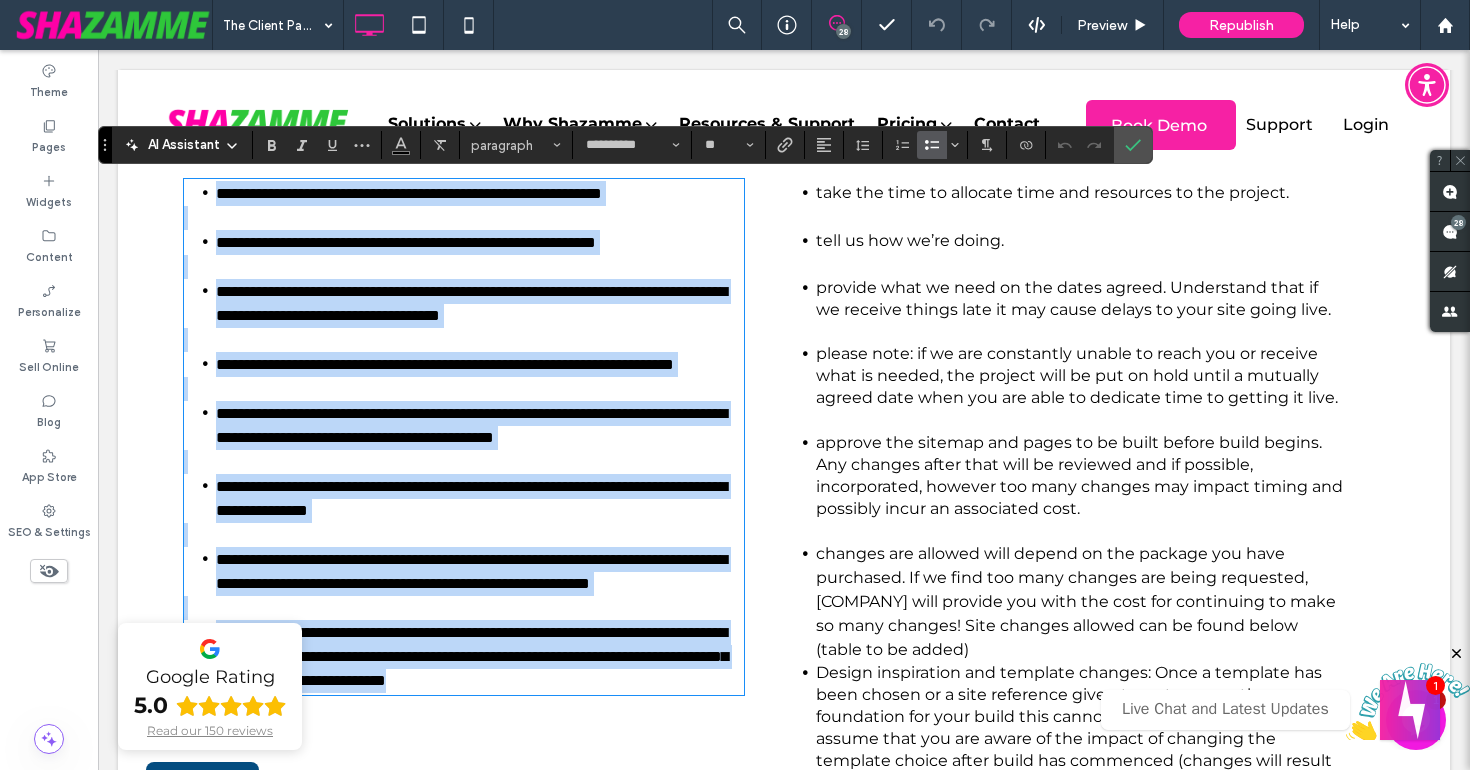 click on "**********" at bounding box center [471, 425] 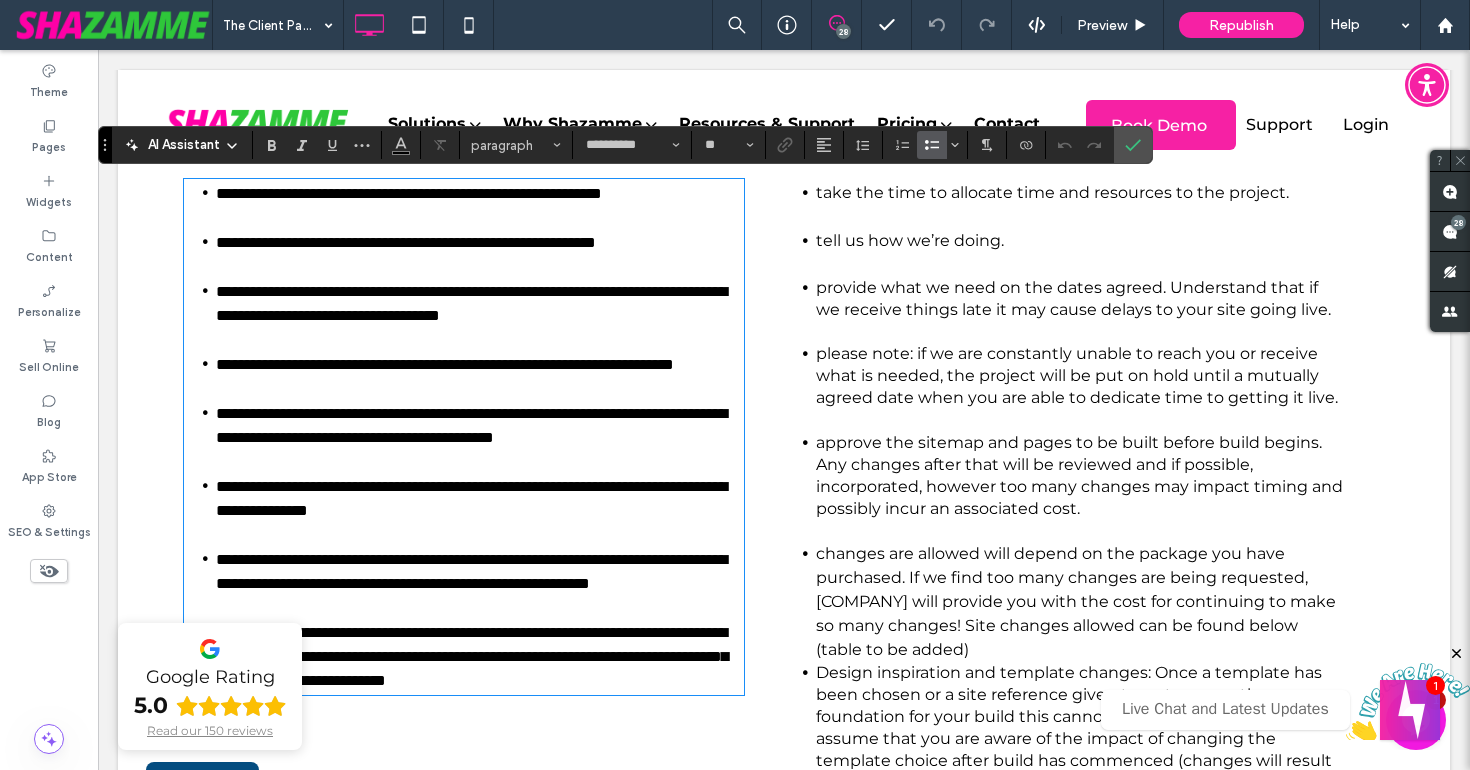 type 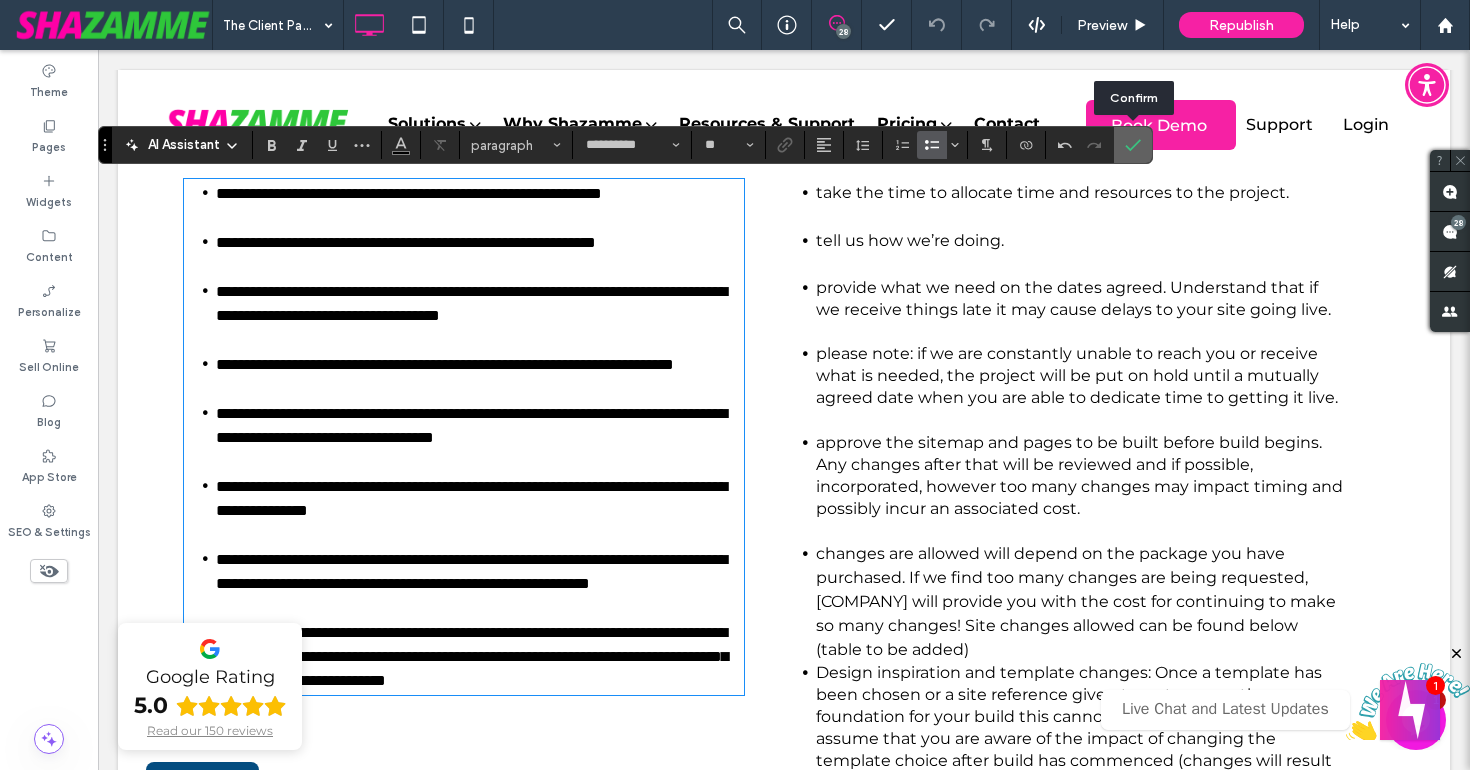 click at bounding box center [1133, 145] 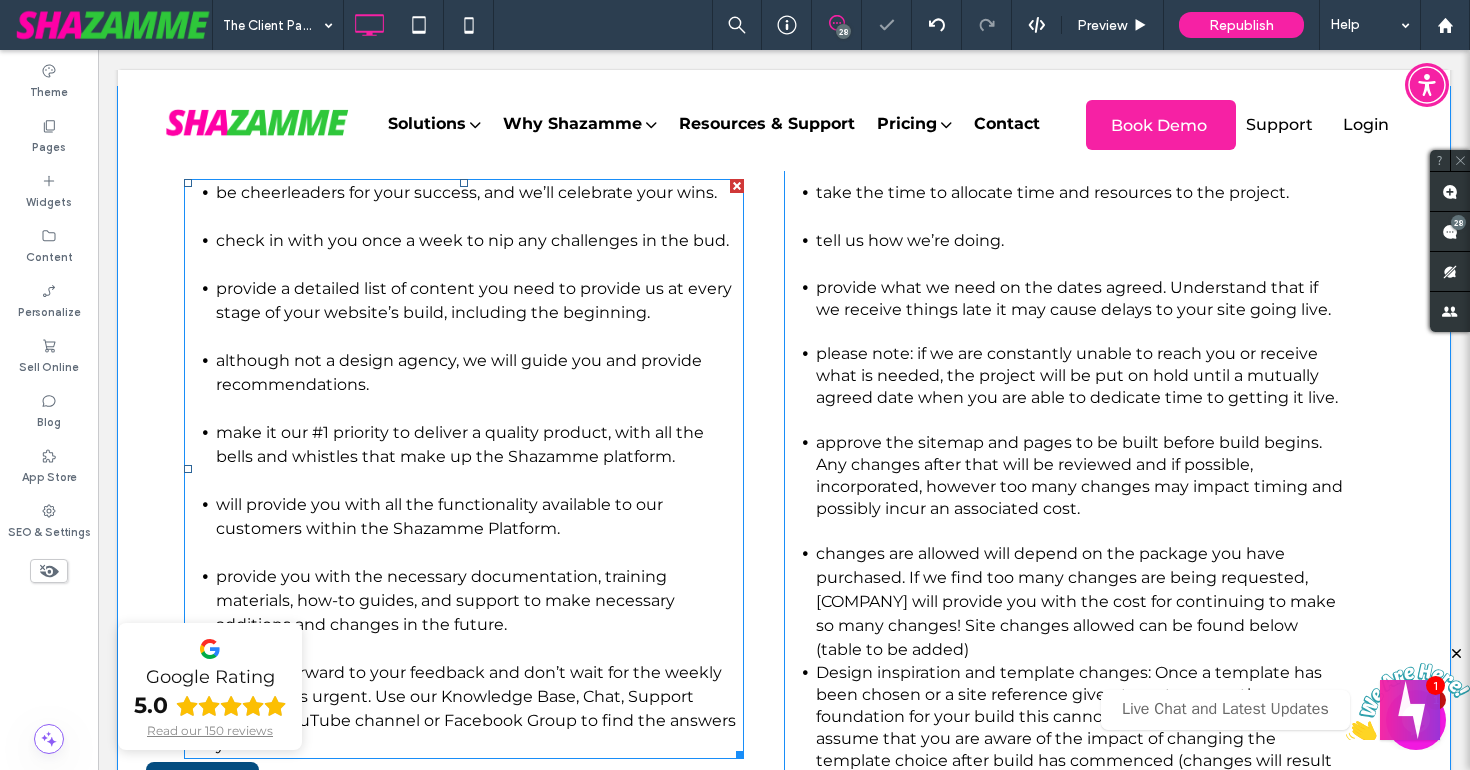 click on "make it our #1 priority to deliver a quality product, with all the bells and whistles that make up the Shazamme platform." at bounding box center [460, 444] 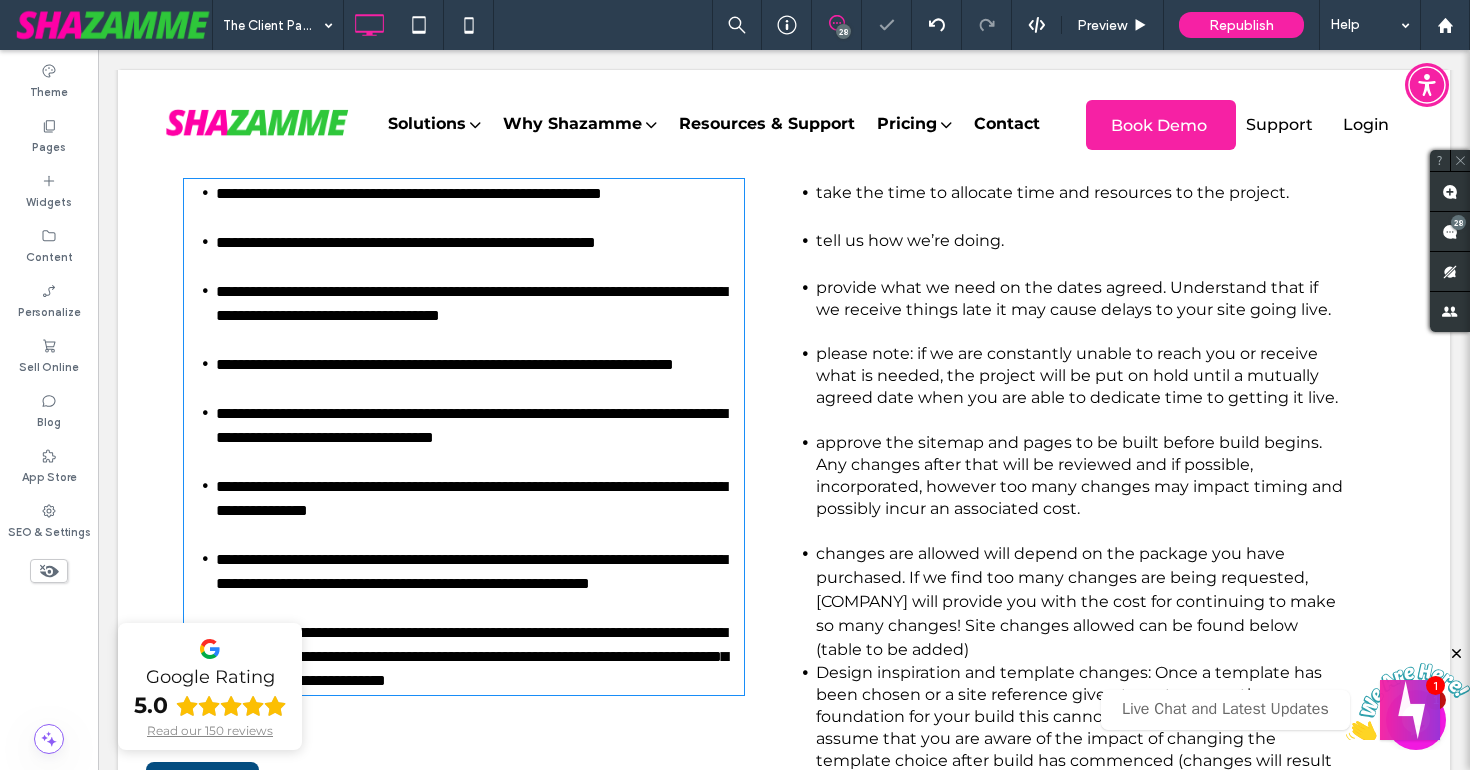 click on "**********" at bounding box center (471, 425) 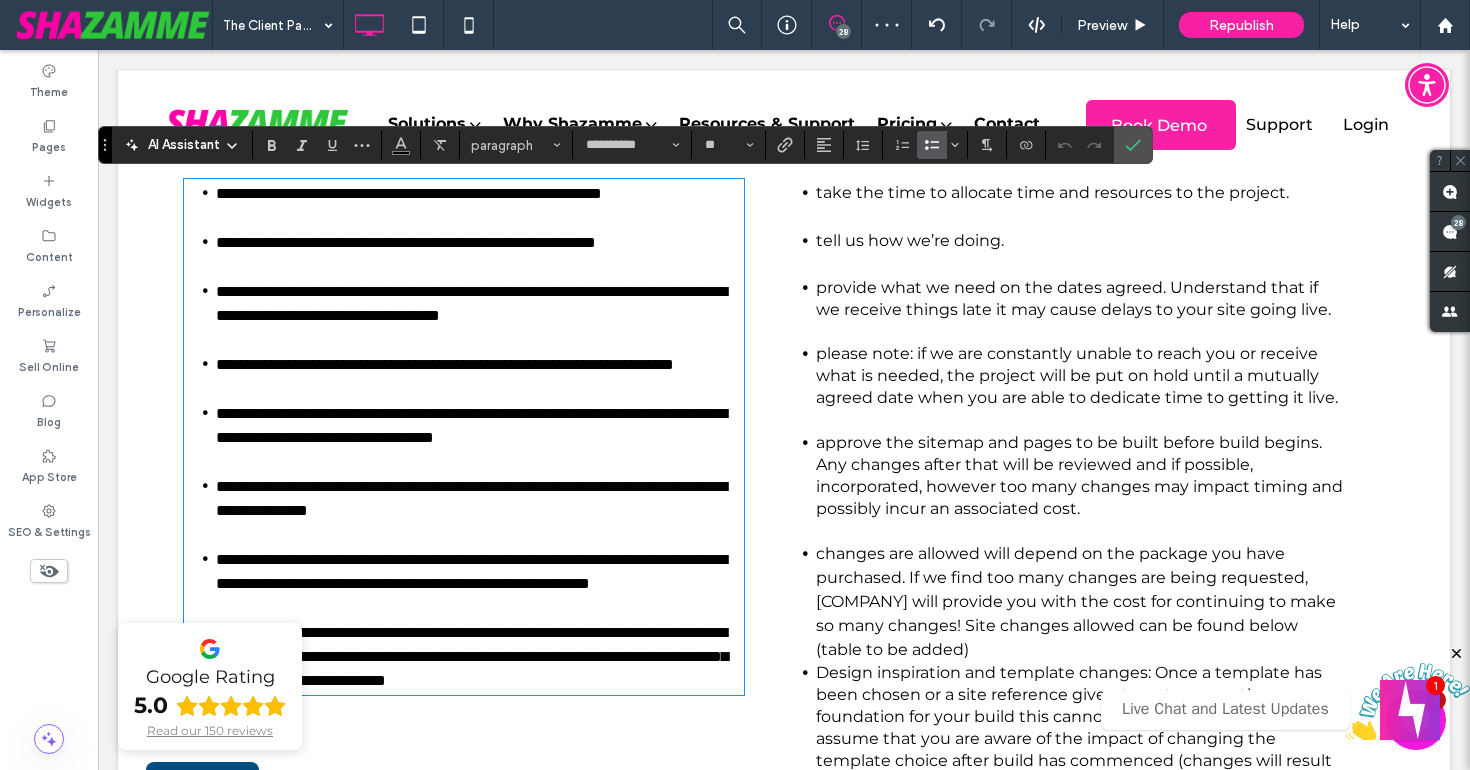 click on "**********" at bounding box center [471, 425] 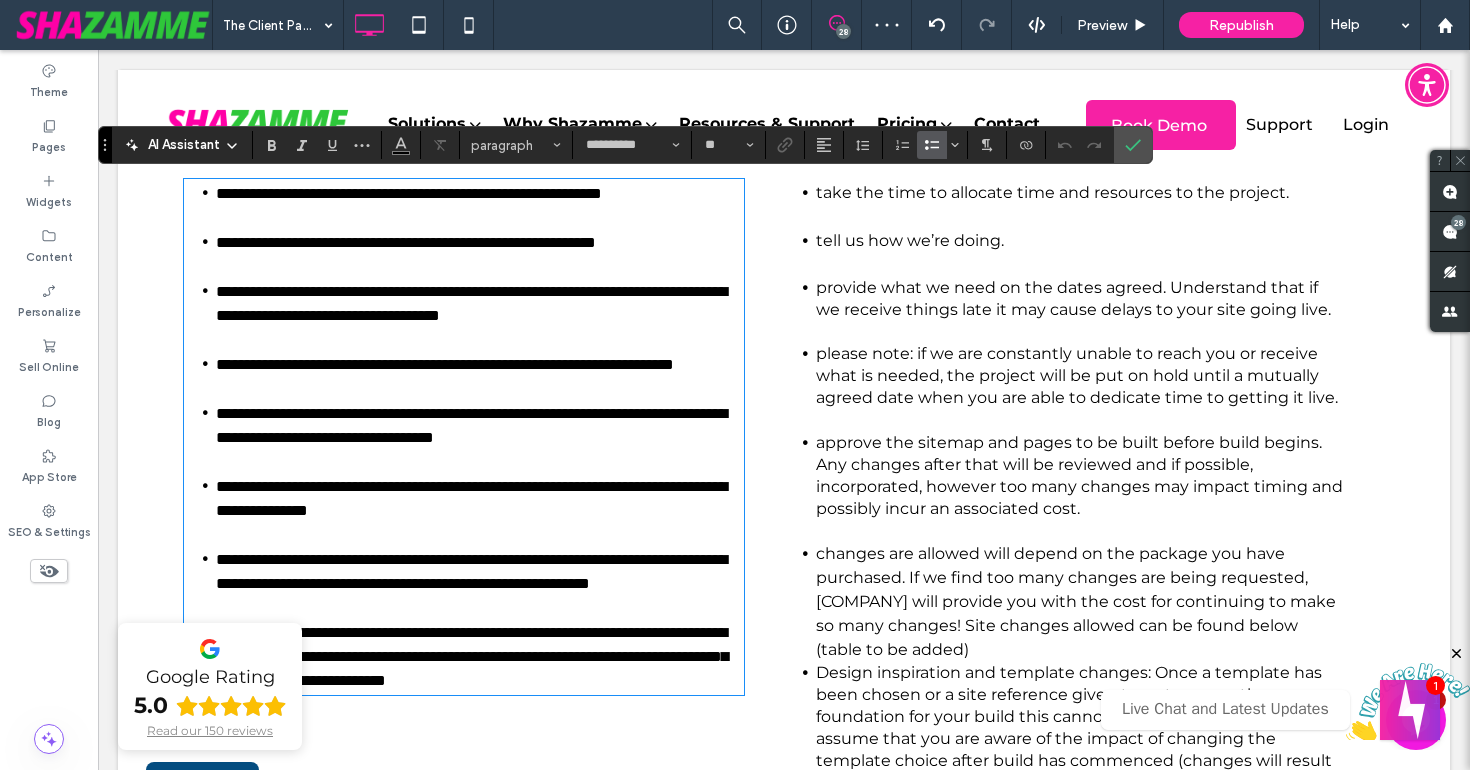 type 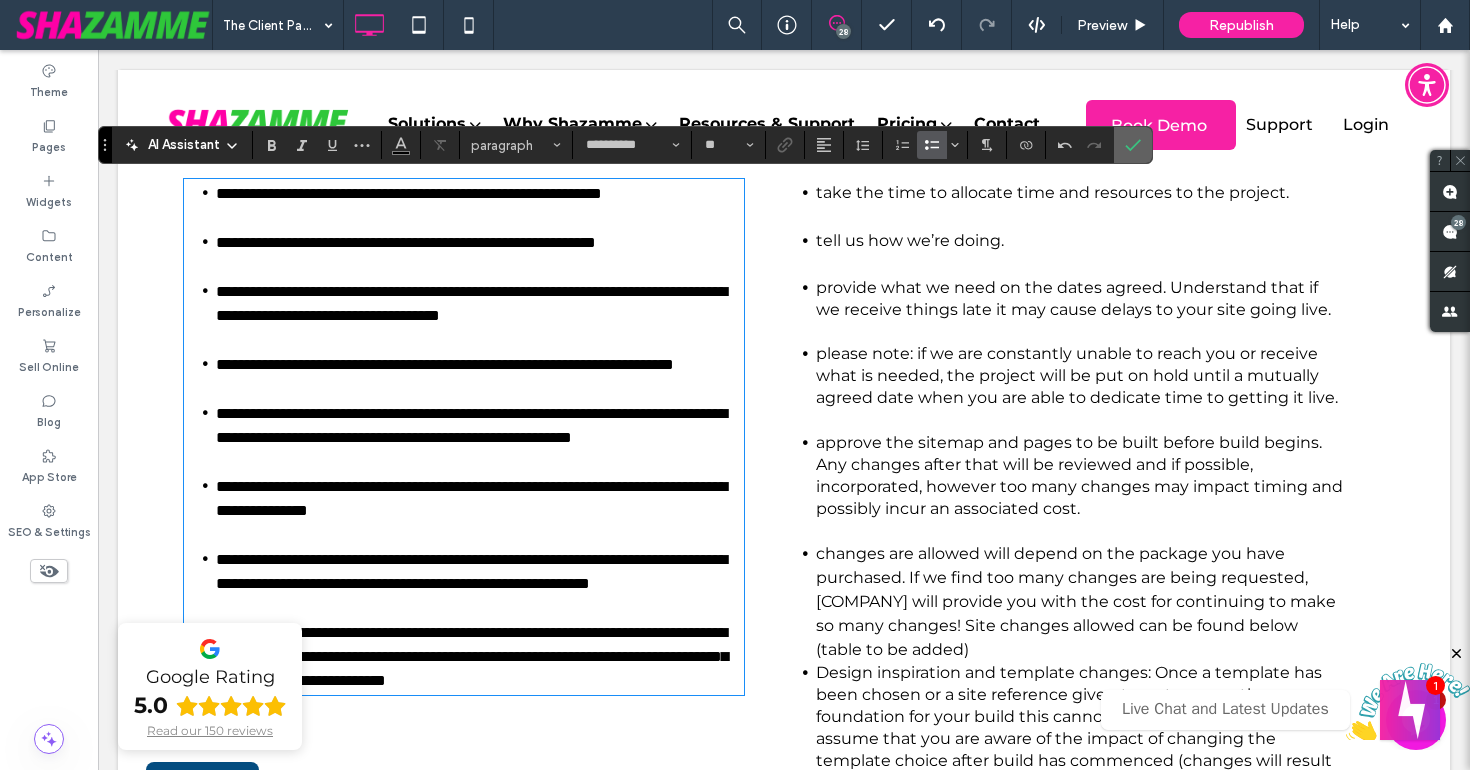 click 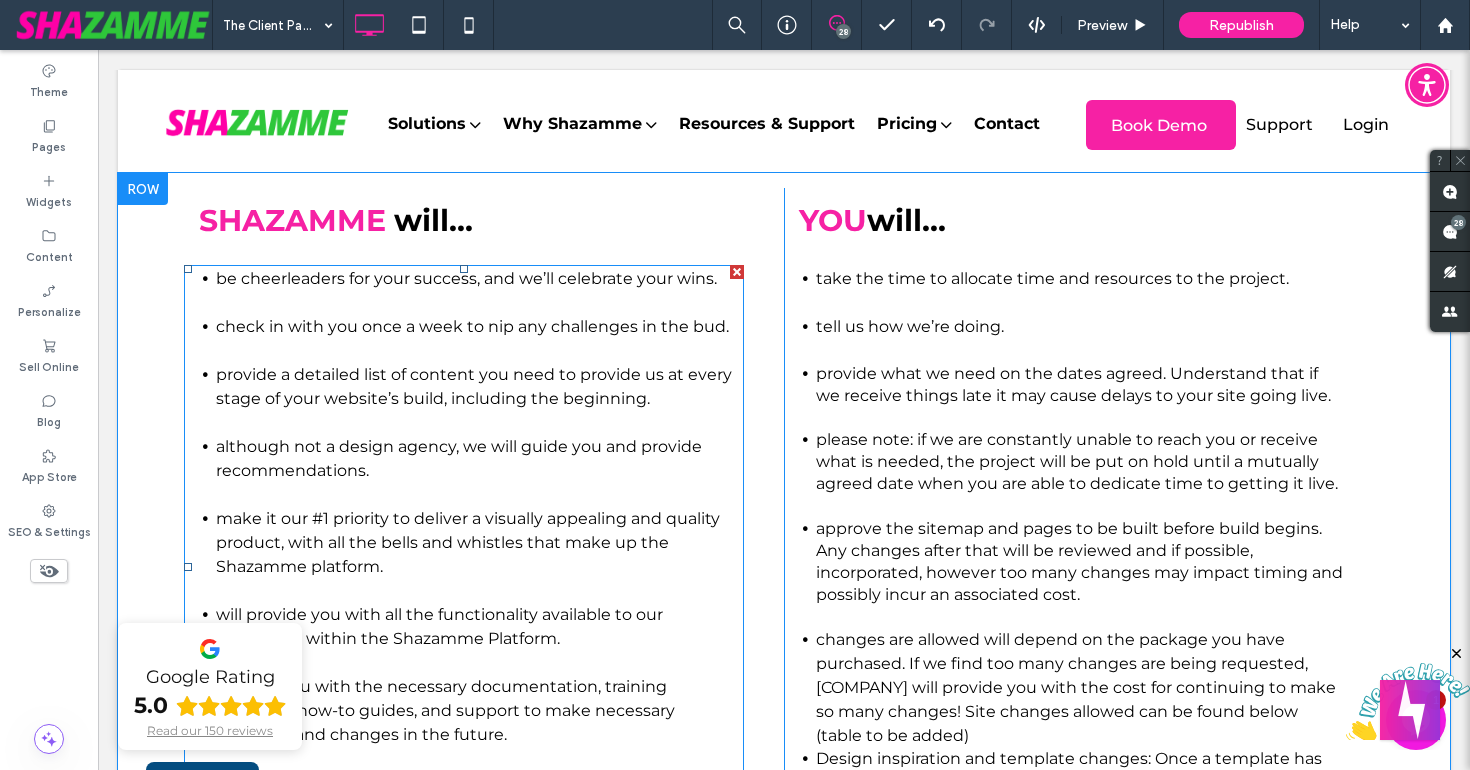 scroll, scrollTop: 630, scrollLeft: 0, axis: vertical 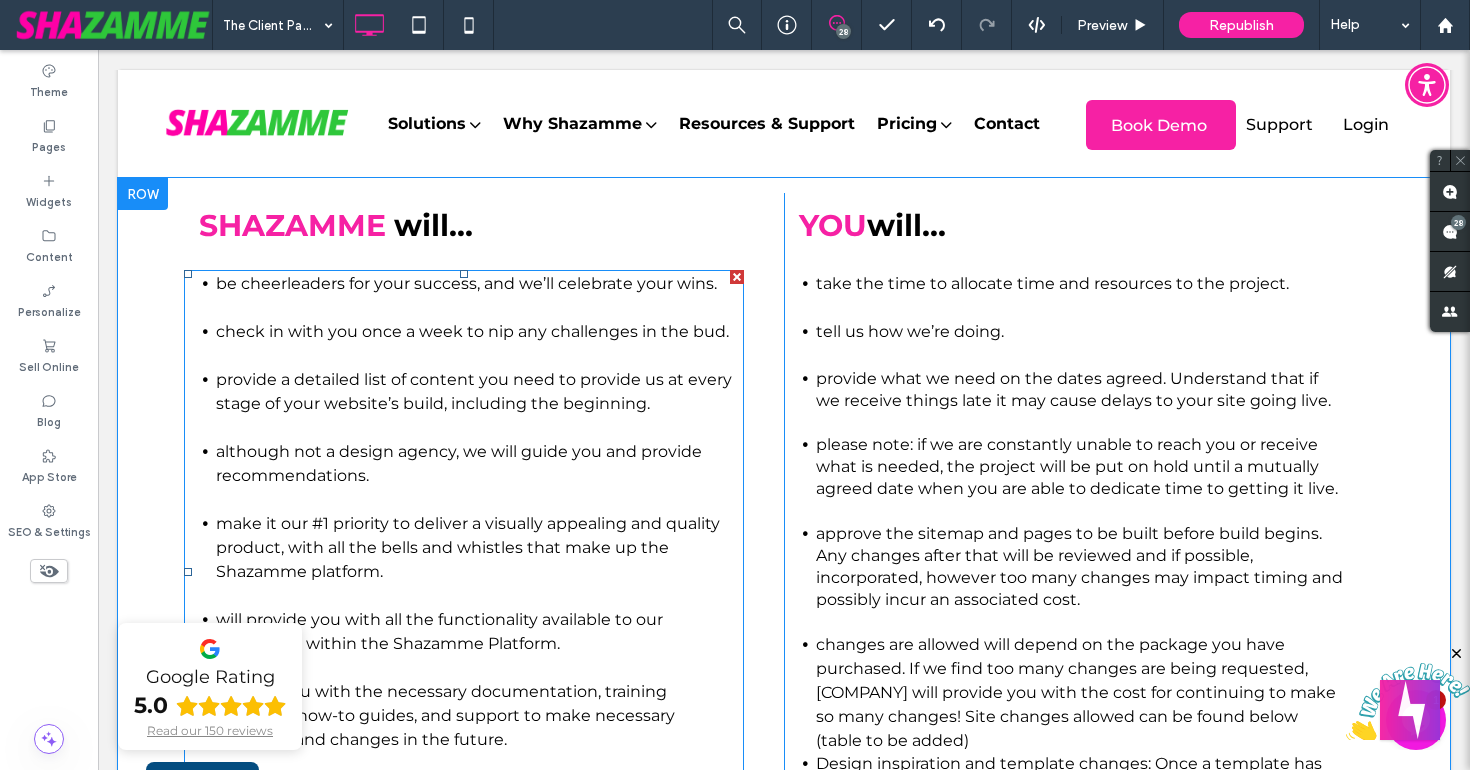 click on "provide a detailed list of content you need to provide us at every stage of your website’s build, including the beginning." at bounding box center [474, 391] 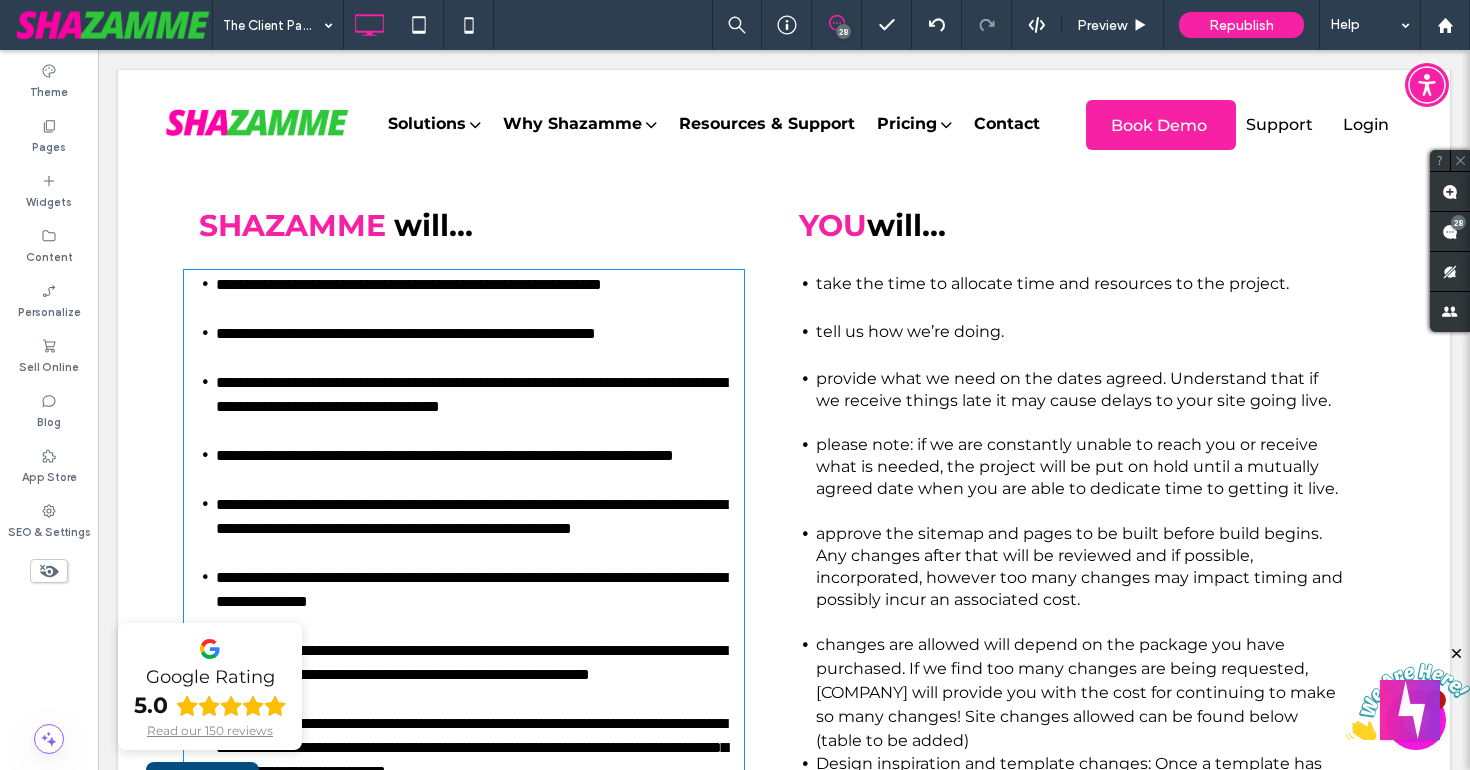 type on "**********" 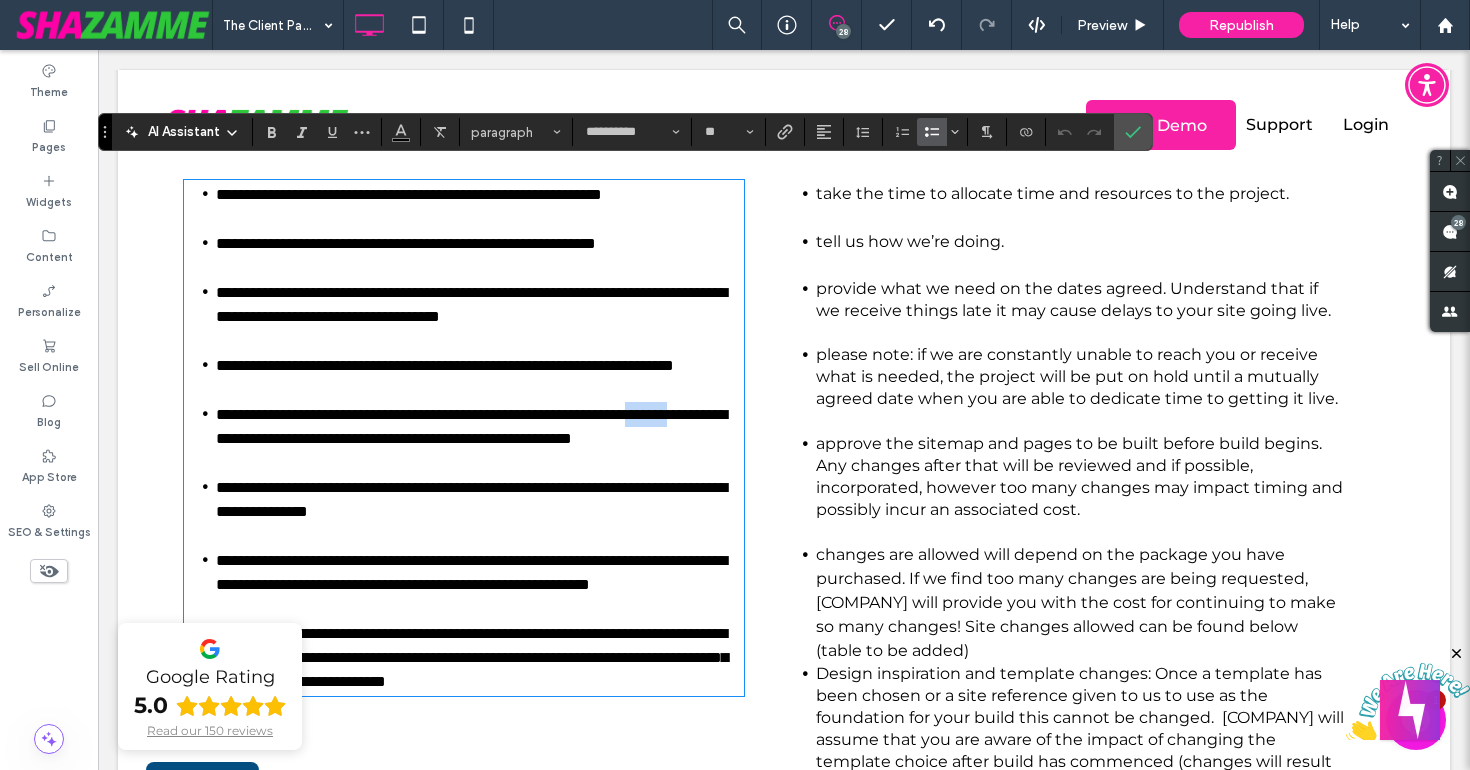 scroll, scrollTop: 718, scrollLeft: 0, axis: vertical 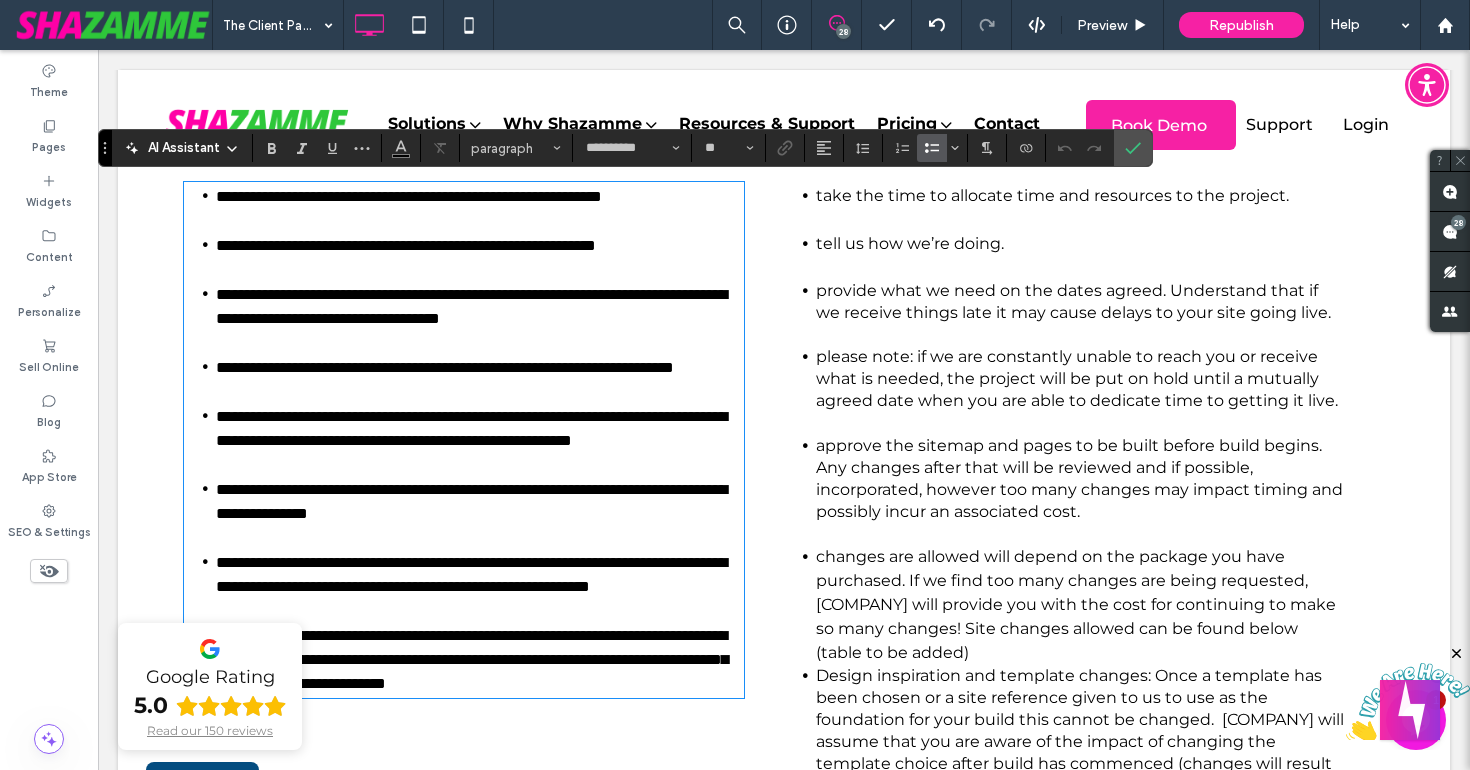 click on "**********" at bounding box center (471, 306) 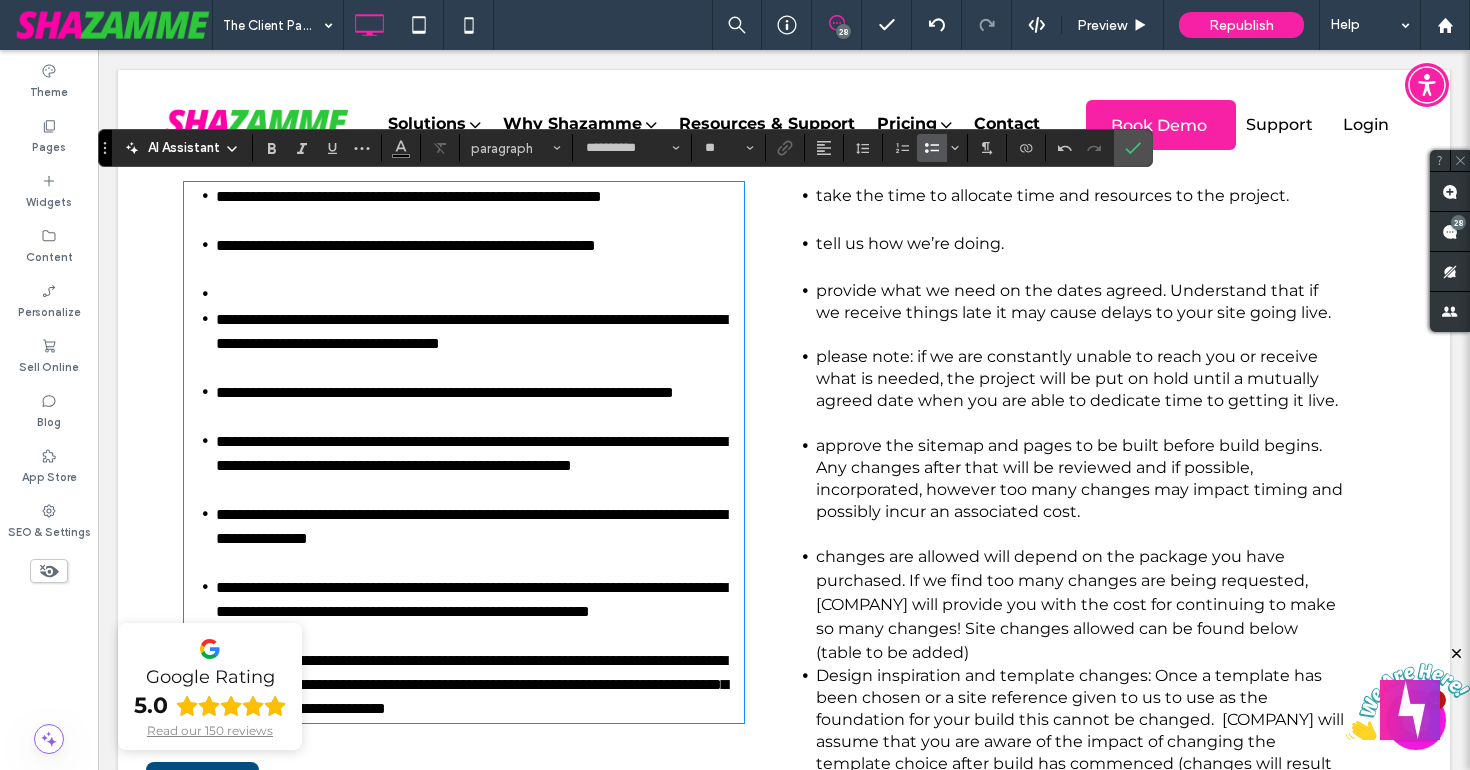 type 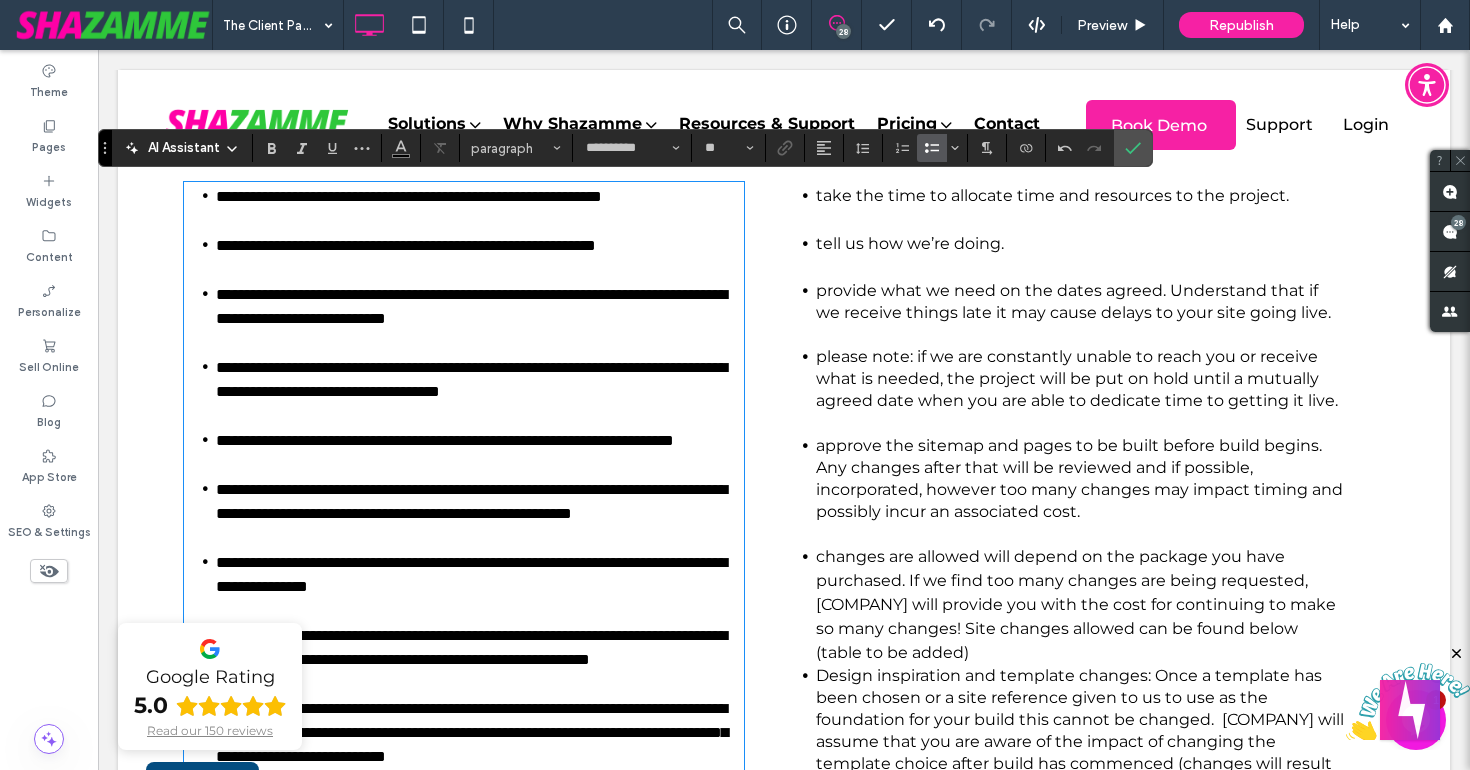 click on "**********" at bounding box center (471, 306) 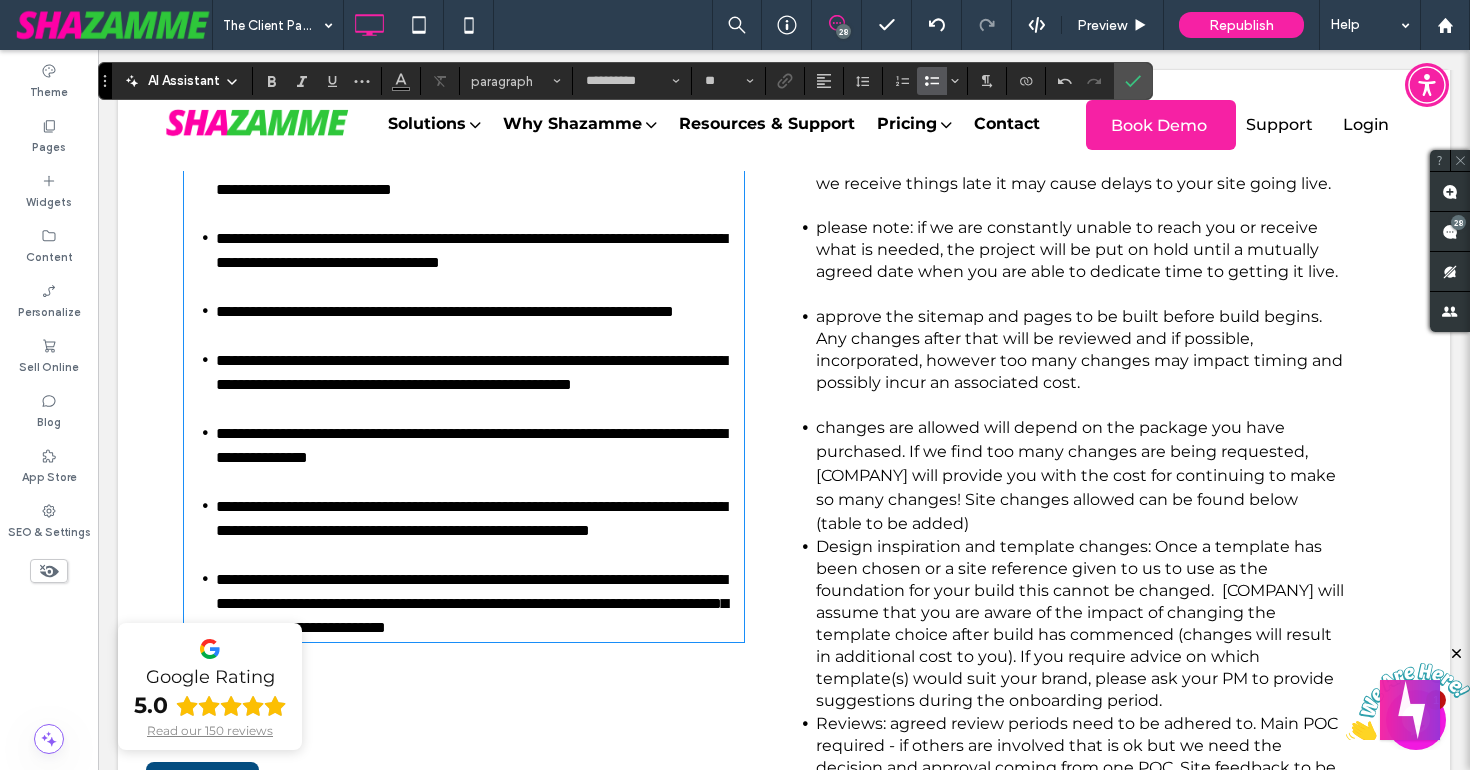 scroll, scrollTop: 864, scrollLeft: 0, axis: vertical 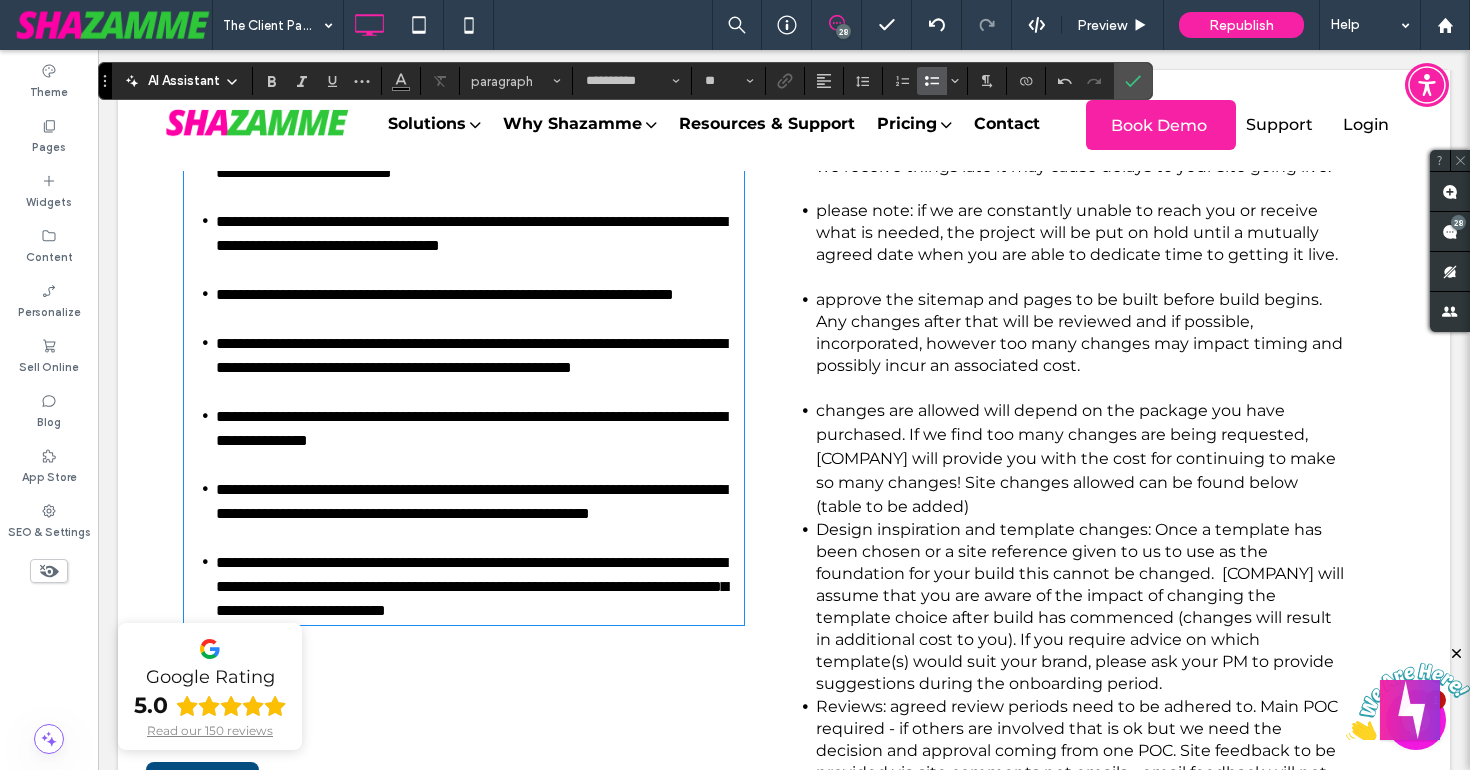 click on "**********" at bounding box center (480, 355) 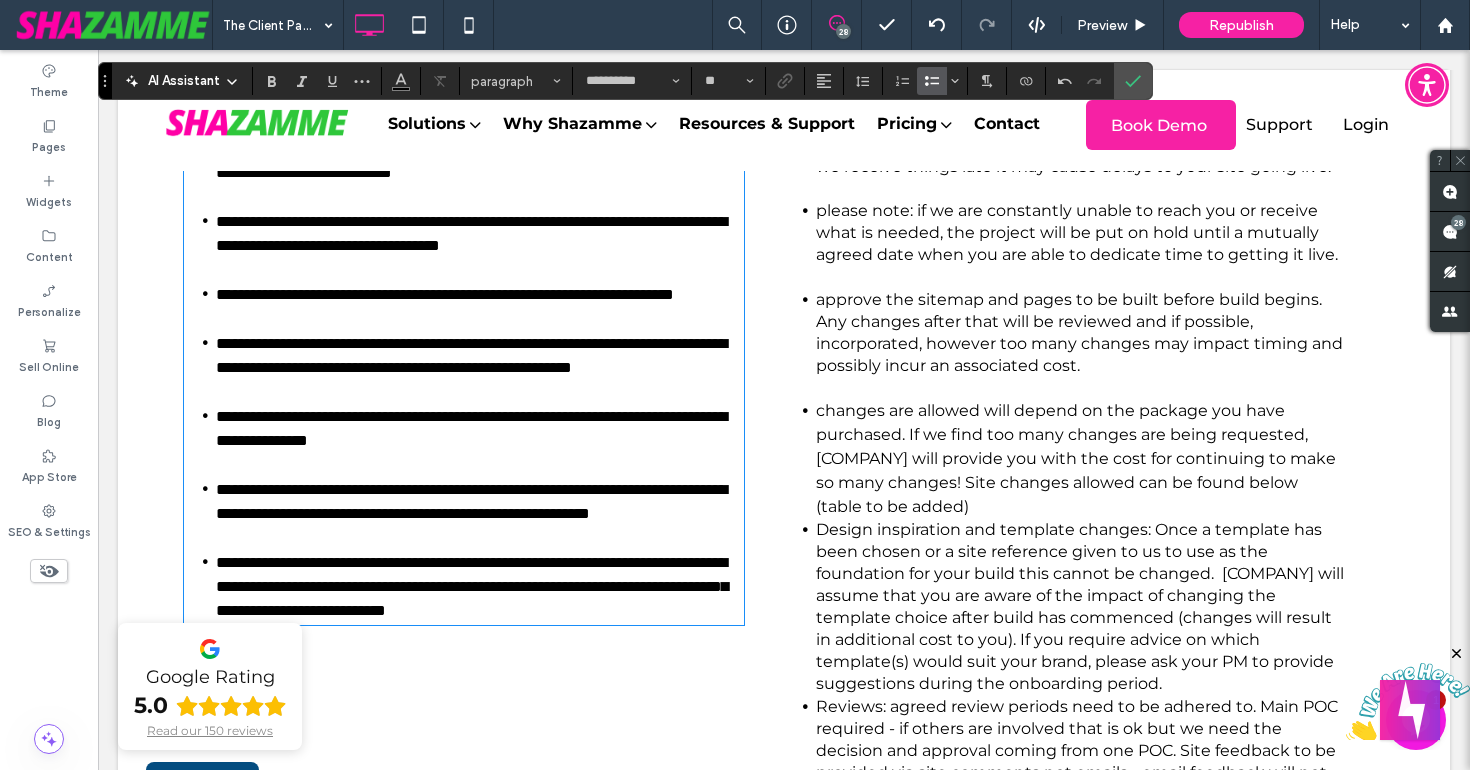click on "**********" at bounding box center (480, 428) 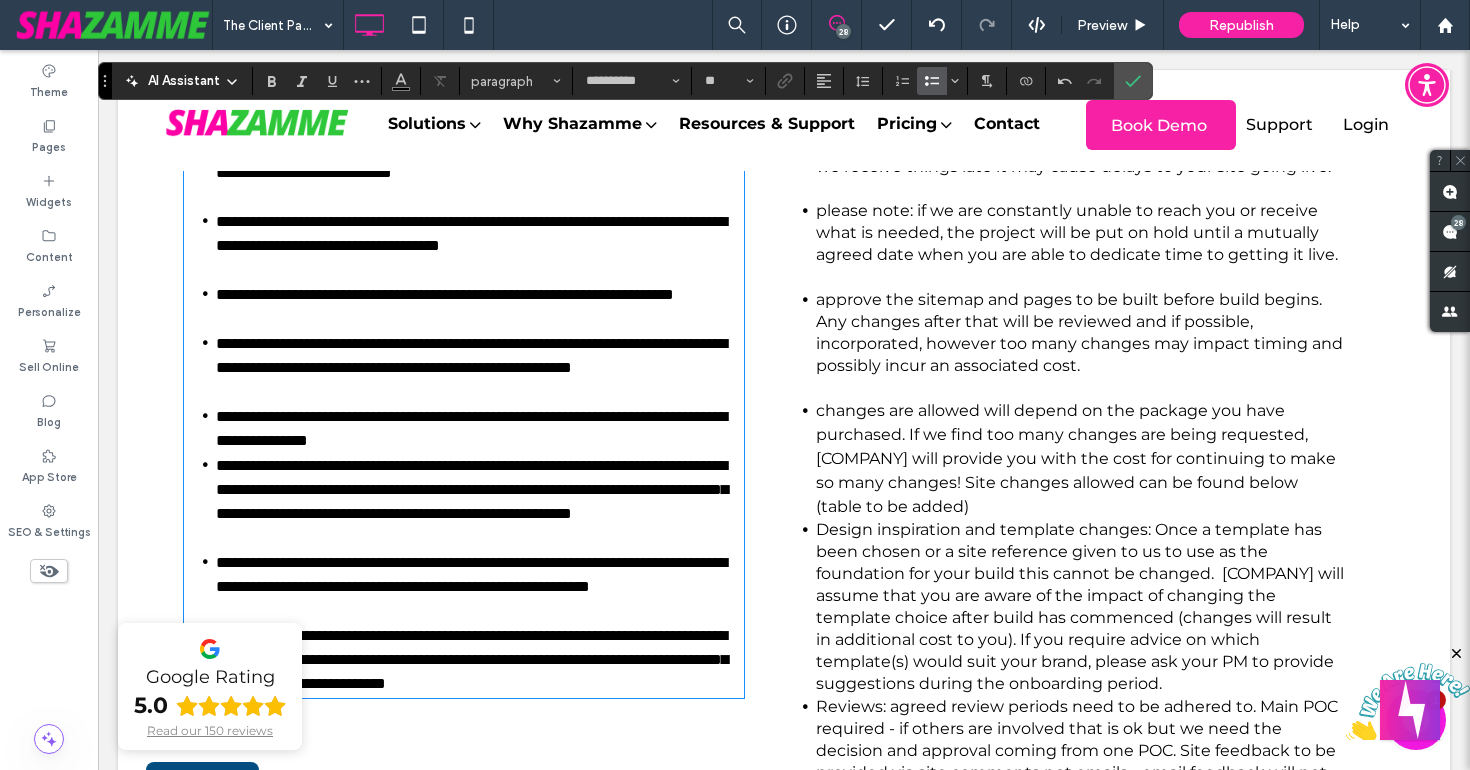 click on "**********" at bounding box center (480, 428) 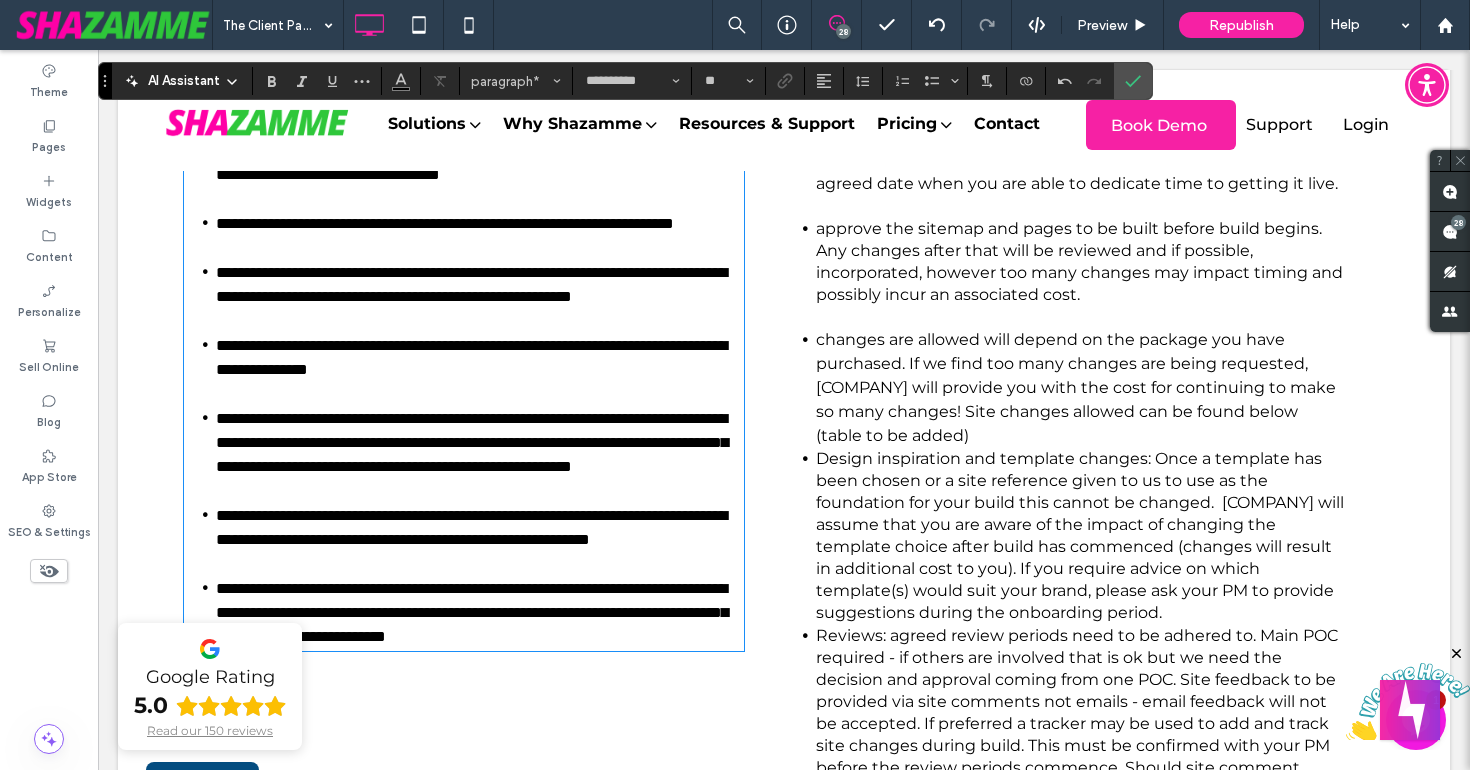 scroll, scrollTop: 944, scrollLeft: 0, axis: vertical 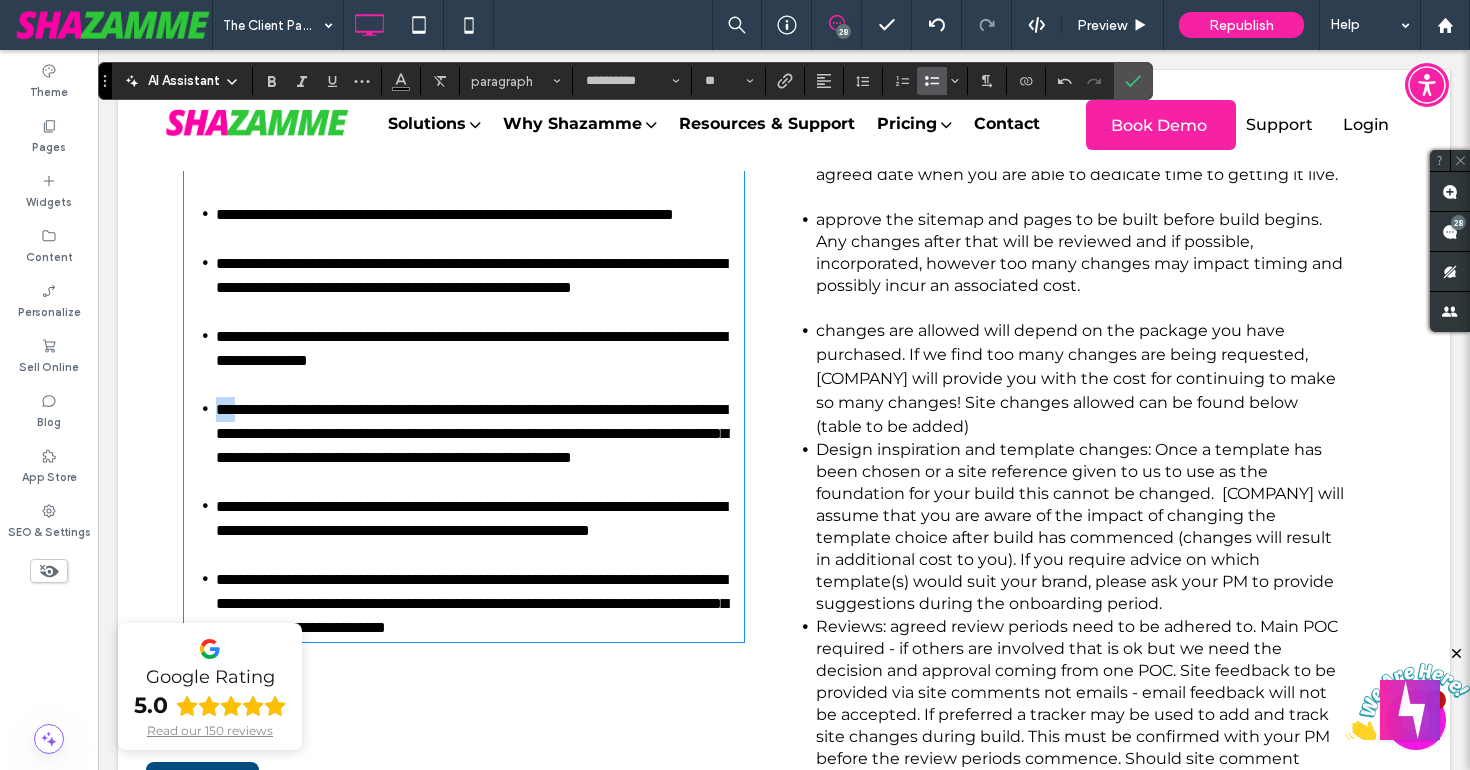 drag, startPoint x: 555, startPoint y: 447, endPoint x: 217, endPoint y: 453, distance: 338.05325 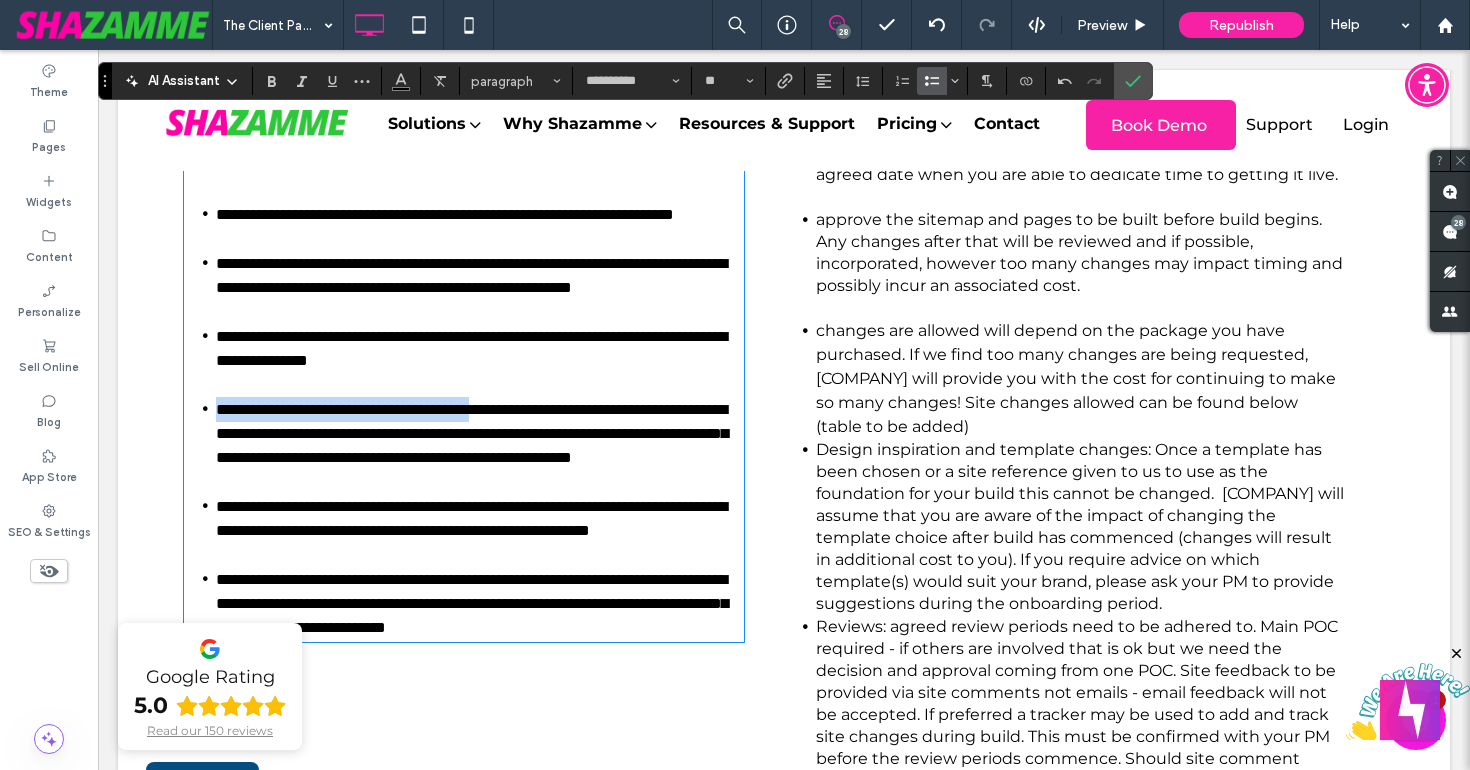 drag, startPoint x: 217, startPoint y: 453, endPoint x: 552, endPoint y: 457, distance: 335.02386 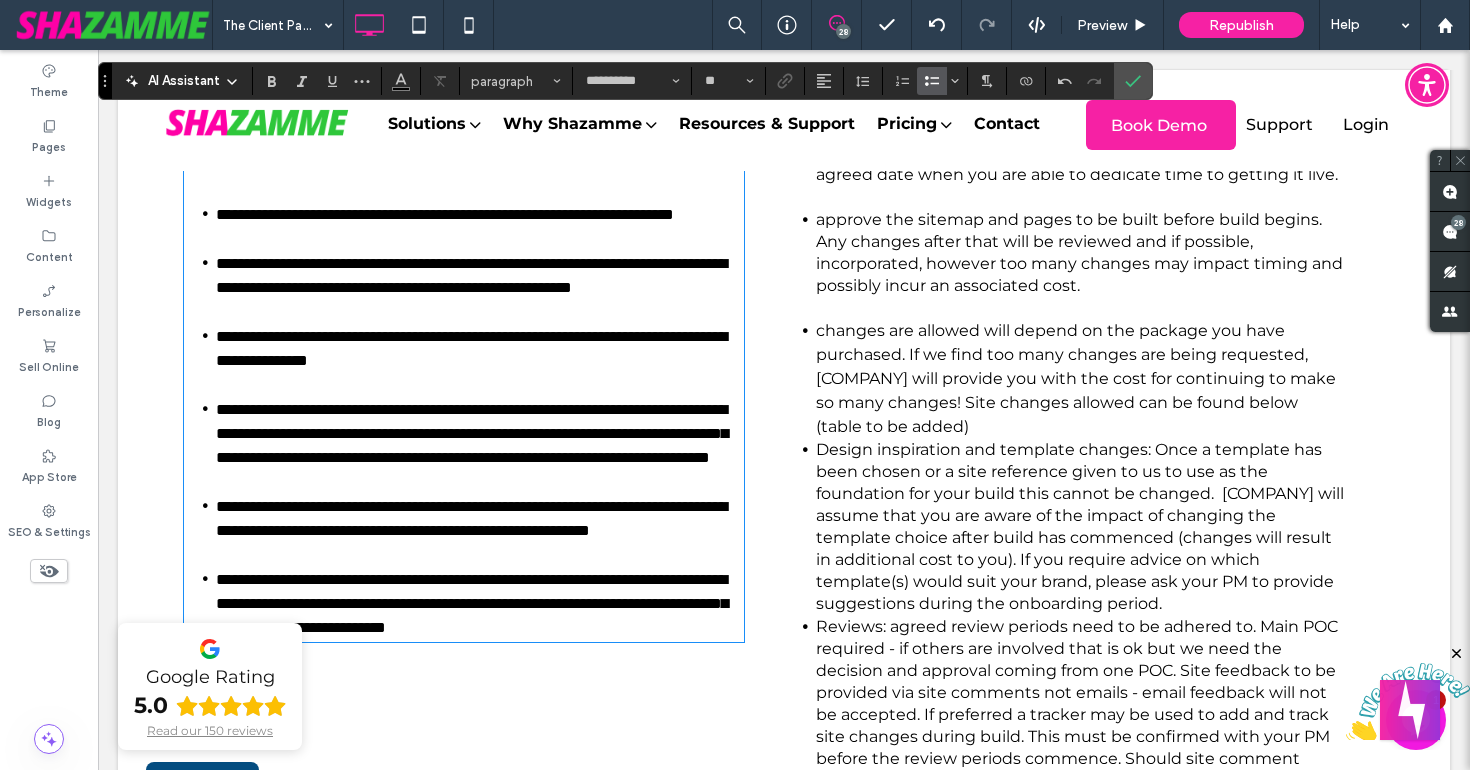 click on "Design inspiration and template changes: Once a template has been chosen or a site reference given to us to use as the foundation for your build this cannot be changed.  Shazamme will assume that you are aware of the impact of changing the template choice after build has commenced (changes will result in additional cost to you). If you require advice on which template(s) would suit your brand, please ask your PM to provide suggestions during the onboarding period." at bounding box center (1080, 527) 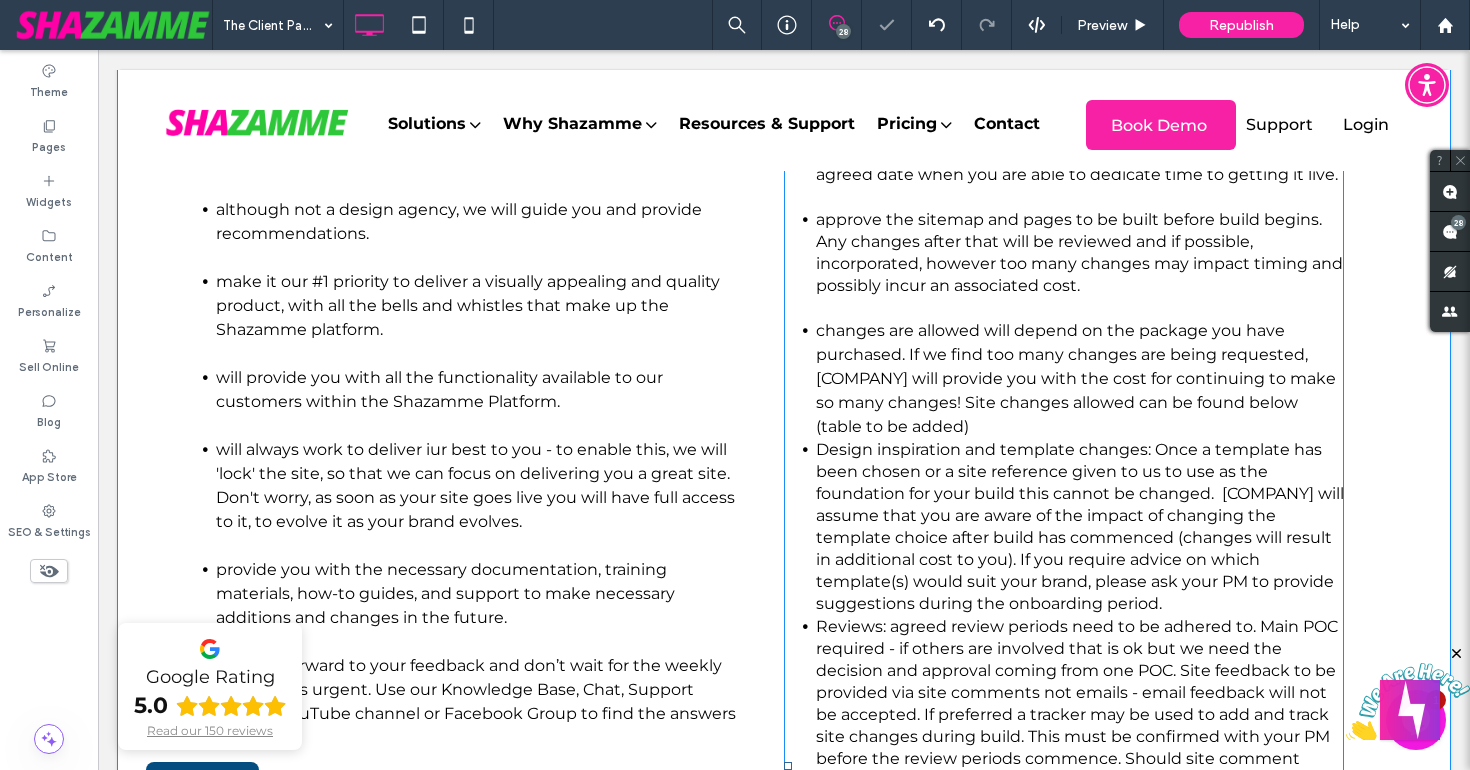 click on "Design inspiration and template changes: Once a template has been chosen or a site reference given to us to use as the foundation for your build this cannot be changed.  Shazamme will assume that you are aware of the impact of changing the template choice after build has commenced (changes will result in additional cost to you). If you require advice on which template(s) would suit your brand, please ask your PM to provide suggestions during the onboarding period." at bounding box center (1080, 527) 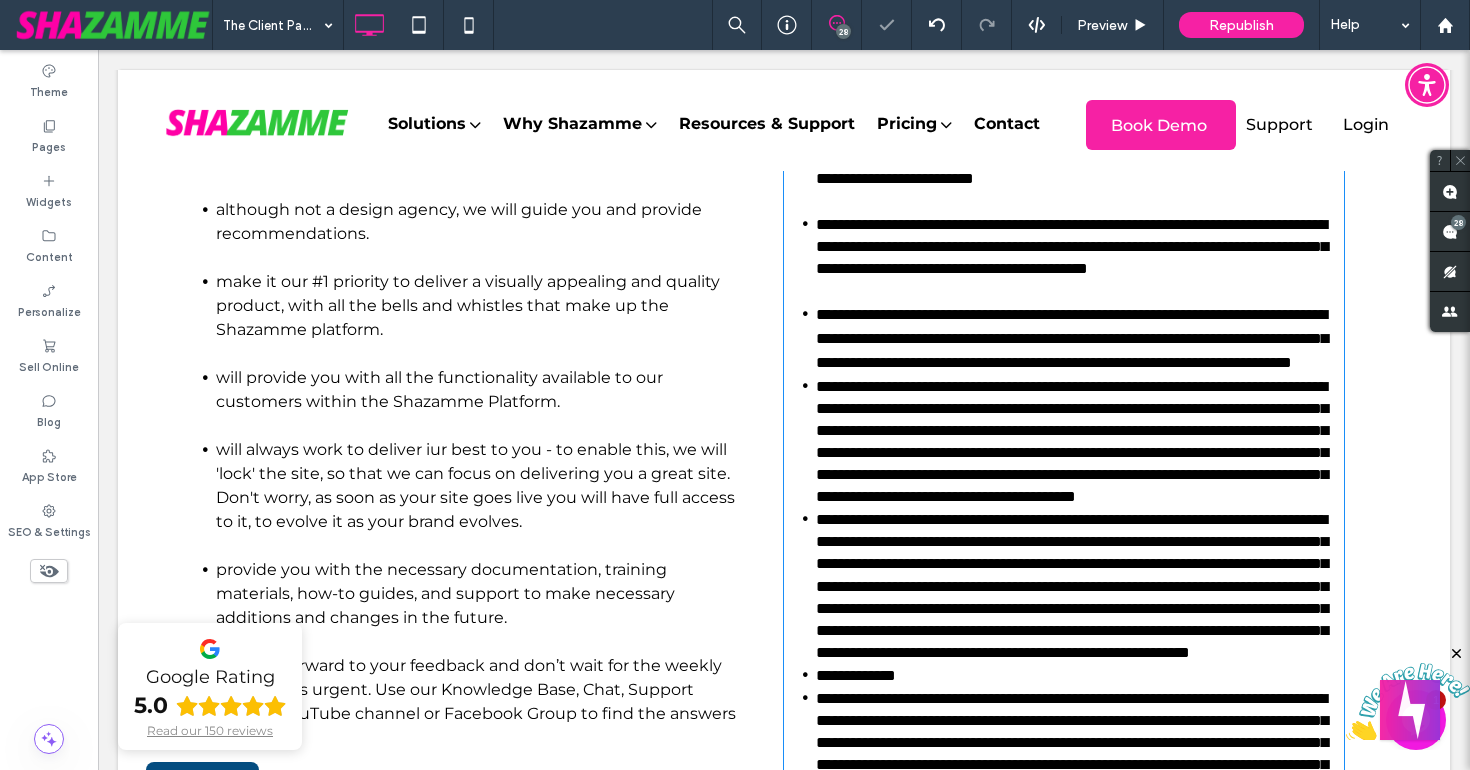 scroll, scrollTop: 504, scrollLeft: 0, axis: vertical 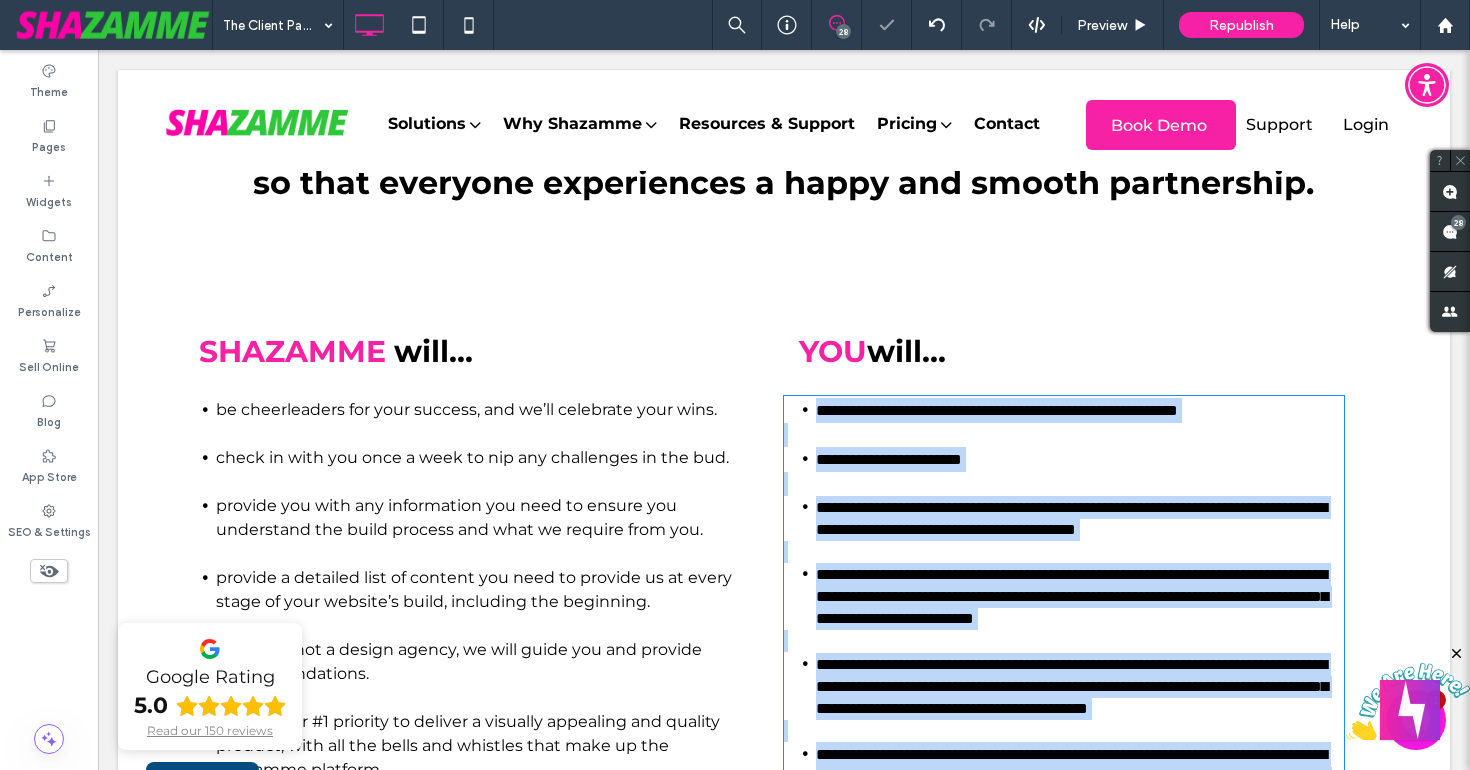 type on "**********" 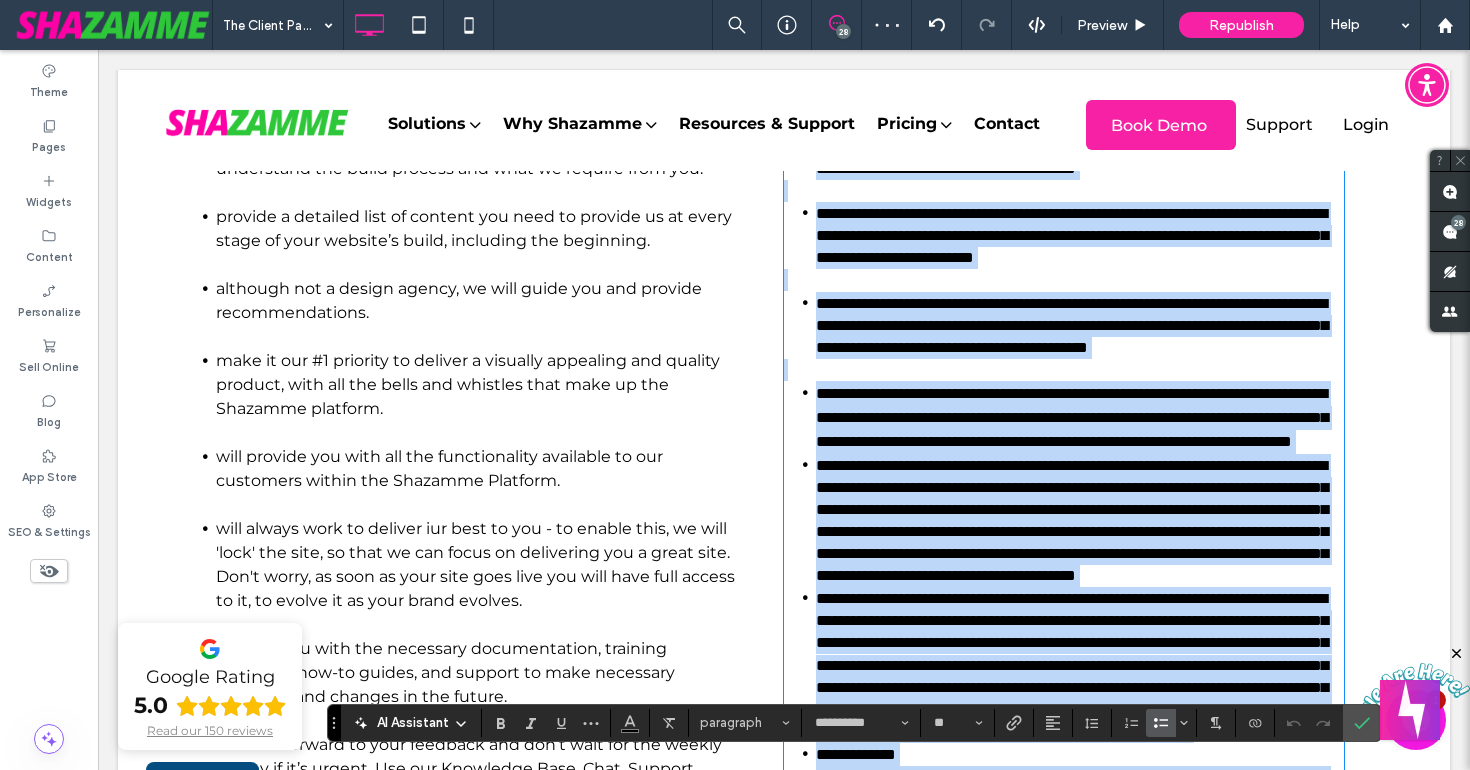 scroll, scrollTop: 874, scrollLeft: 0, axis: vertical 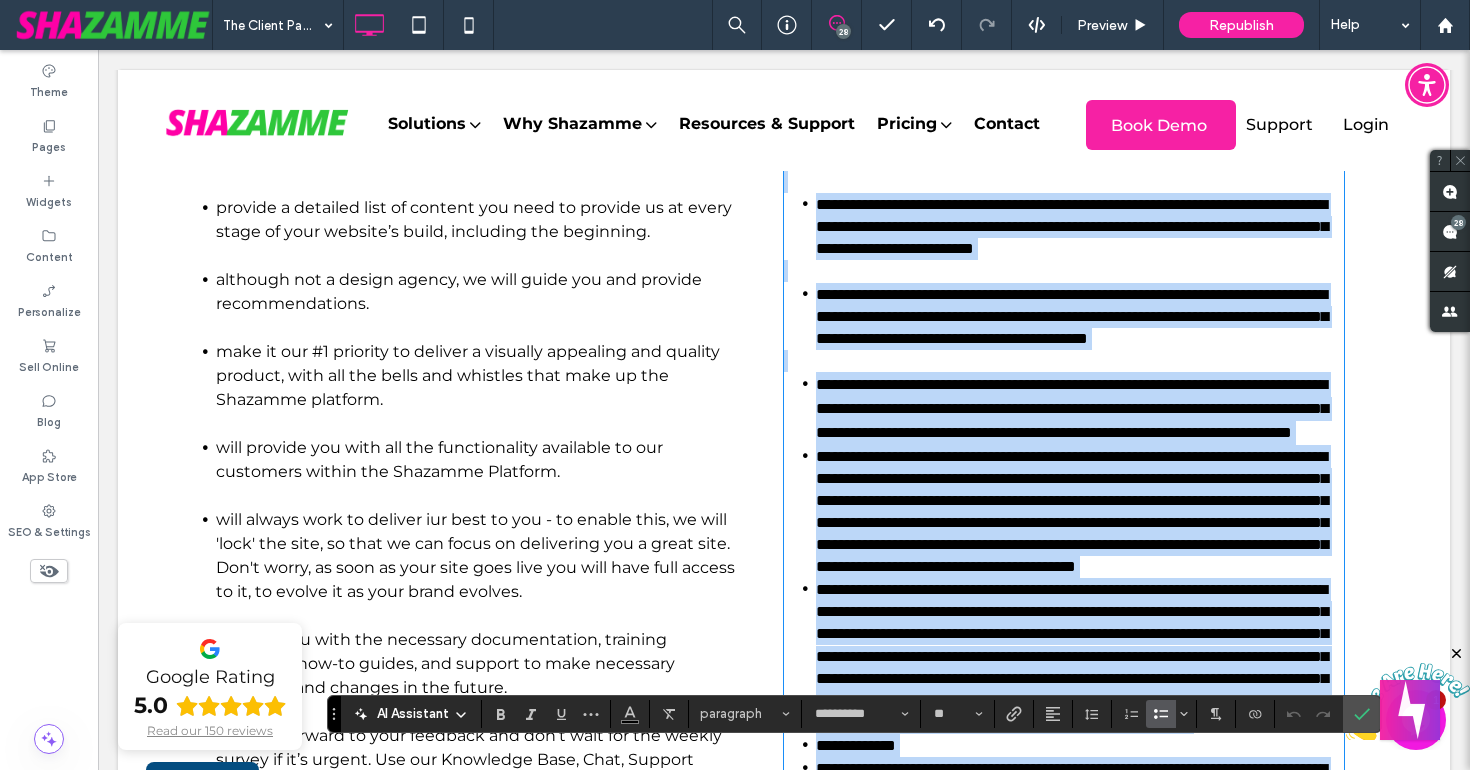 click on "**********" at bounding box center [1080, 408] 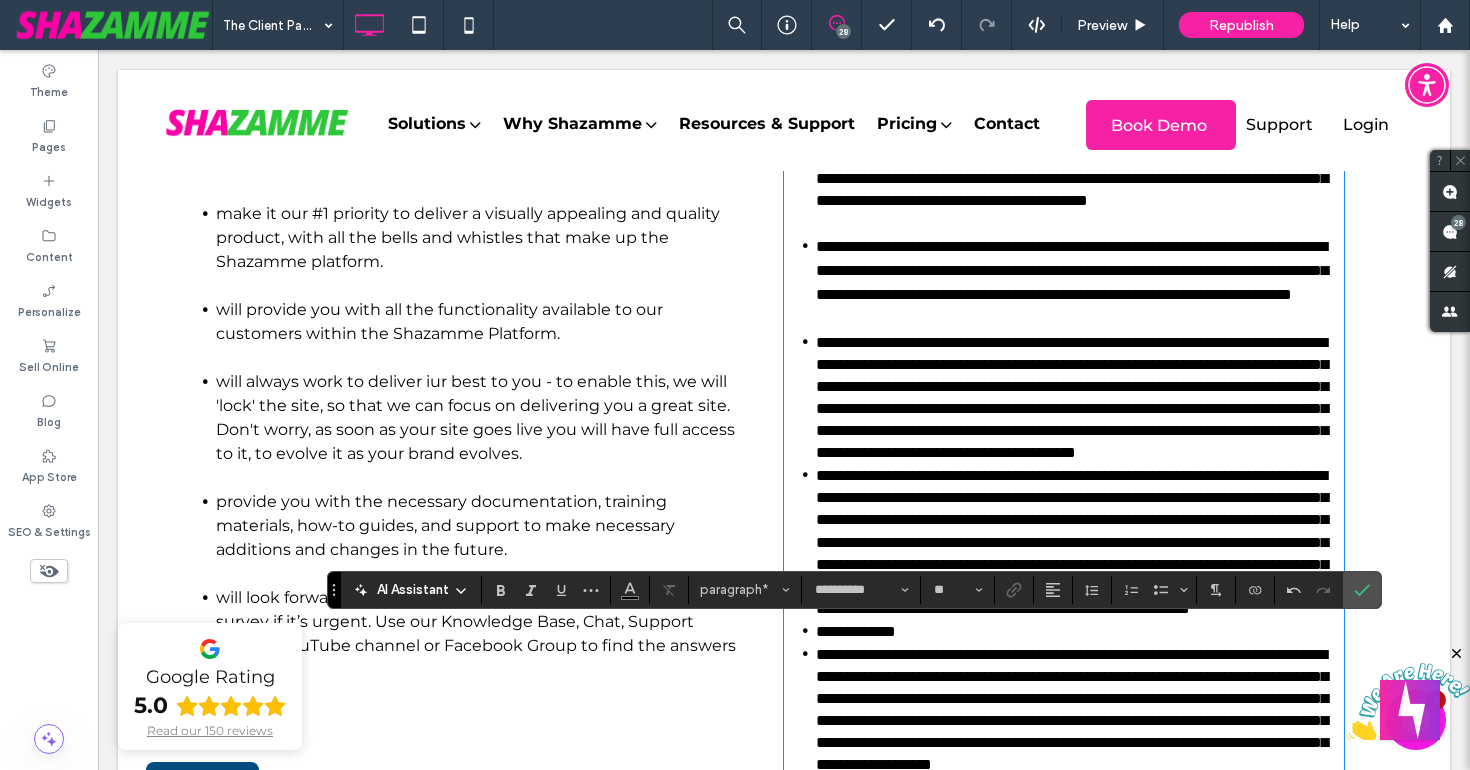 scroll, scrollTop: 1022, scrollLeft: 0, axis: vertical 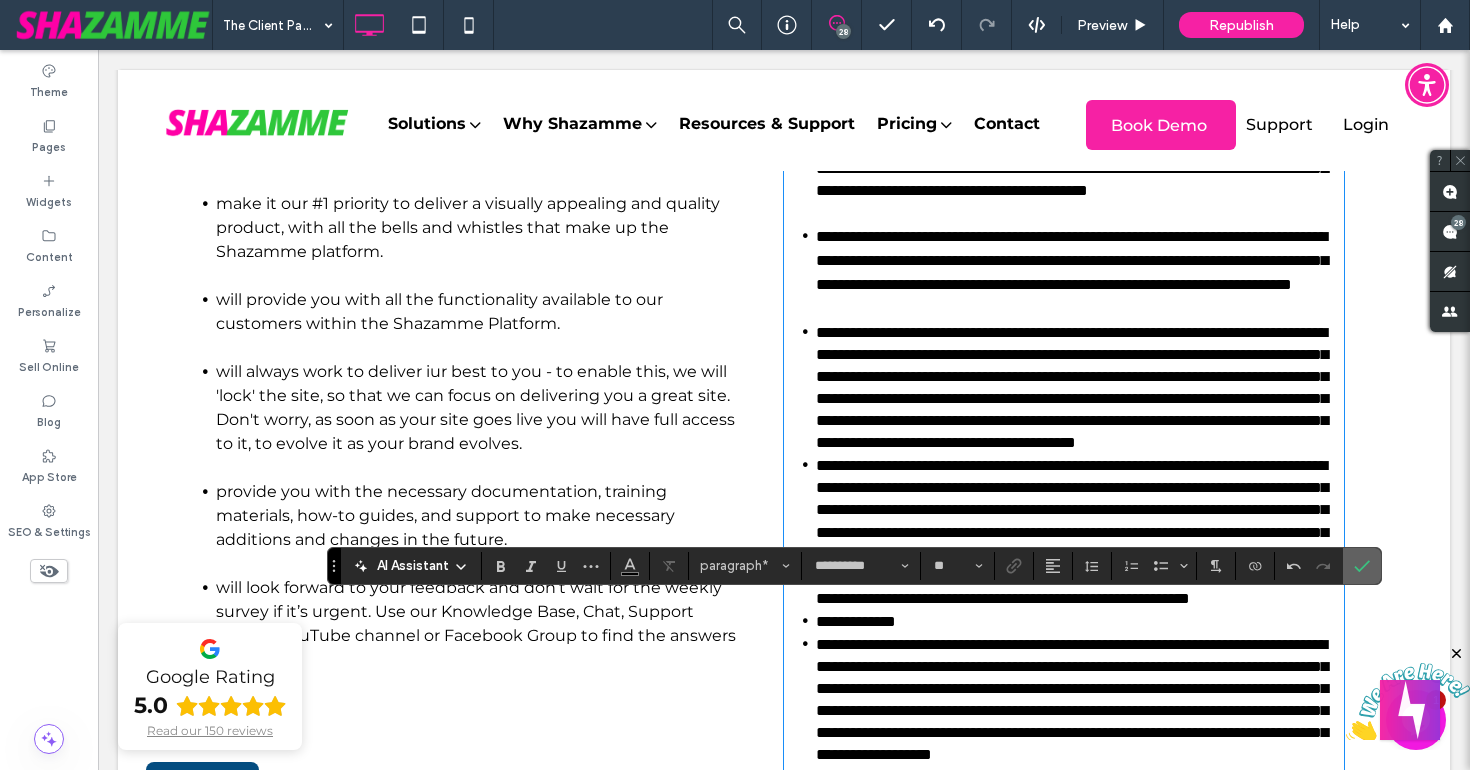 click 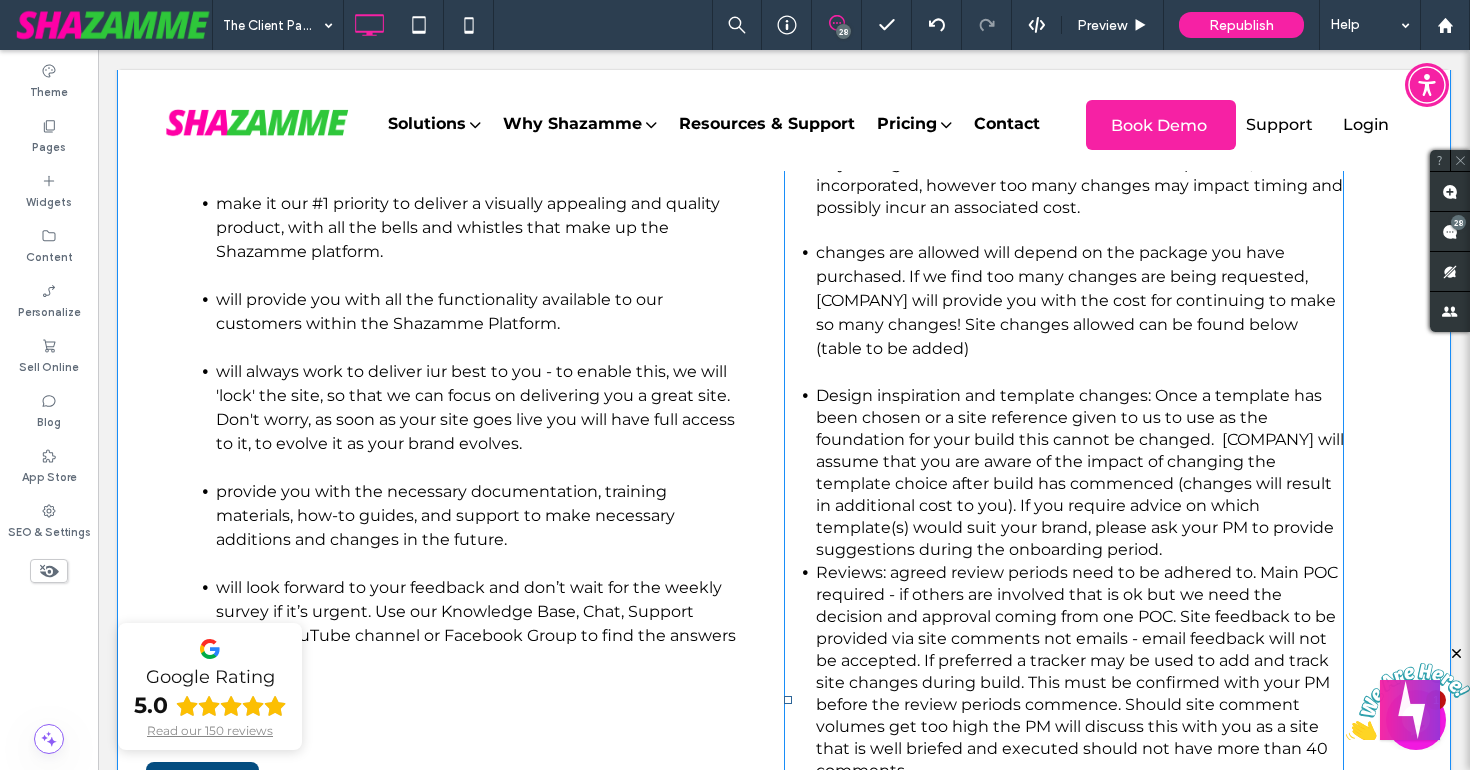 click on "Design inspiration and template changes: Once a template has been chosen or a site reference given to us to use as the foundation for your build this cannot be changed.  Shazamme will assume that you are aware of the impact of changing the template choice after build has commenced (changes will result in additional cost to you). If you require advice on which template(s) would suit your brand, please ask your PM to provide suggestions during the onboarding period." at bounding box center (1080, 473) 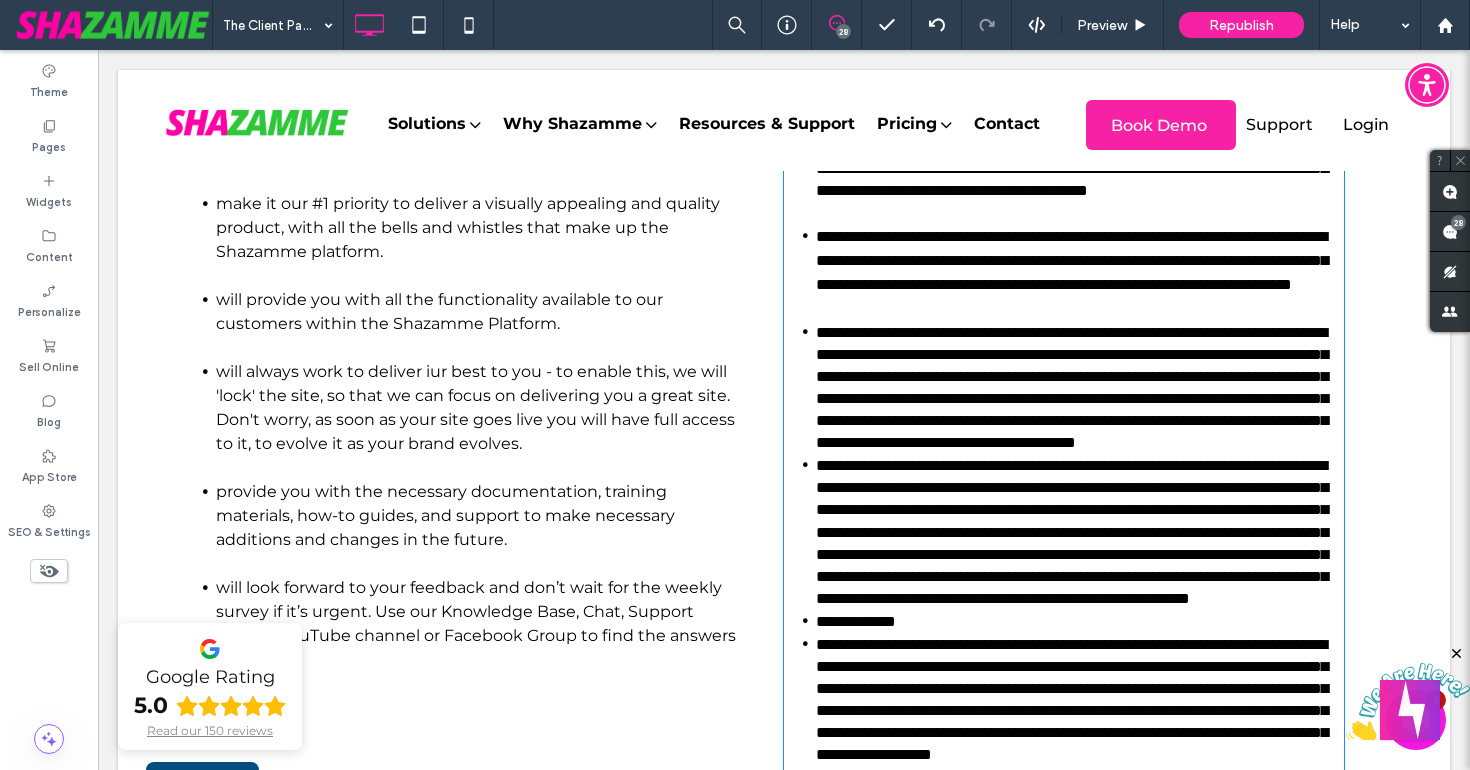 click at bounding box center [1064, 34] 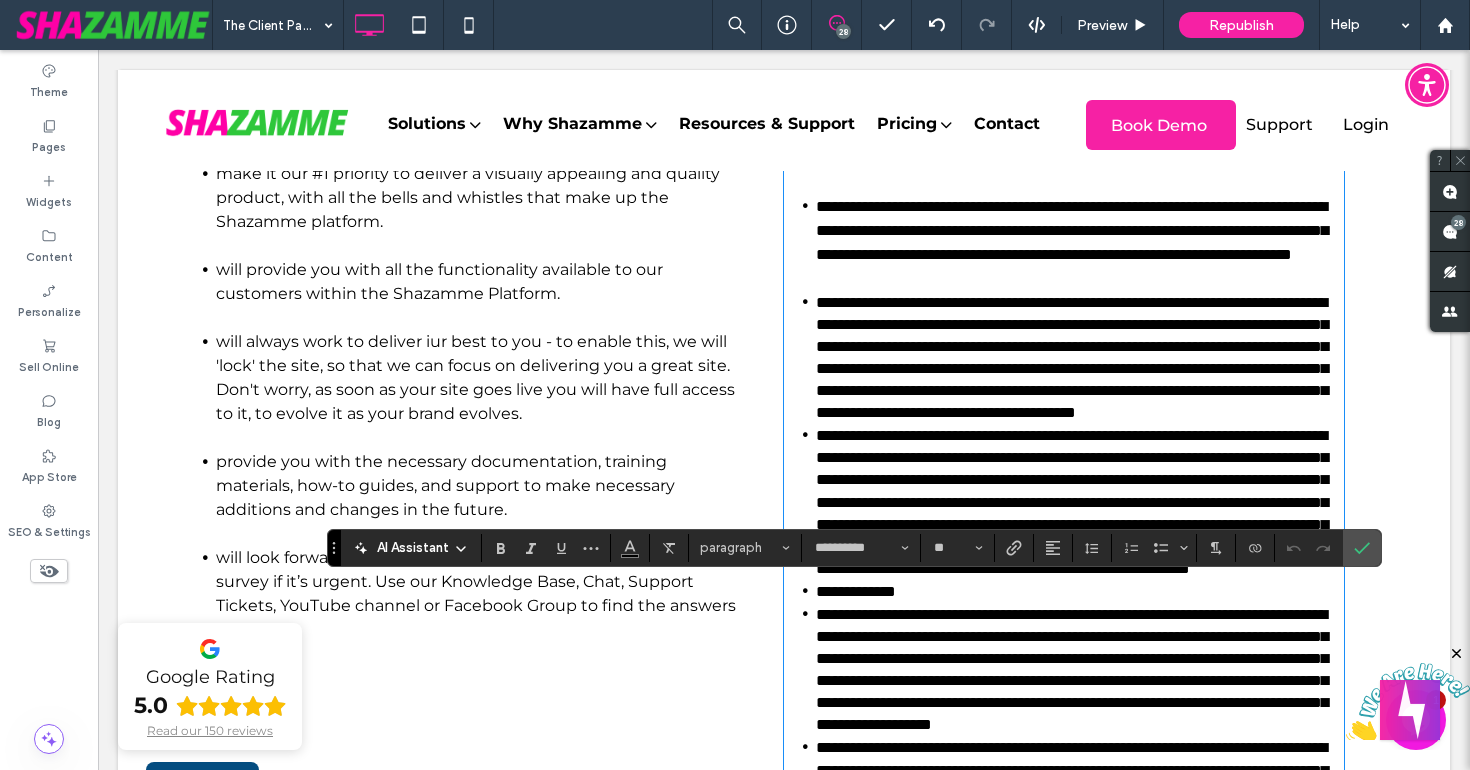 scroll, scrollTop: 1071, scrollLeft: 0, axis: vertical 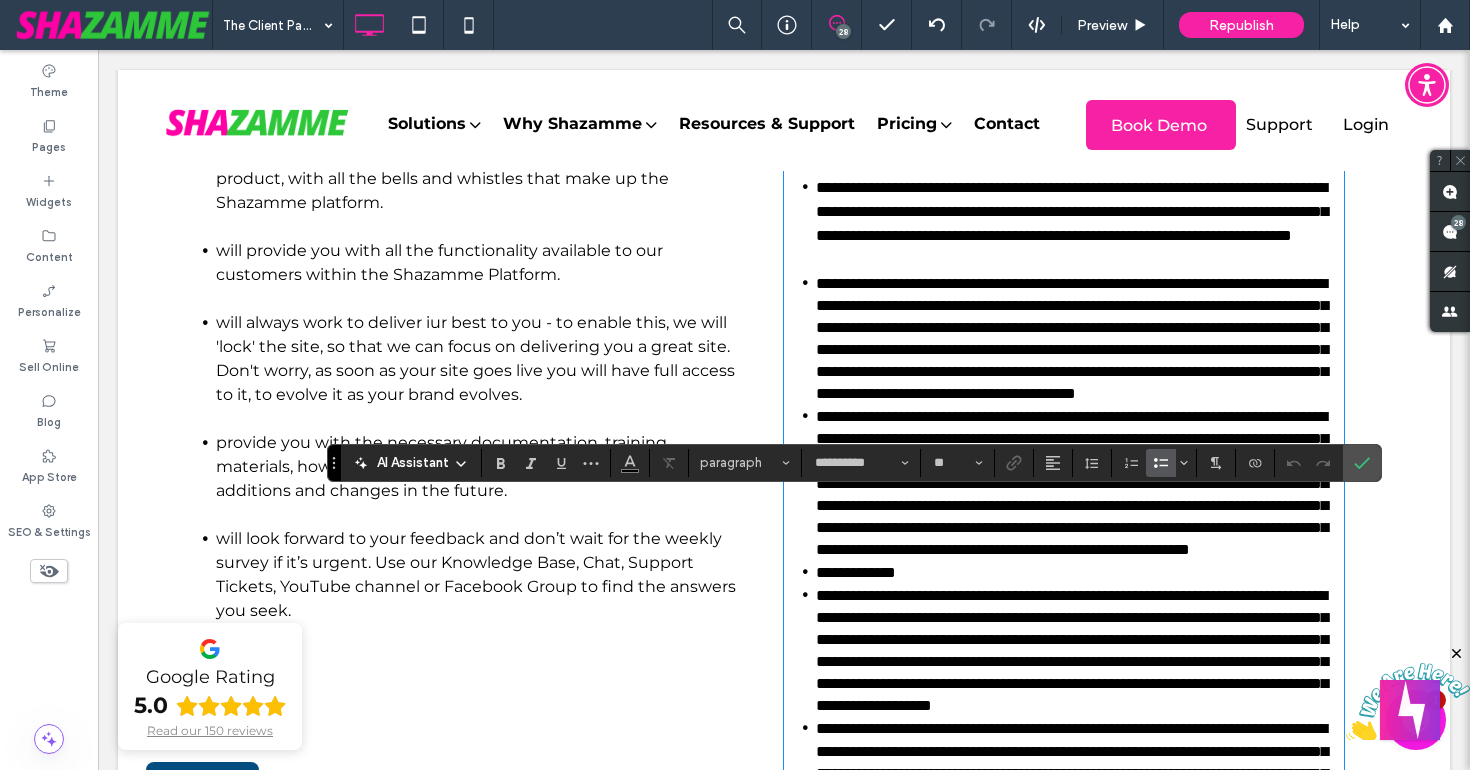 click on "**********" at bounding box center (1080, 338) 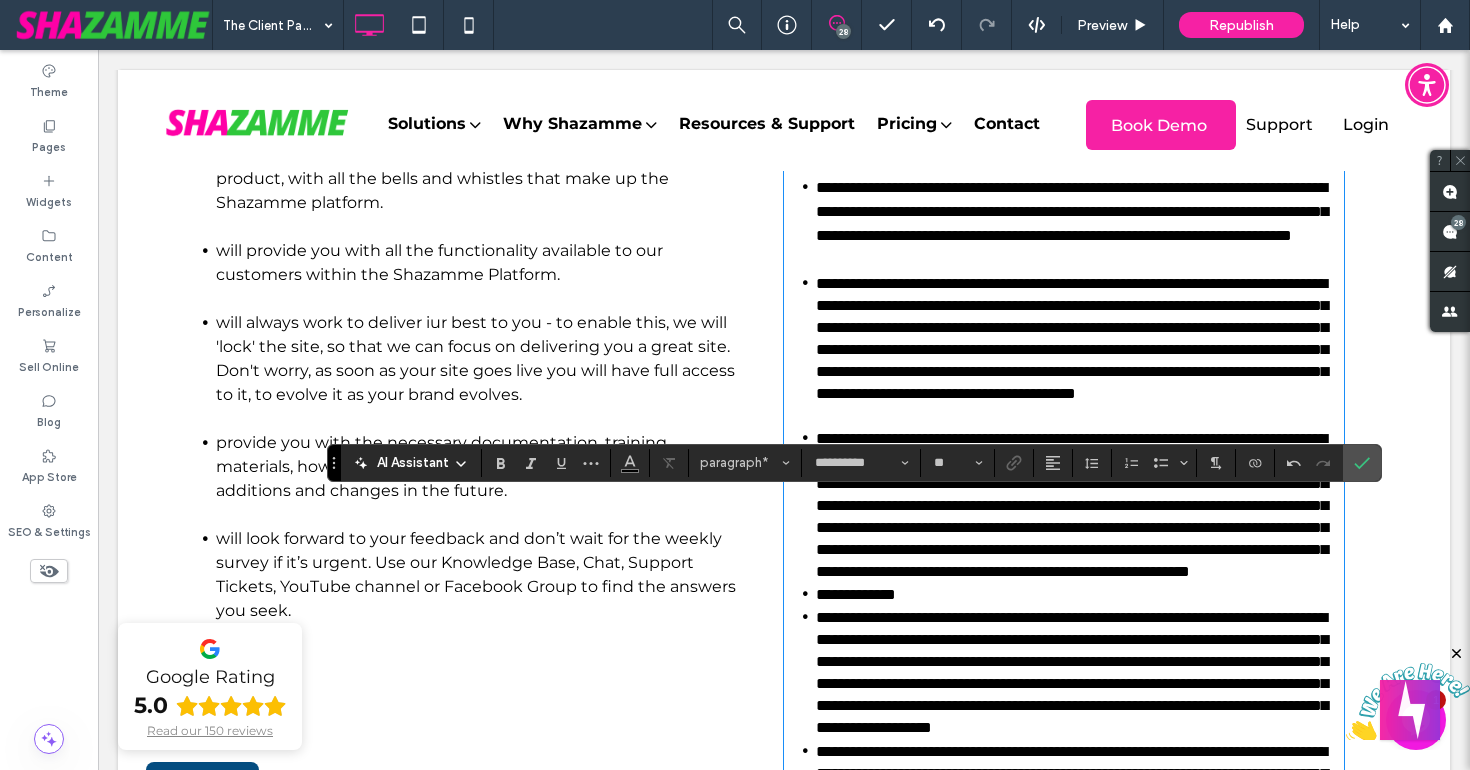 click on "**********" at bounding box center (1072, 504) 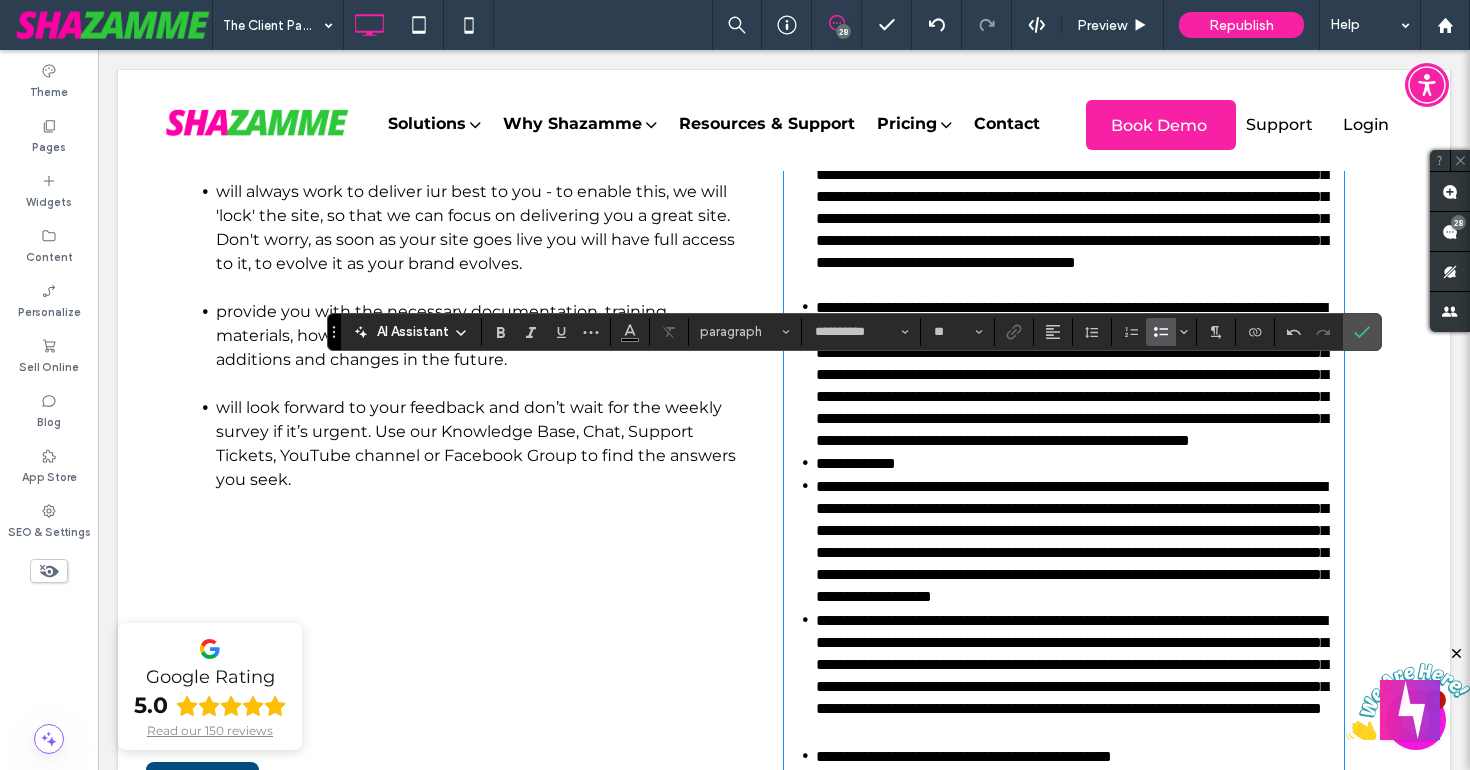 scroll, scrollTop: 1206, scrollLeft: 0, axis: vertical 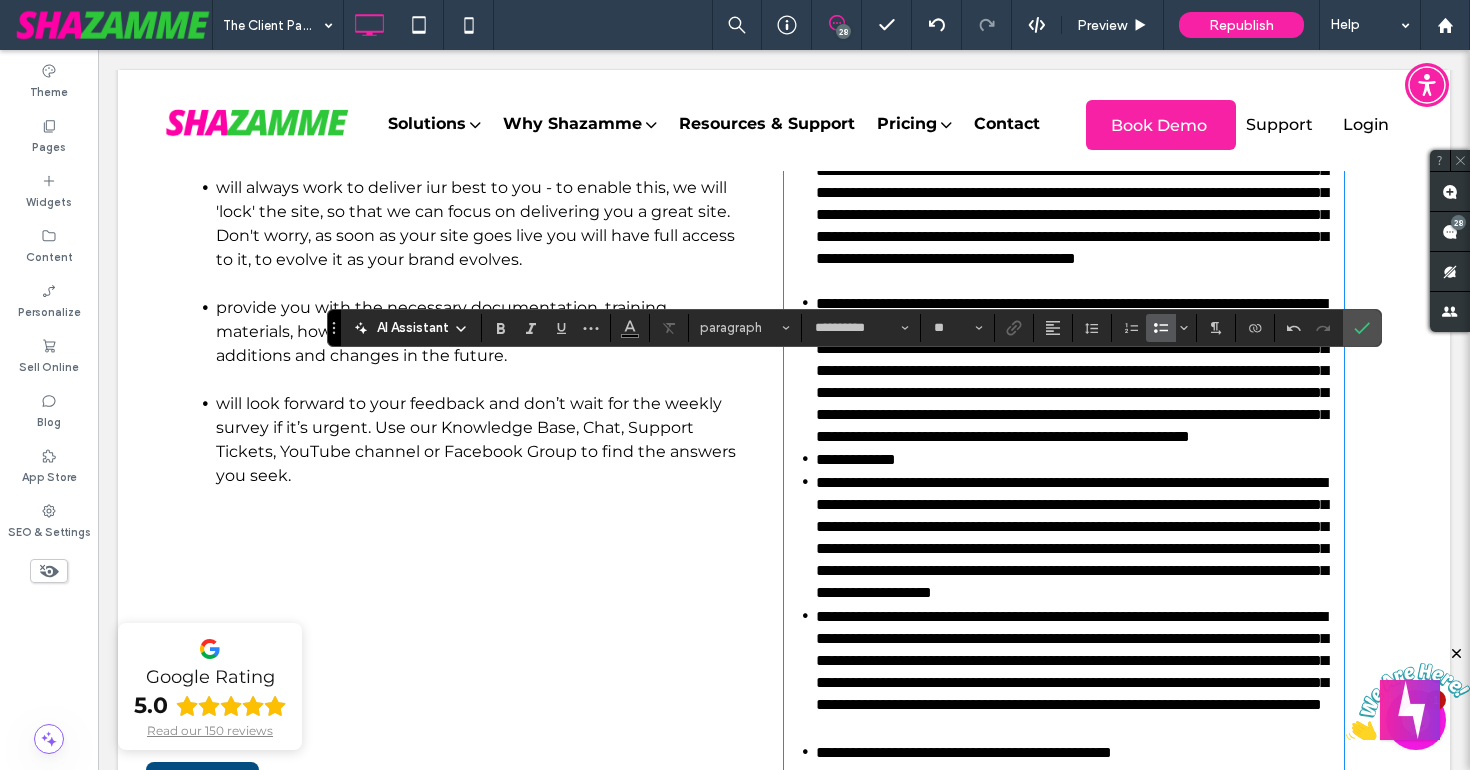 click on "**********" at bounding box center (1080, 370) 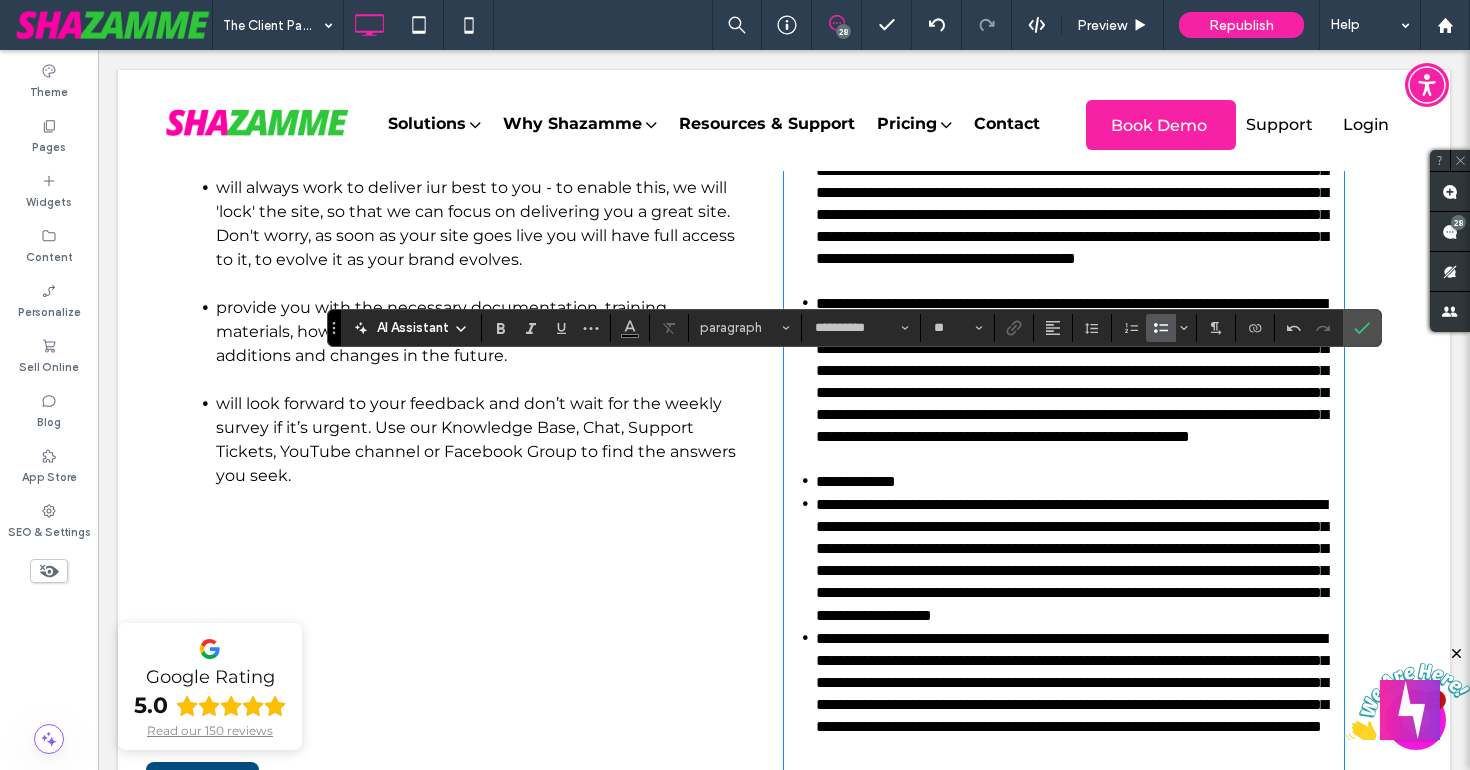 type 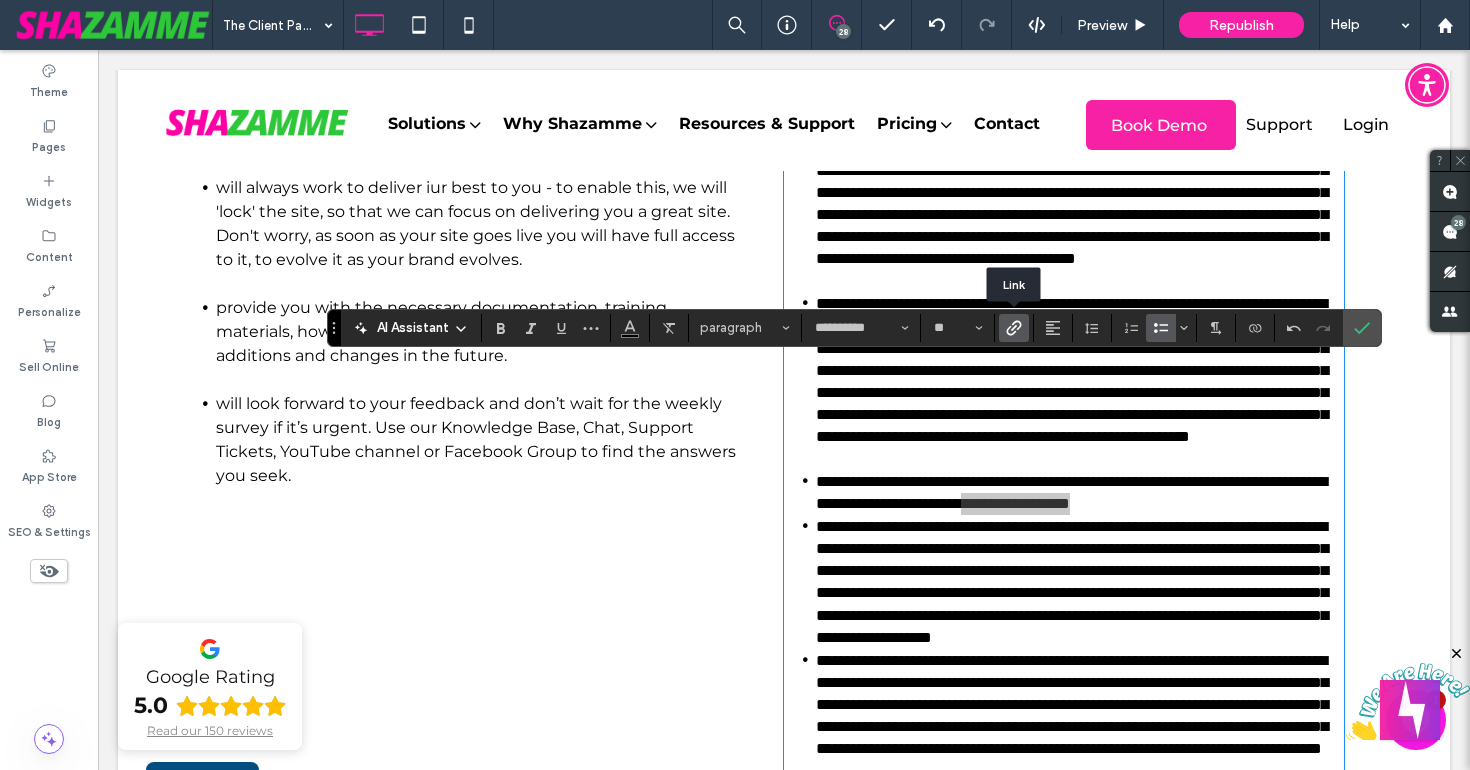 click 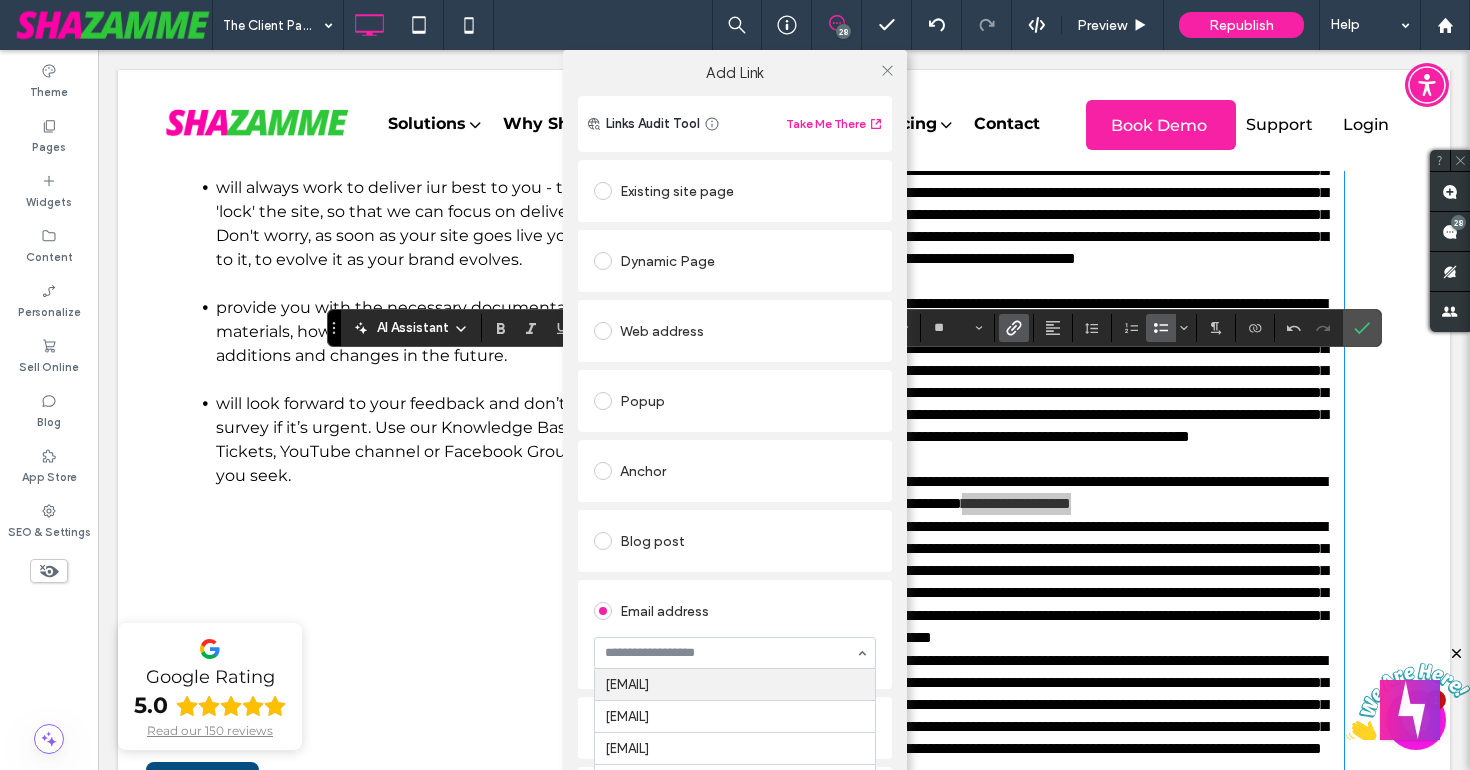 click at bounding box center [735, 653] 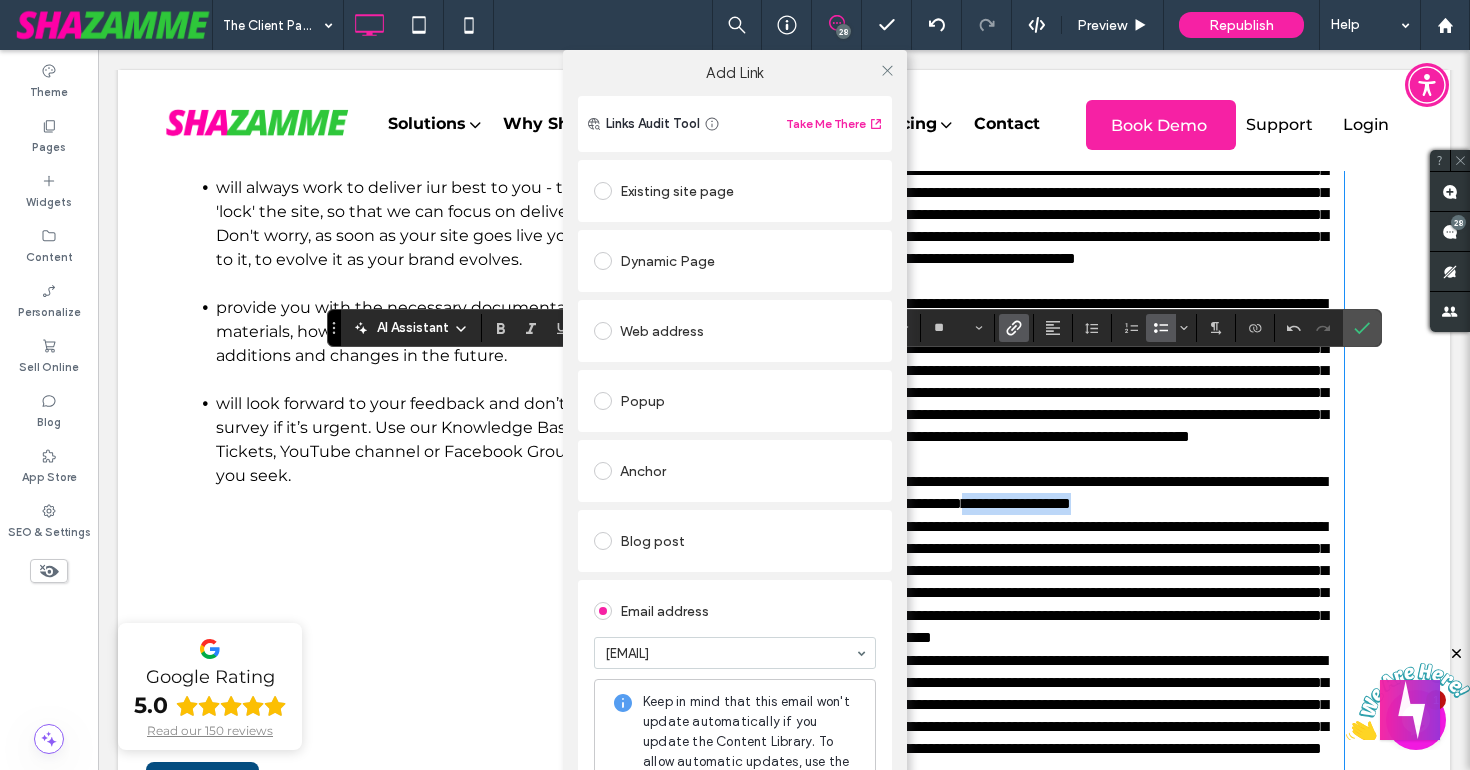 click on "Email address info@shazamme.com Keep in mind that this email won't update automatically if you update the Content Library. To allow automatic updates, use the Connect to Data option in the editor." at bounding box center [735, 711] 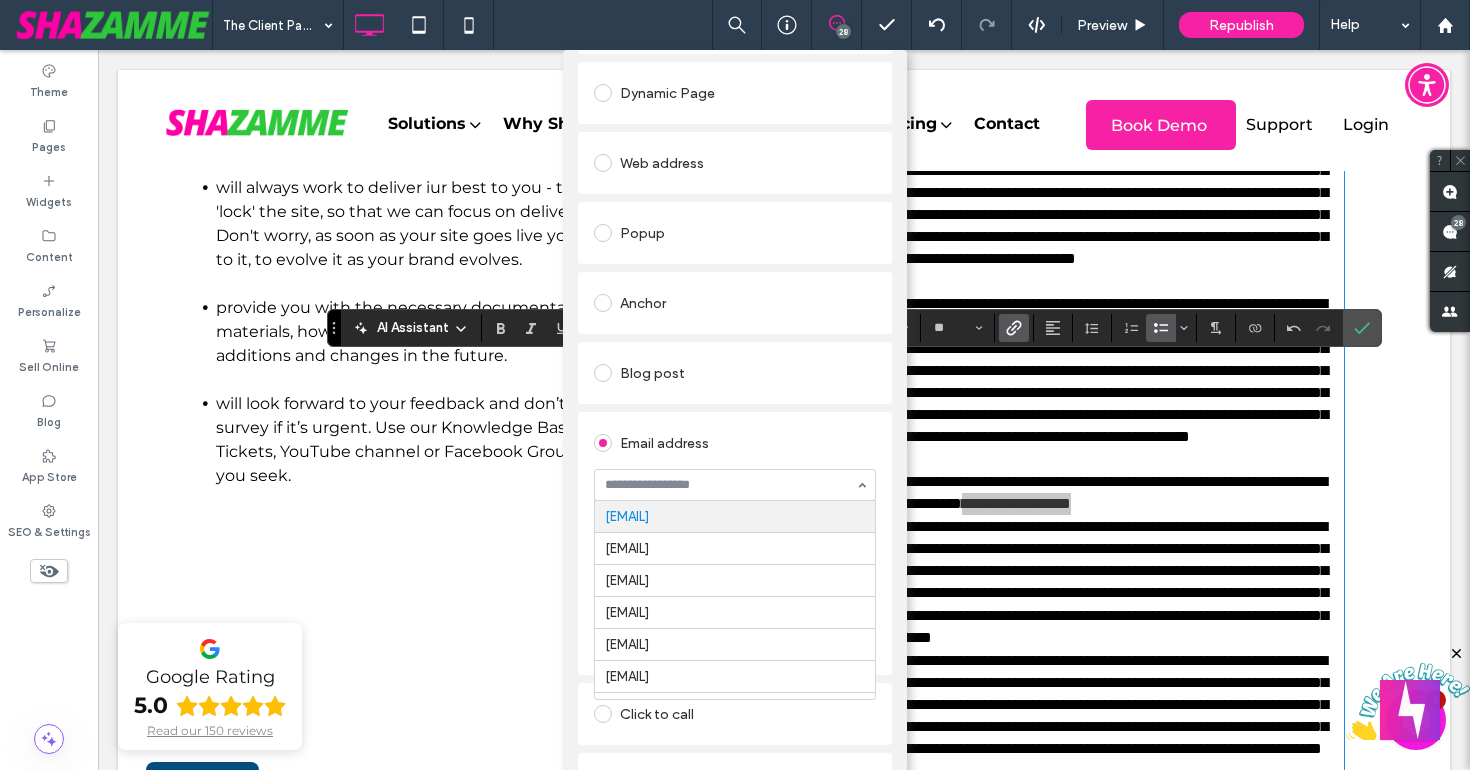 scroll, scrollTop: 177, scrollLeft: 0, axis: vertical 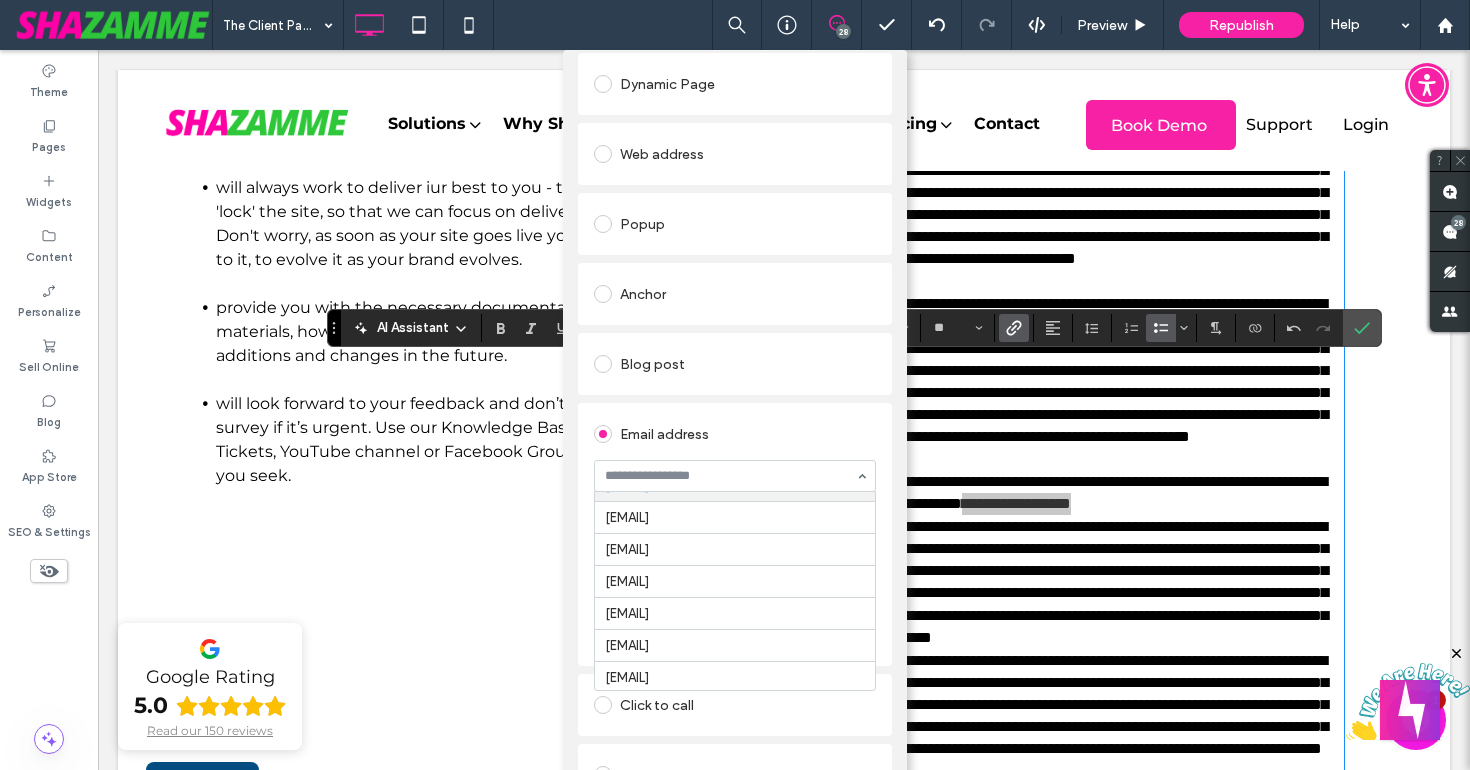 click at bounding box center [730, 476] 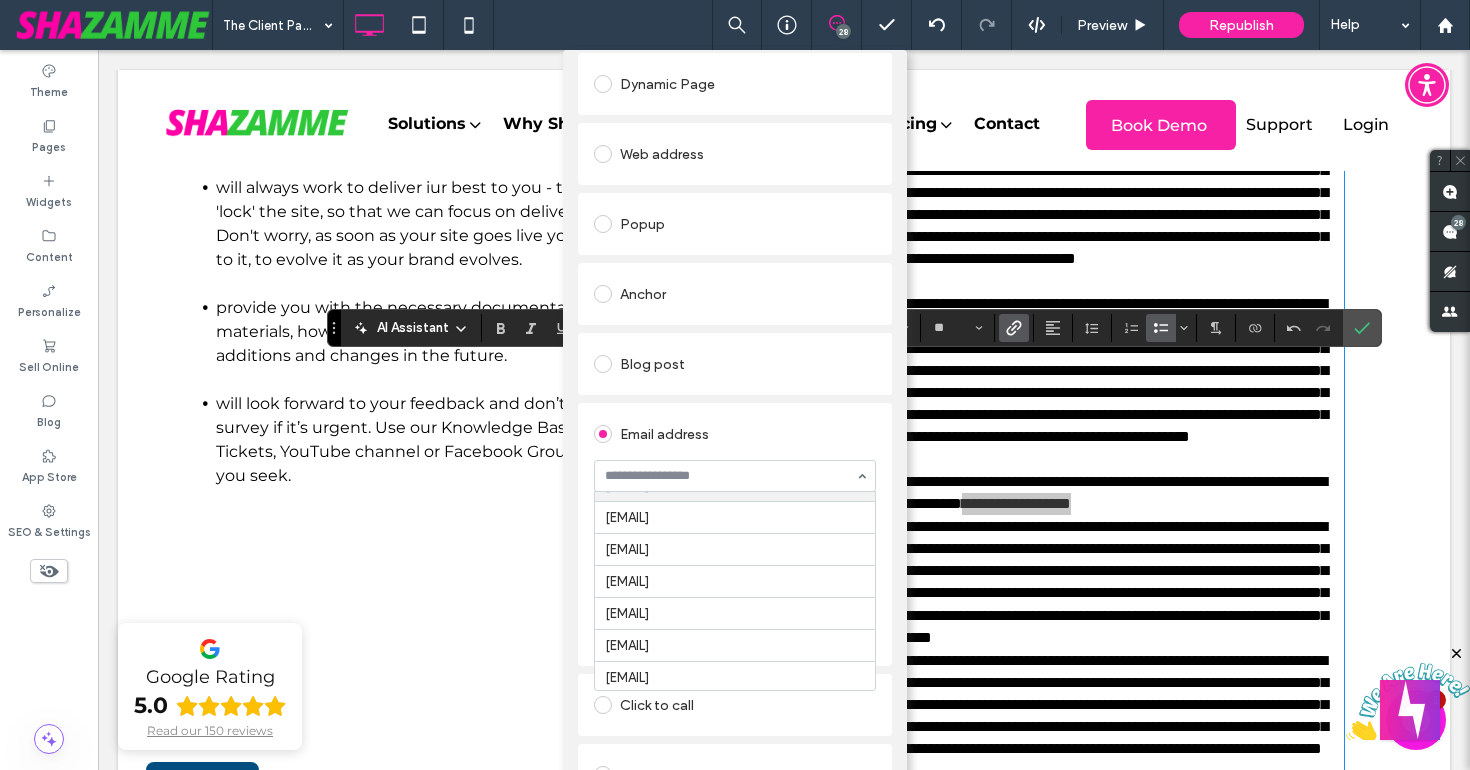 type on "**********" 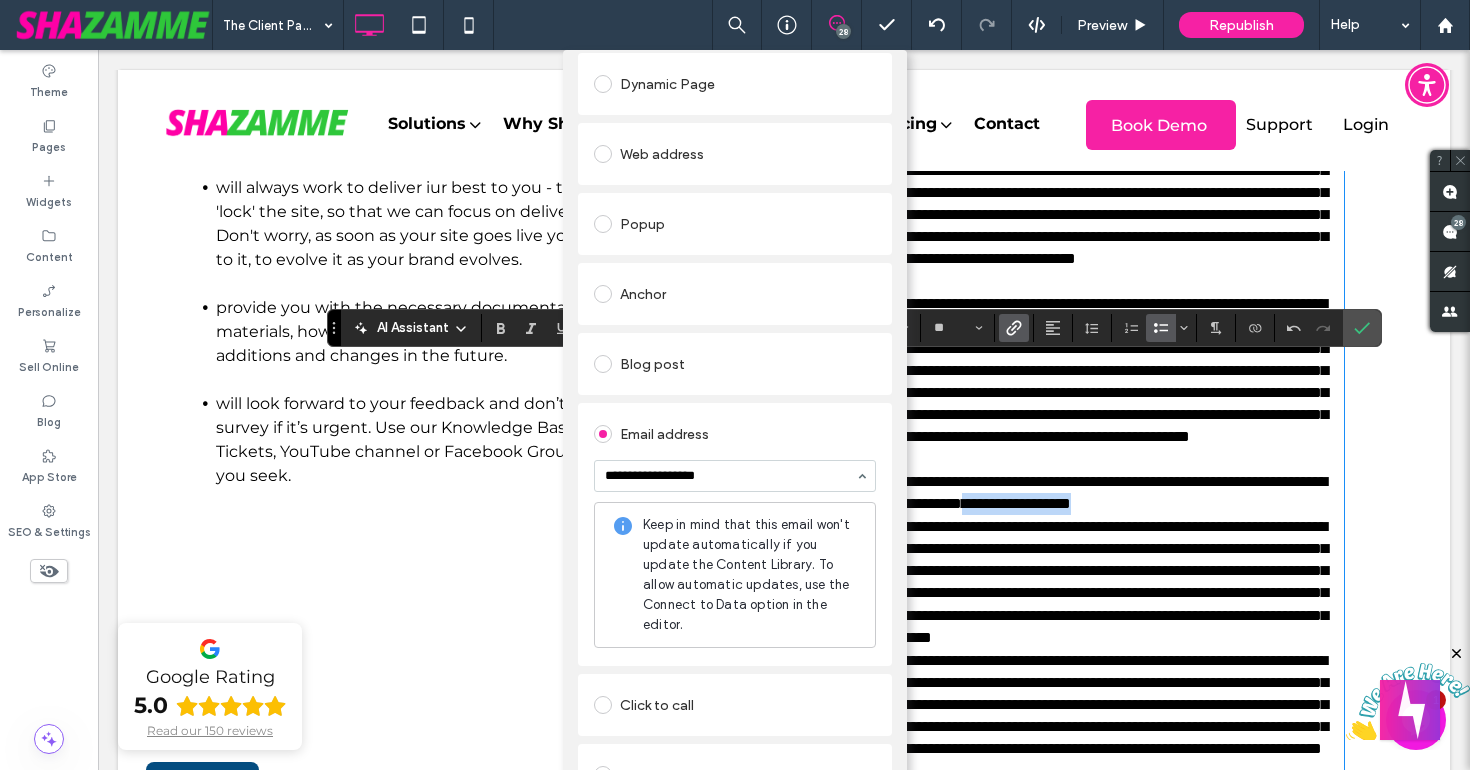 type 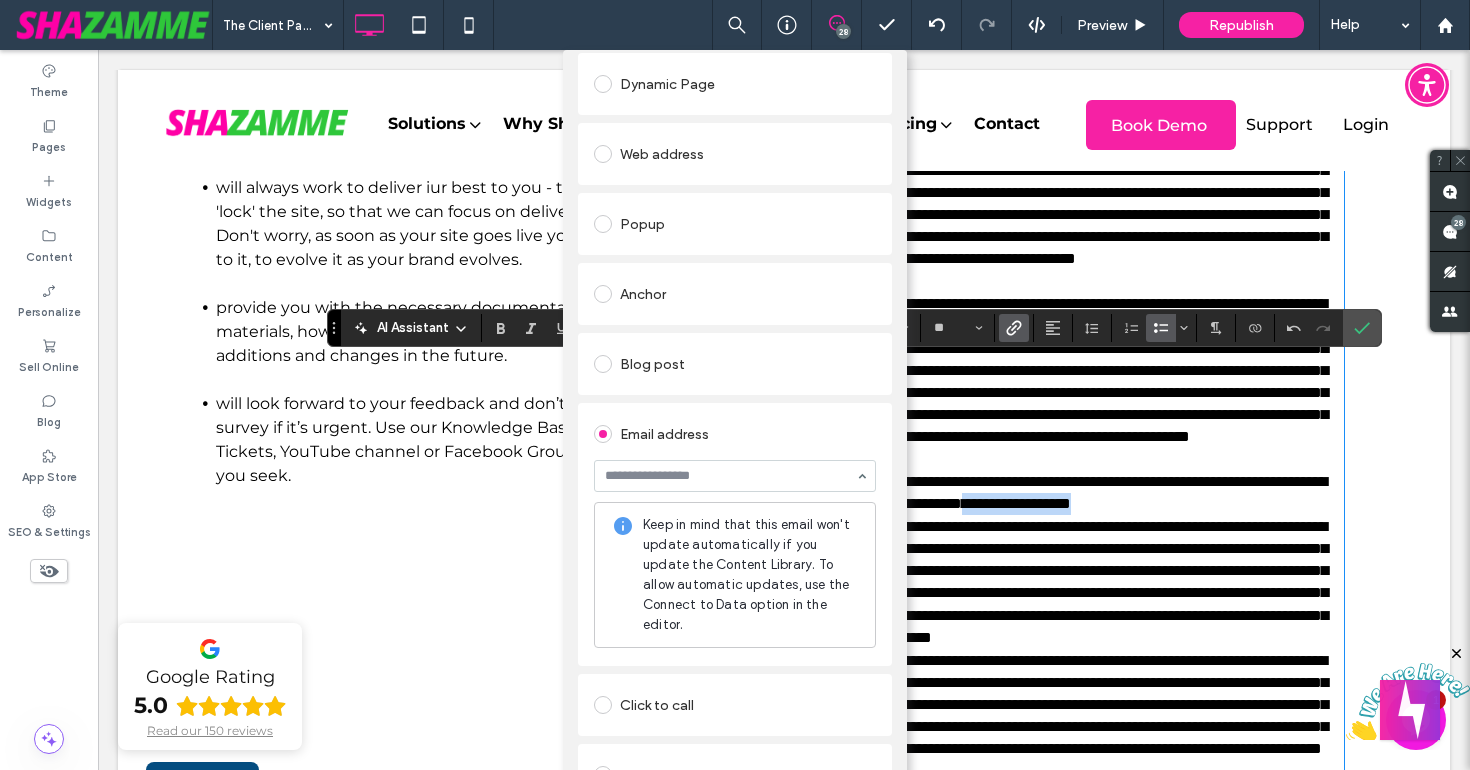 click on "Blog post" at bounding box center [735, 364] 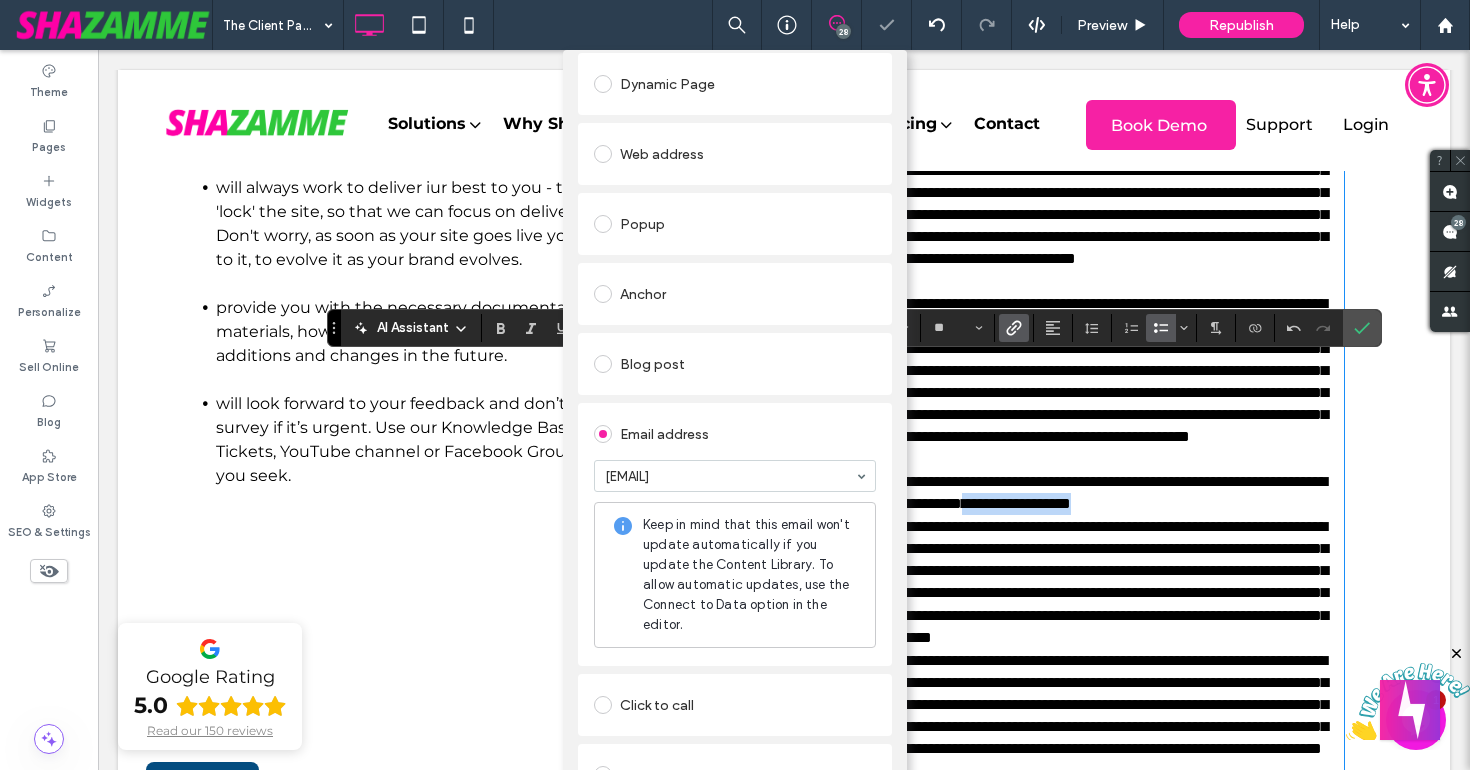scroll, scrollTop: 0, scrollLeft: 0, axis: both 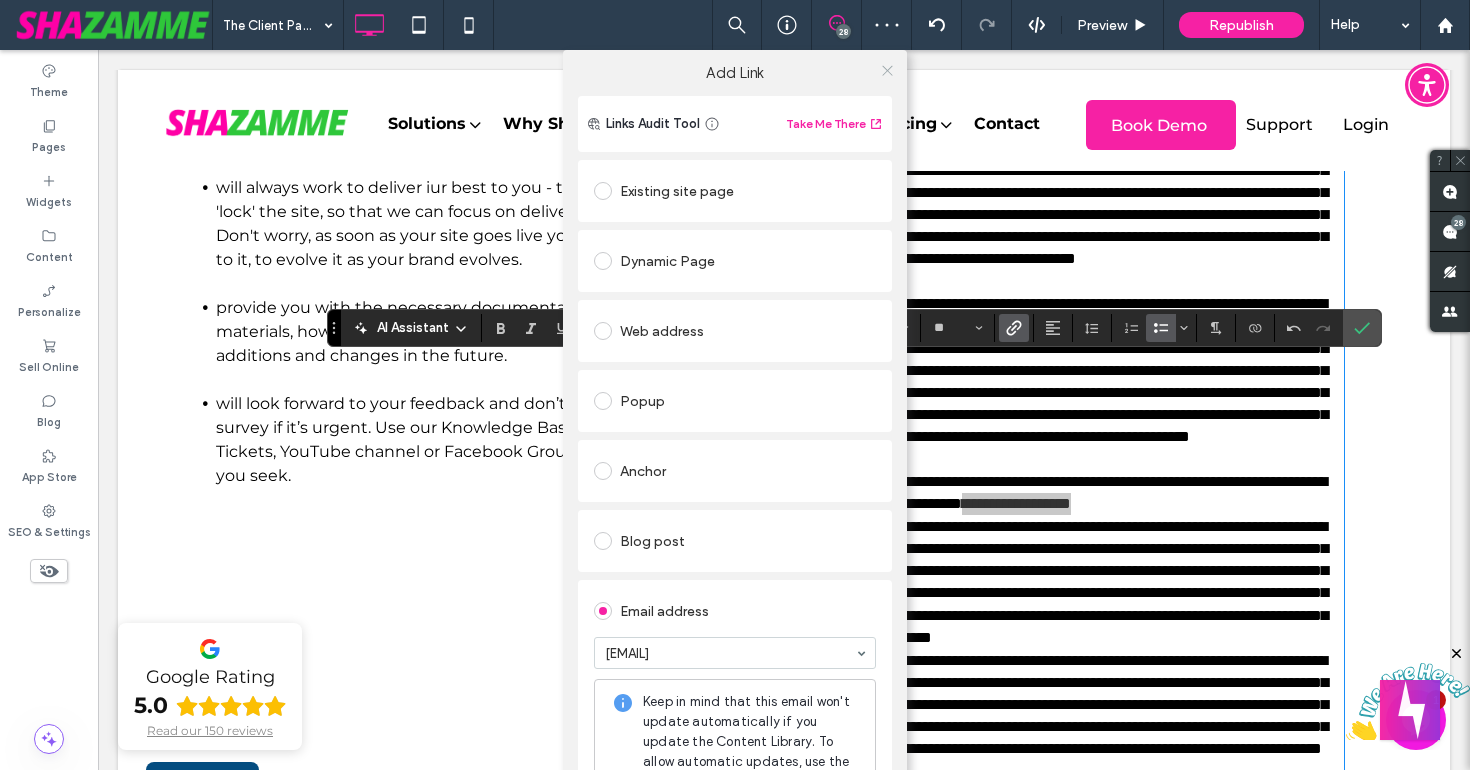 click 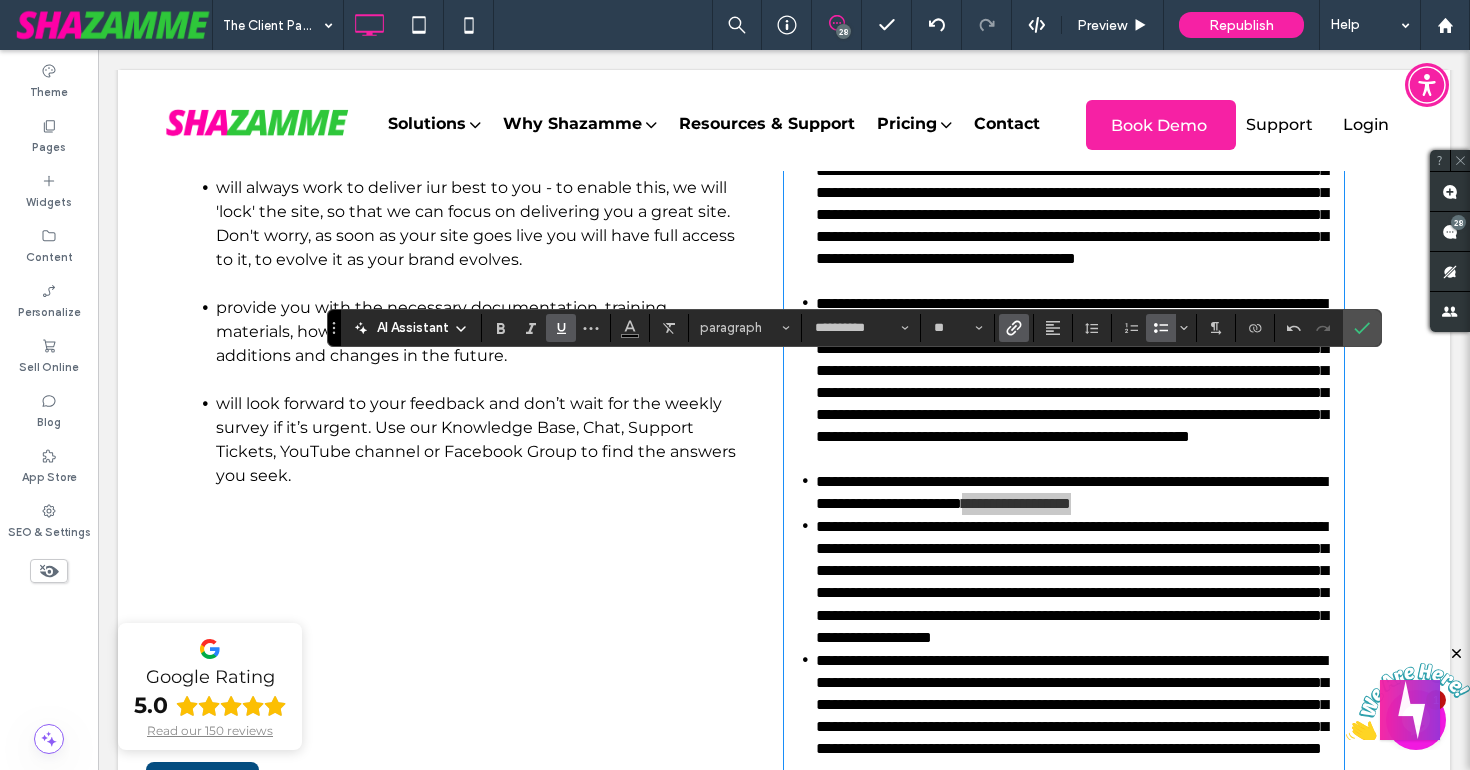 click 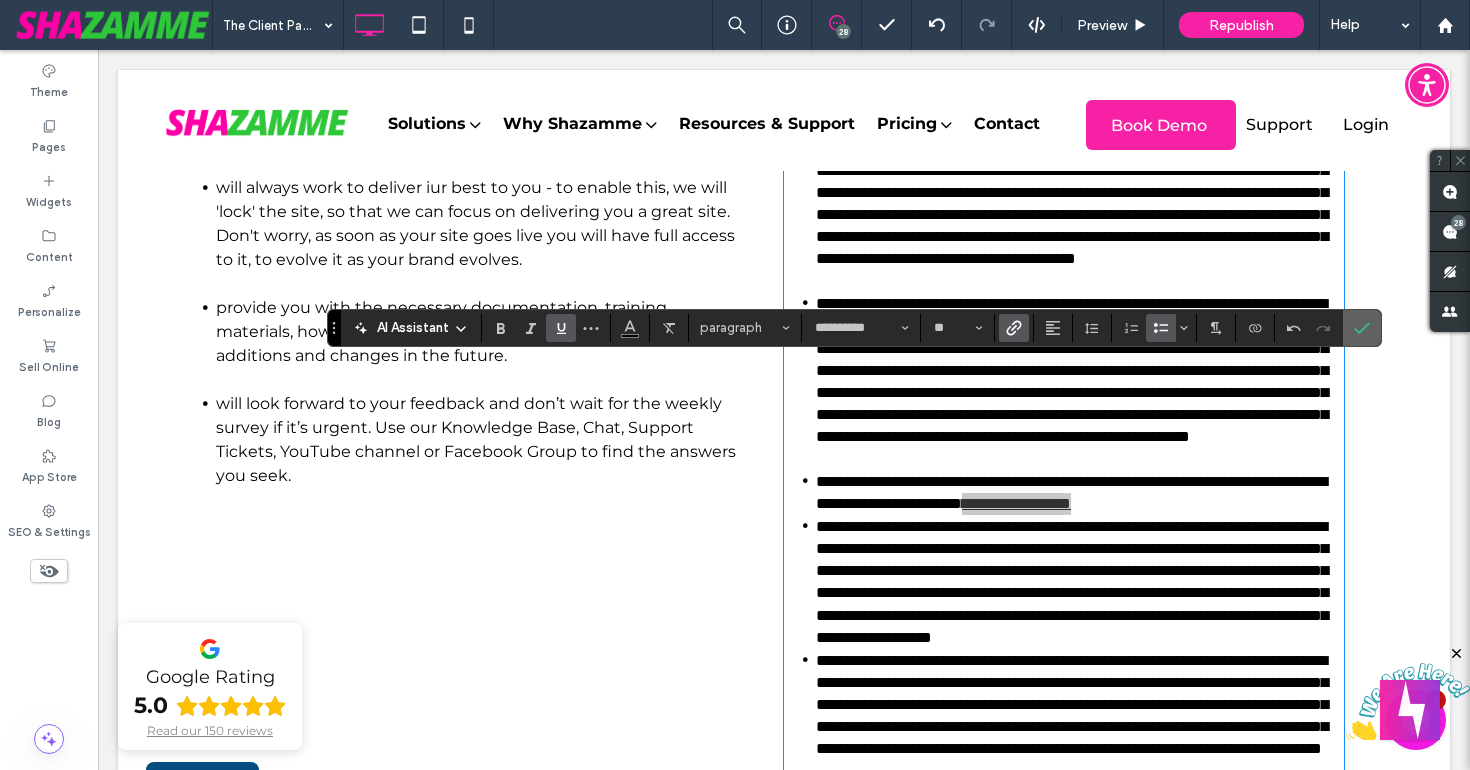click at bounding box center [1362, 328] 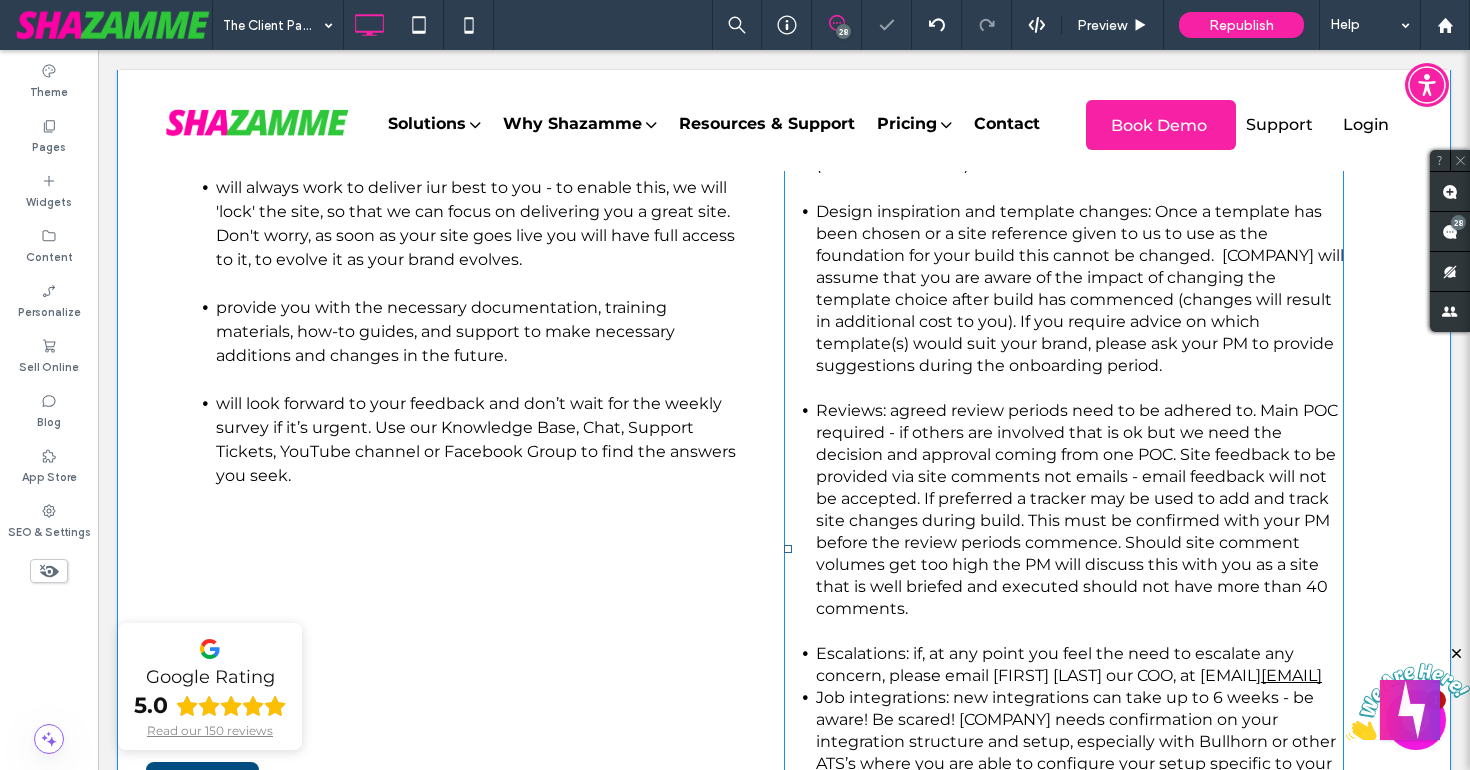 click on "Escalations: if, at any point you feel the need to escalate any concern, please email Paula Mogg our COO, at  paula@shazamme.com" at bounding box center [1080, 665] 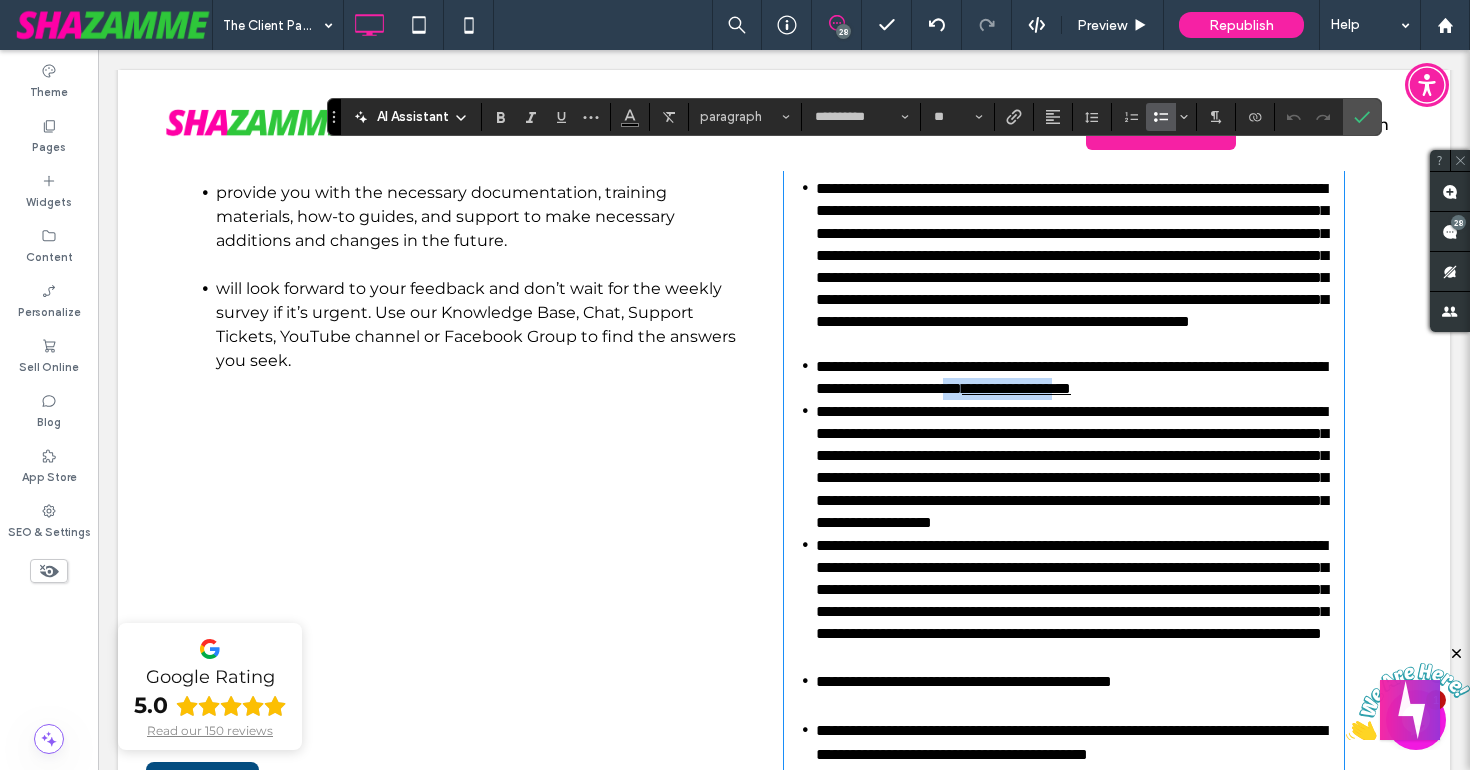 scroll, scrollTop: 1322, scrollLeft: 0, axis: vertical 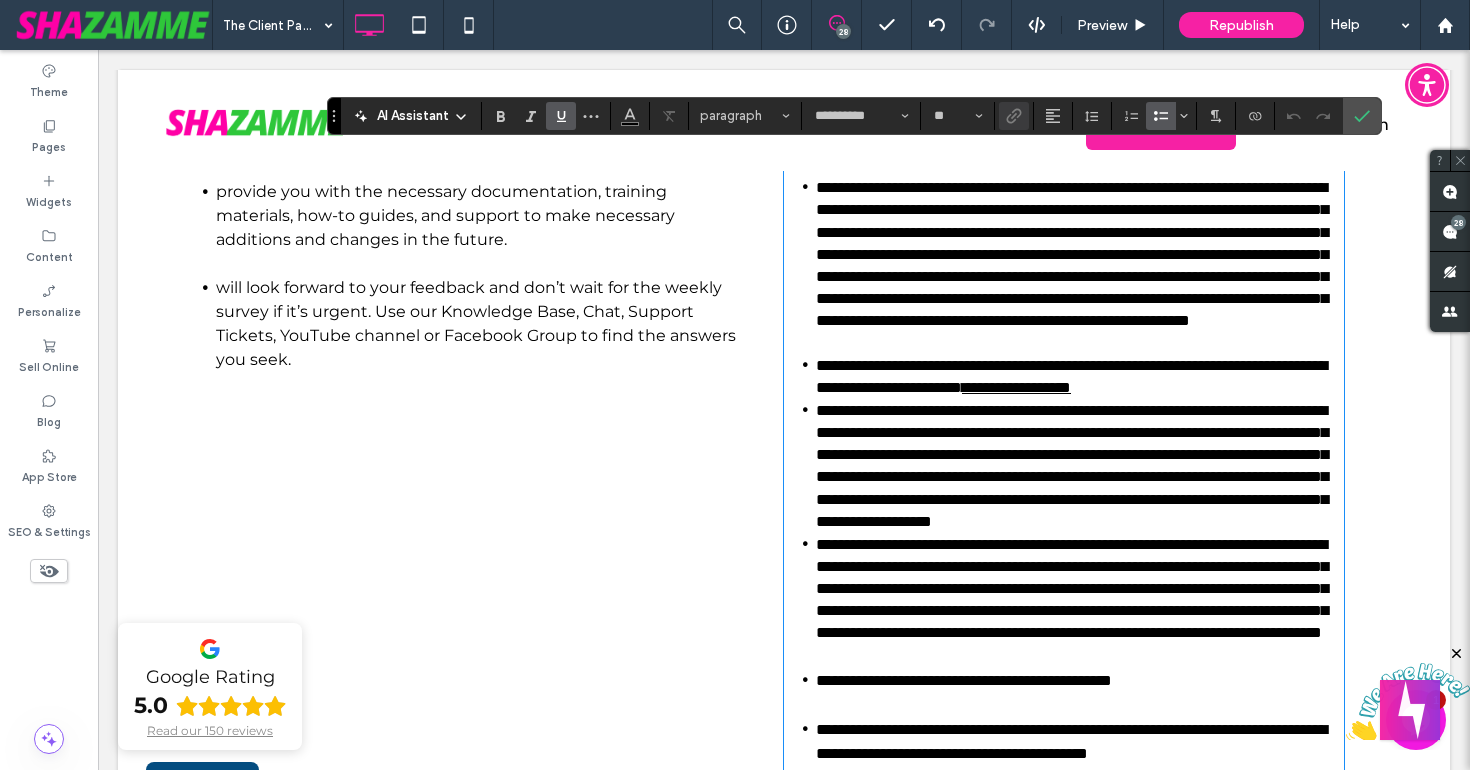 click on "**********" at bounding box center [1080, 376] 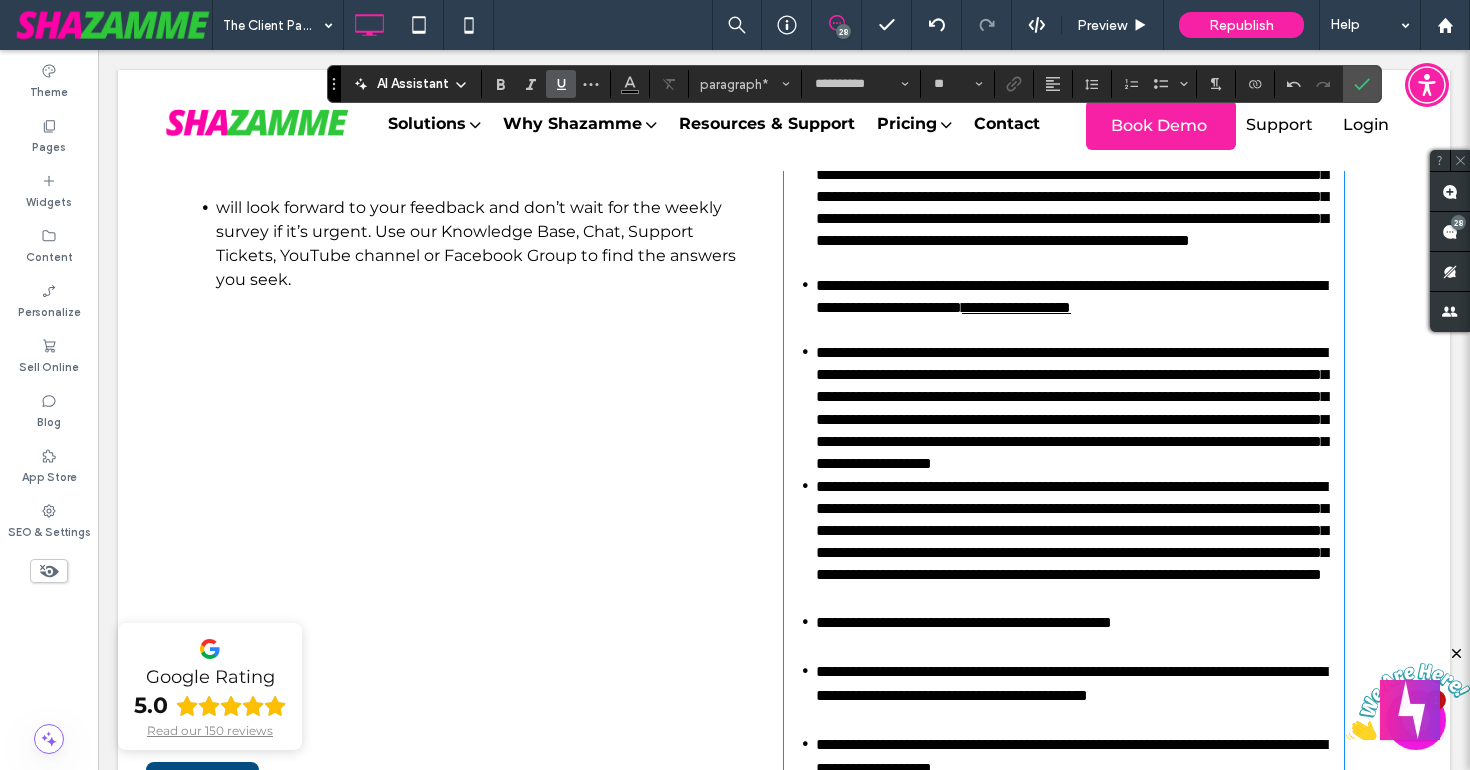scroll, scrollTop: 1456, scrollLeft: 0, axis: vertical 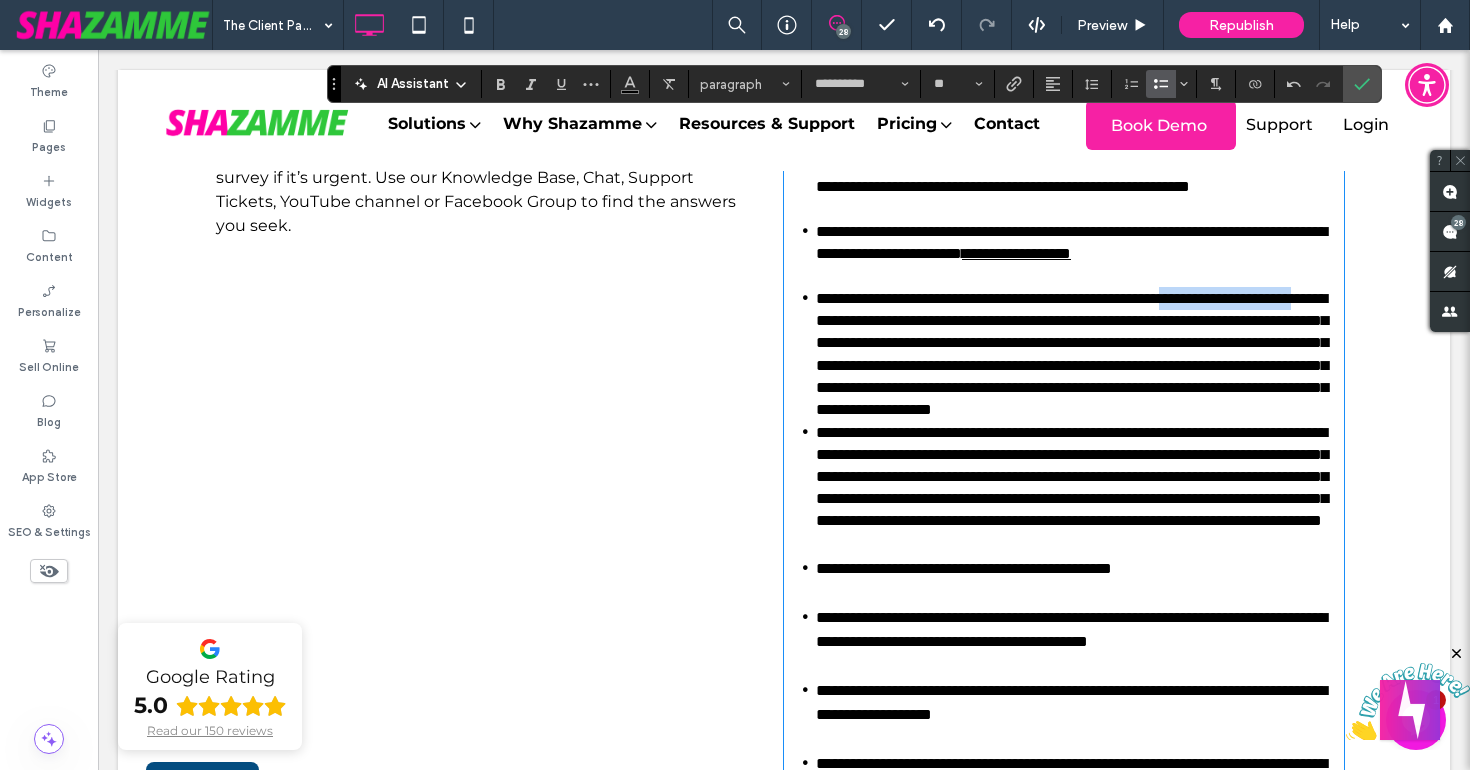 drag, startPoint x: 1277, startPoint y: 494, endPoint x: 949, endPoint y: 512, distance: 328.49353 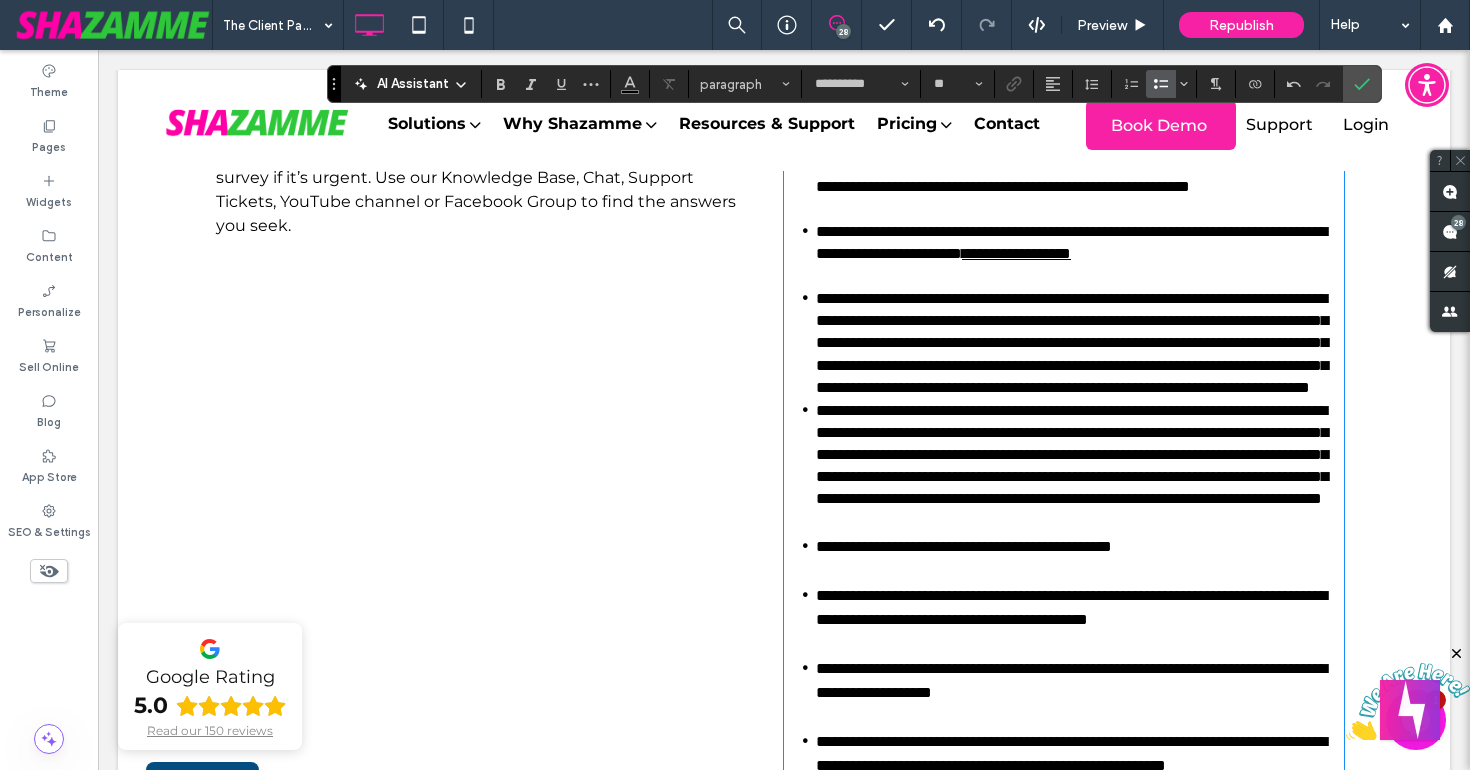 click on "**********" at bounding box center (1072, 342) 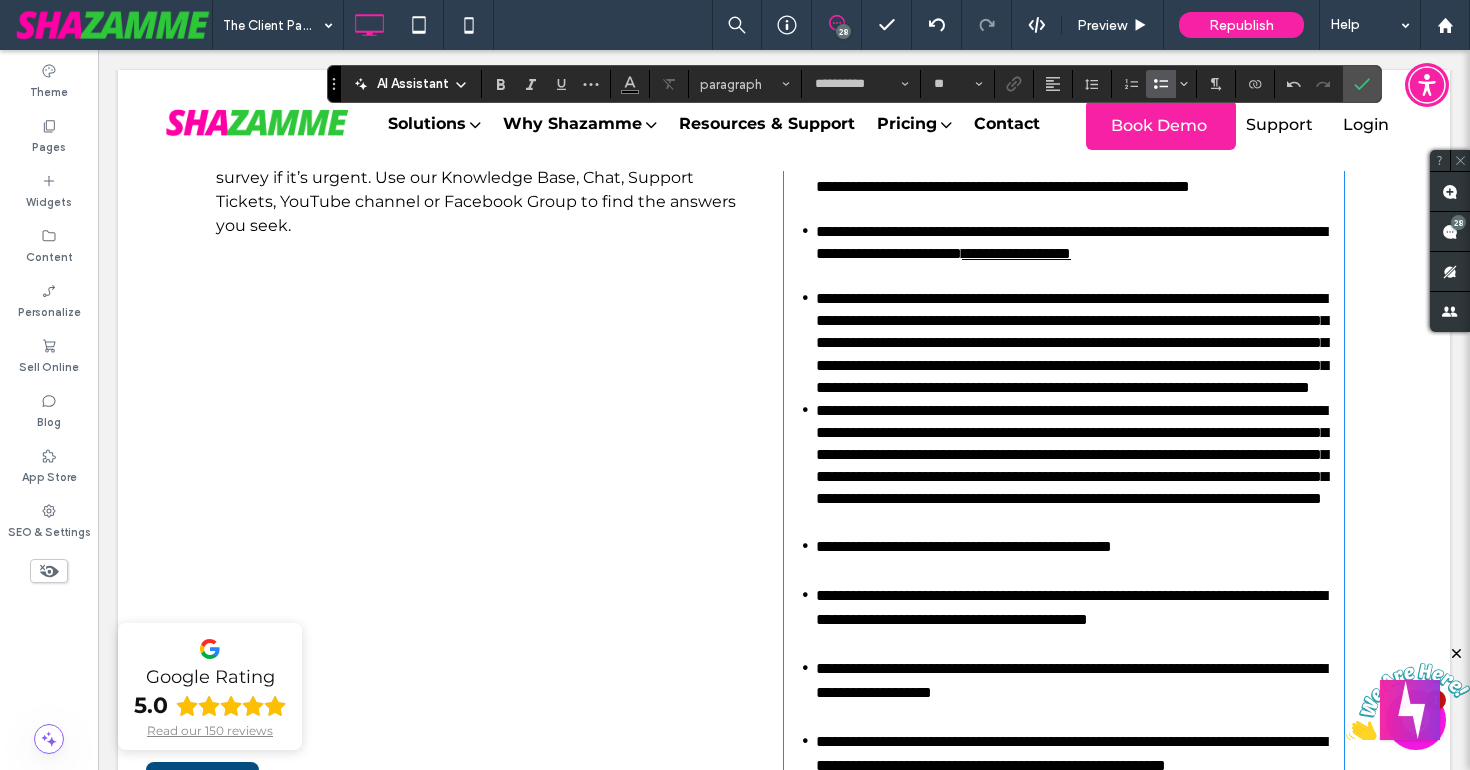 type 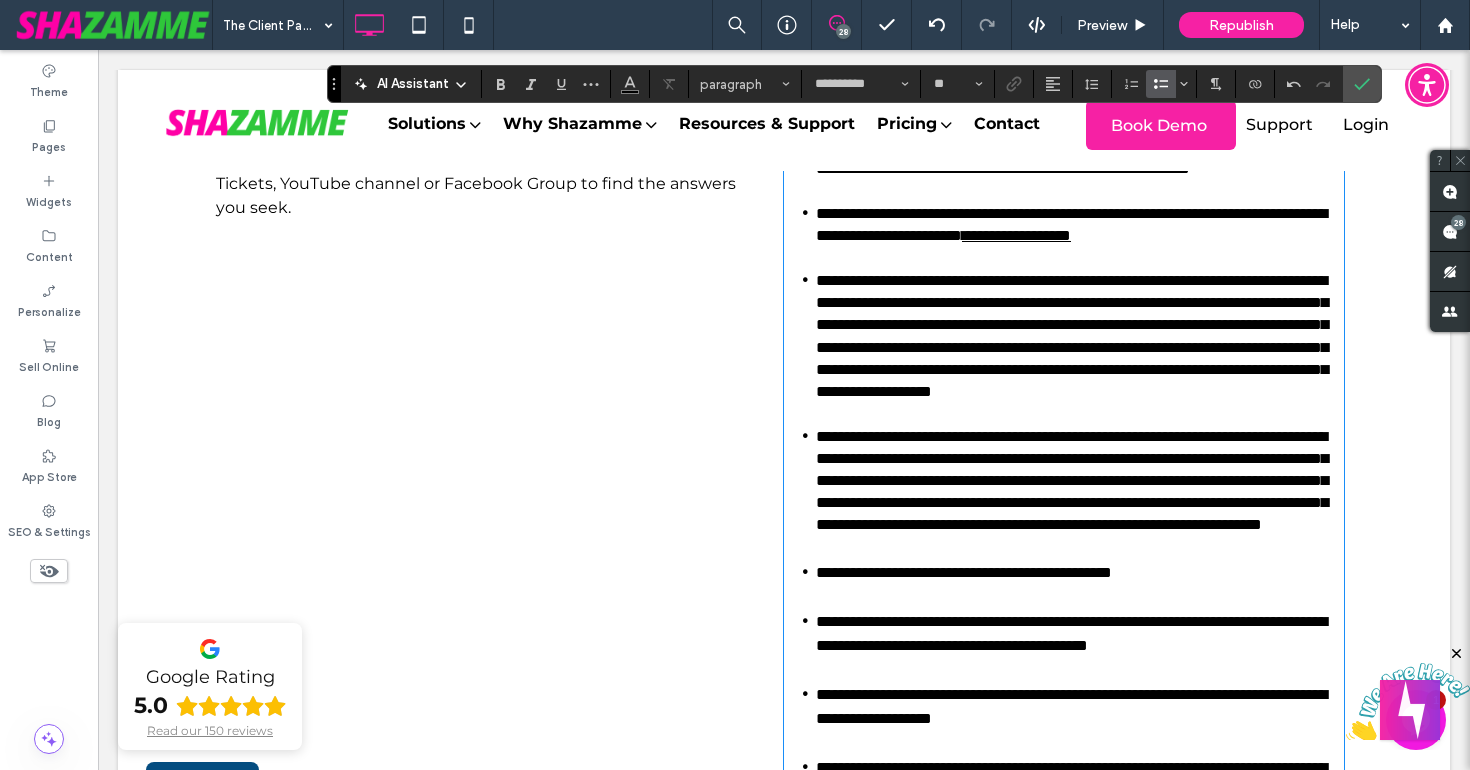 scroll, scrollTop: 1846, scrollLeft: 0, axis: vertical 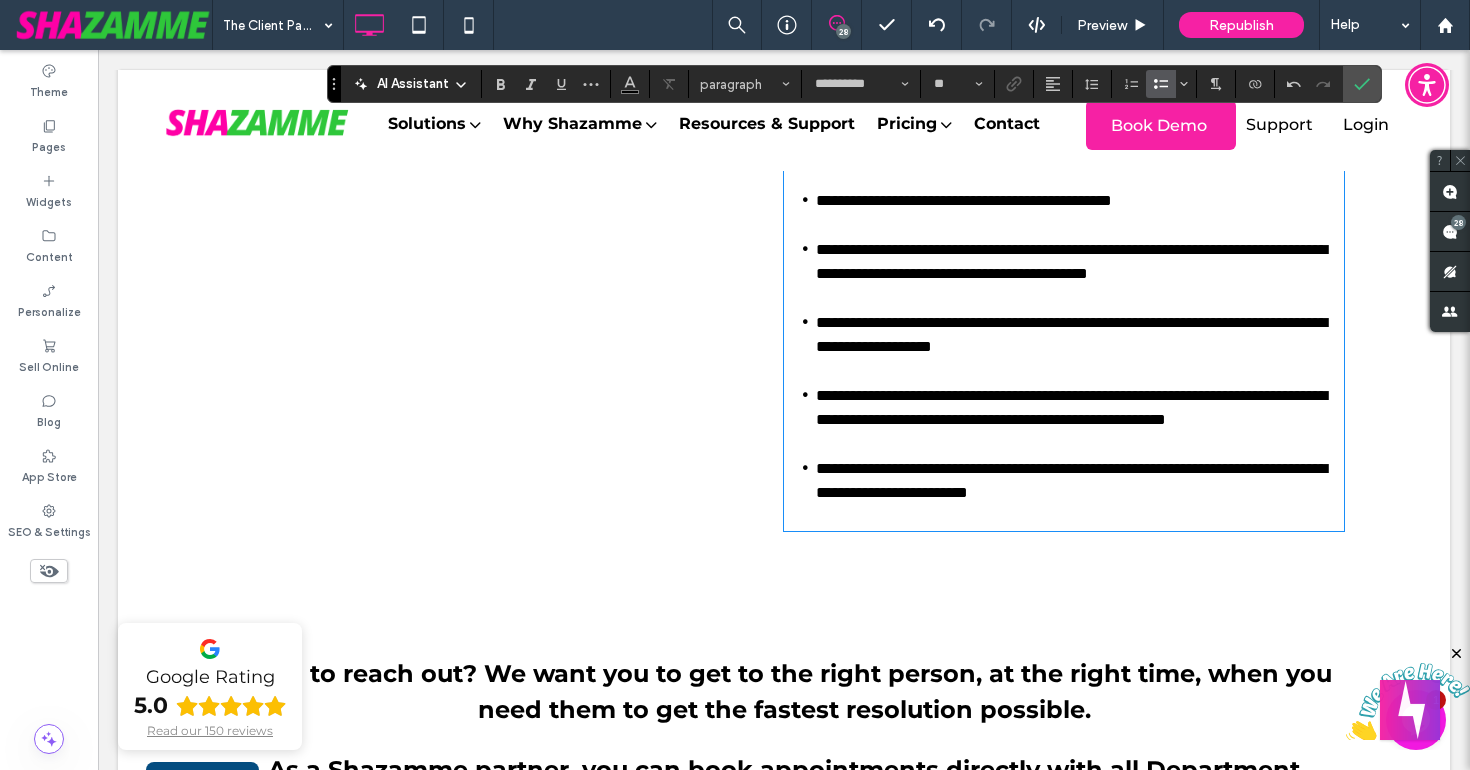 click on "**********" at bounding box center (1072, 108) 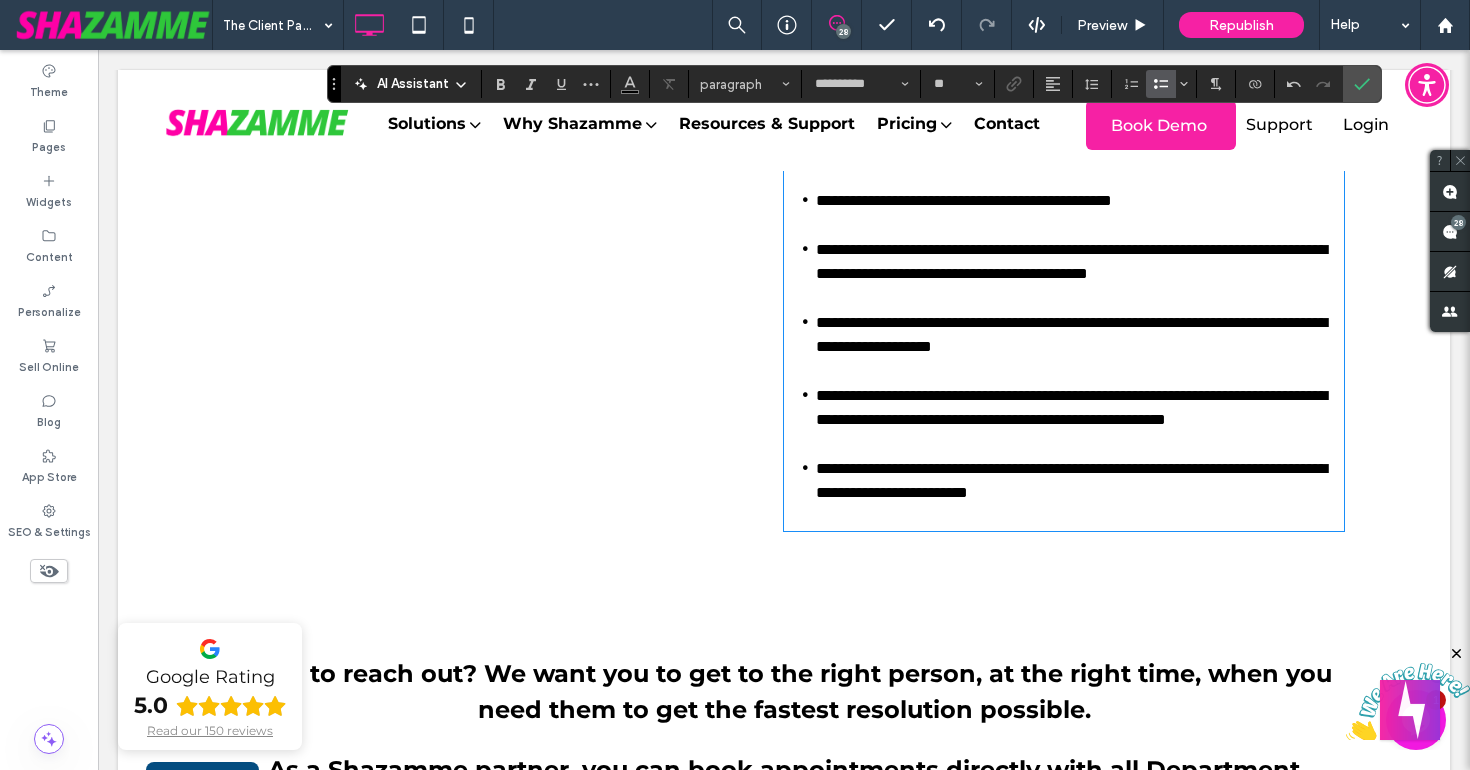 click on "**********" at bounding box center (1072, 108) 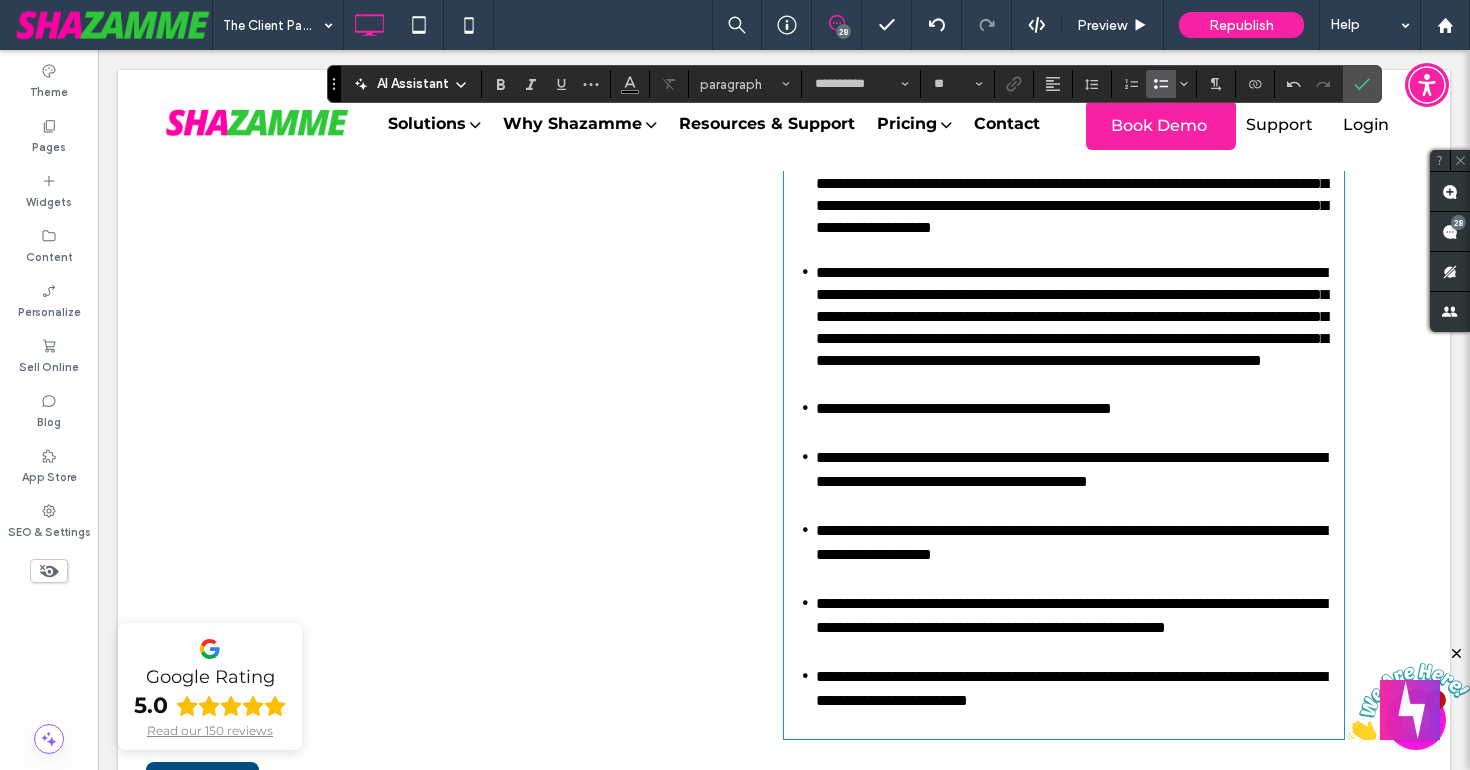 scroll, scrollTop: 1637, scrollLeft: 0, axis: vertical 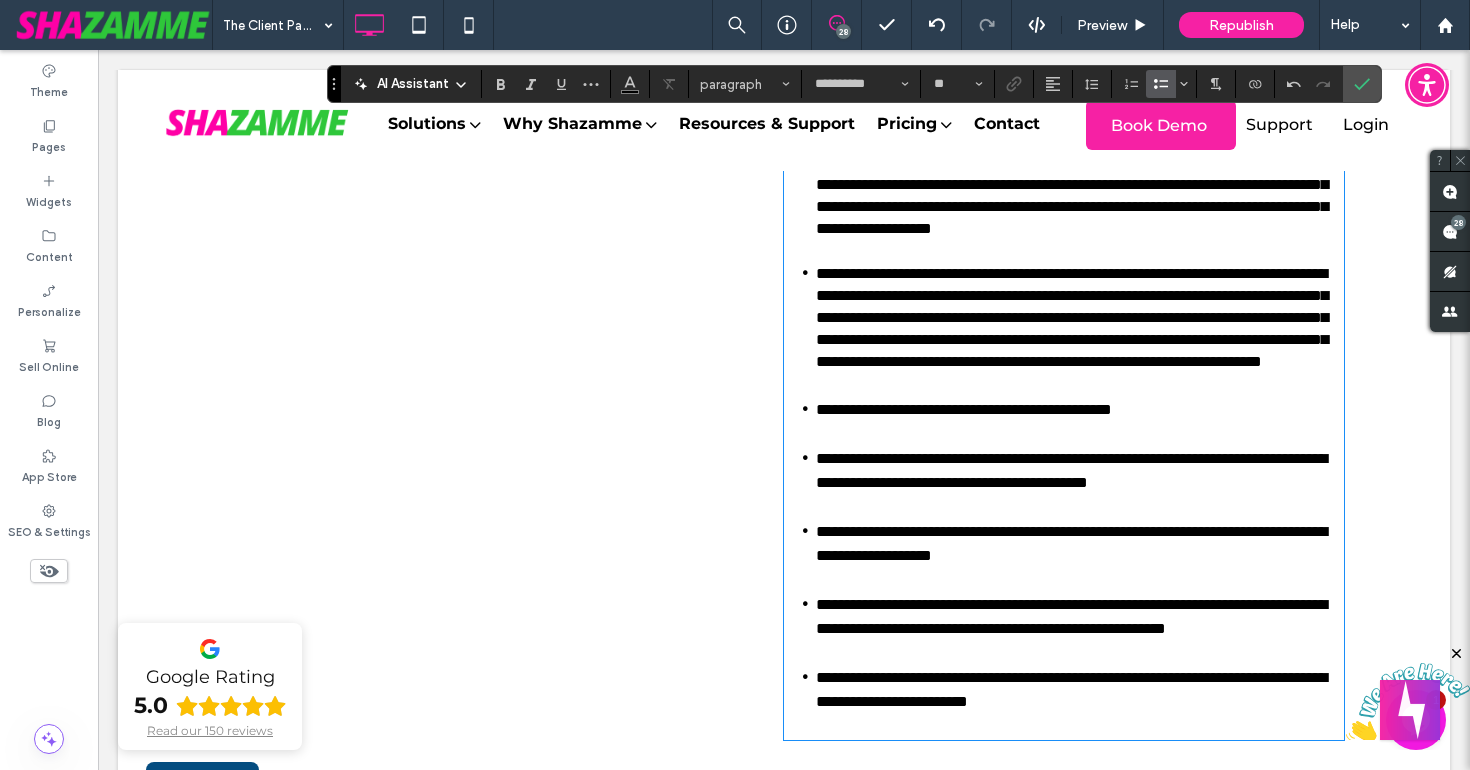 click on "**********" at bounding box center (1072, 172) 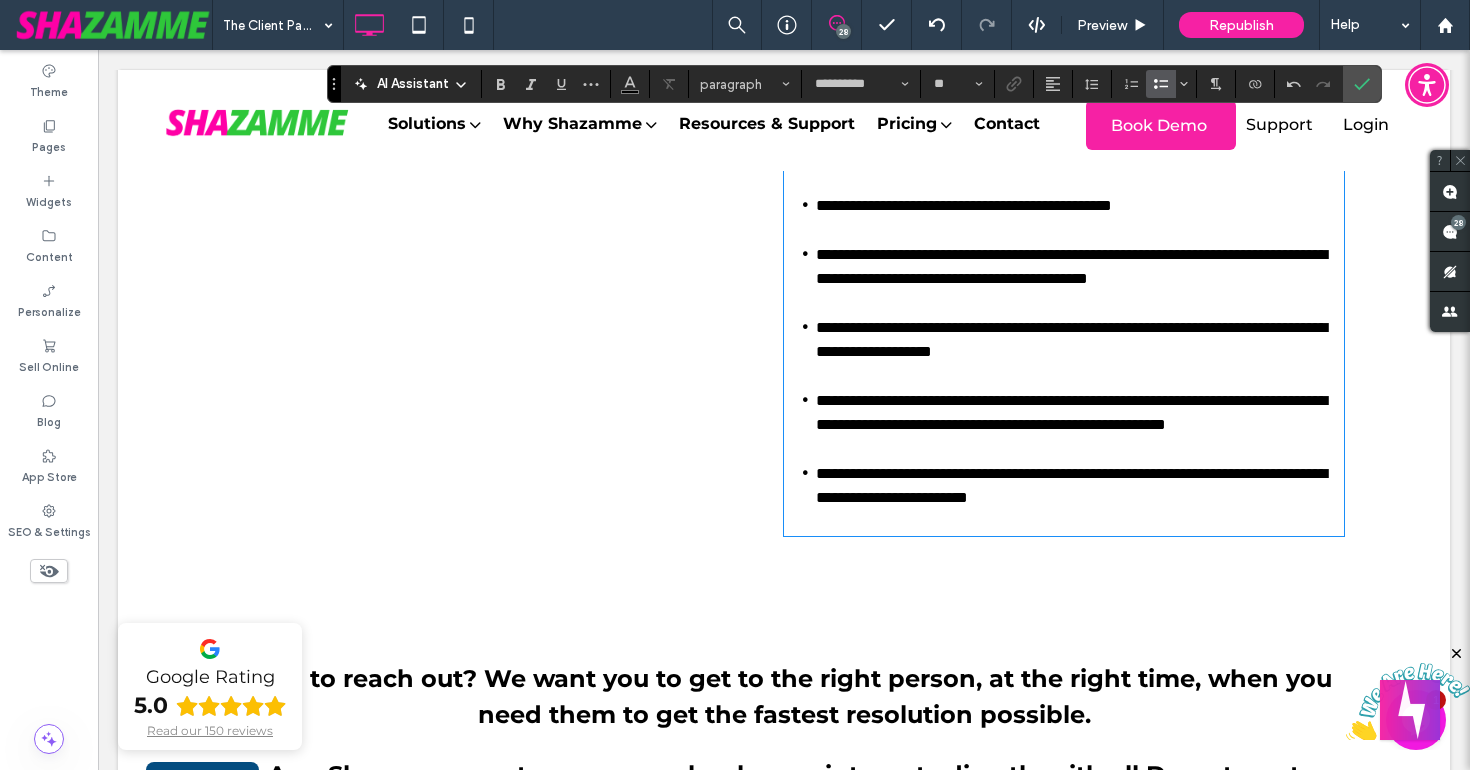 scroll, scrollTop: 1843, scrollLeft: 0, axis: vertical 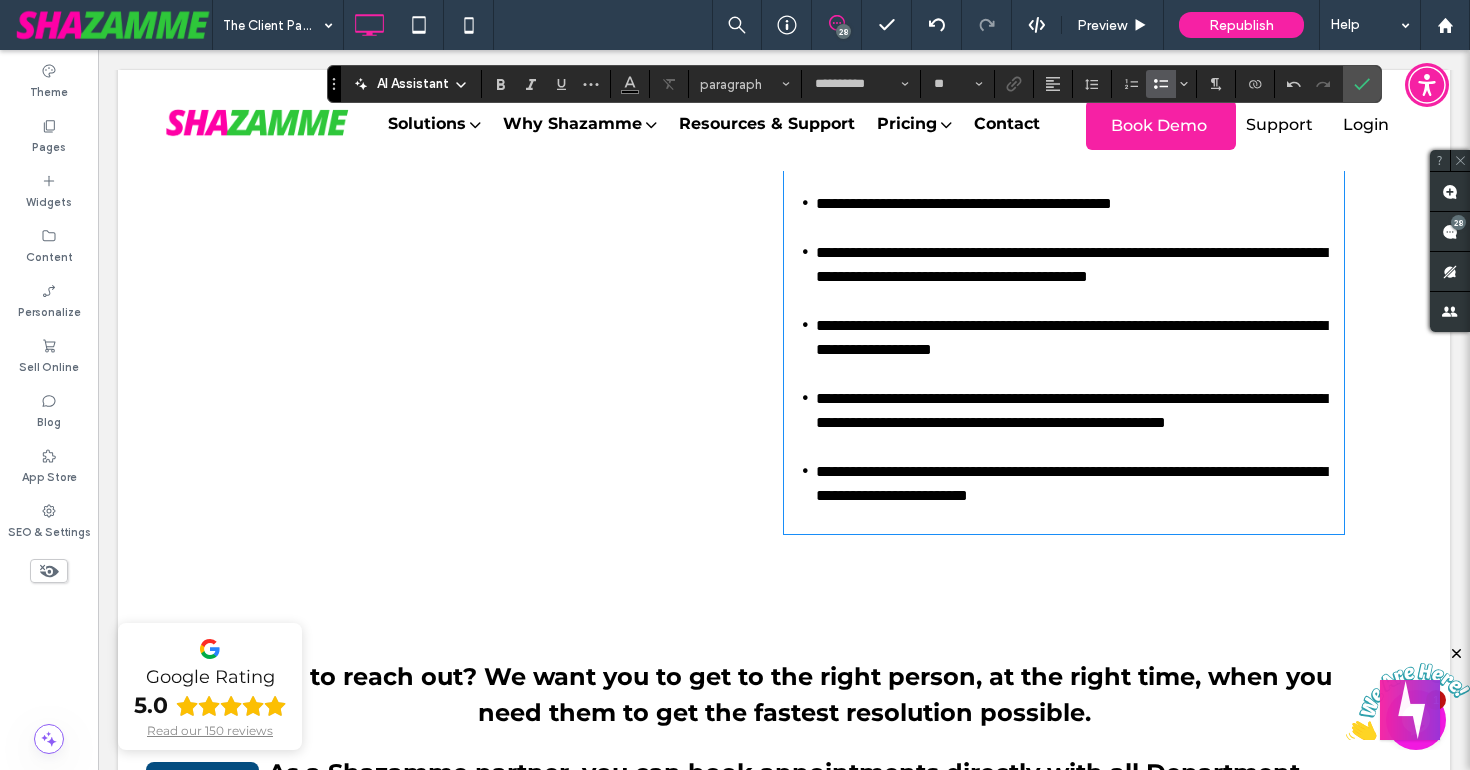 click on "**********" at bounding box center (1080, 264) 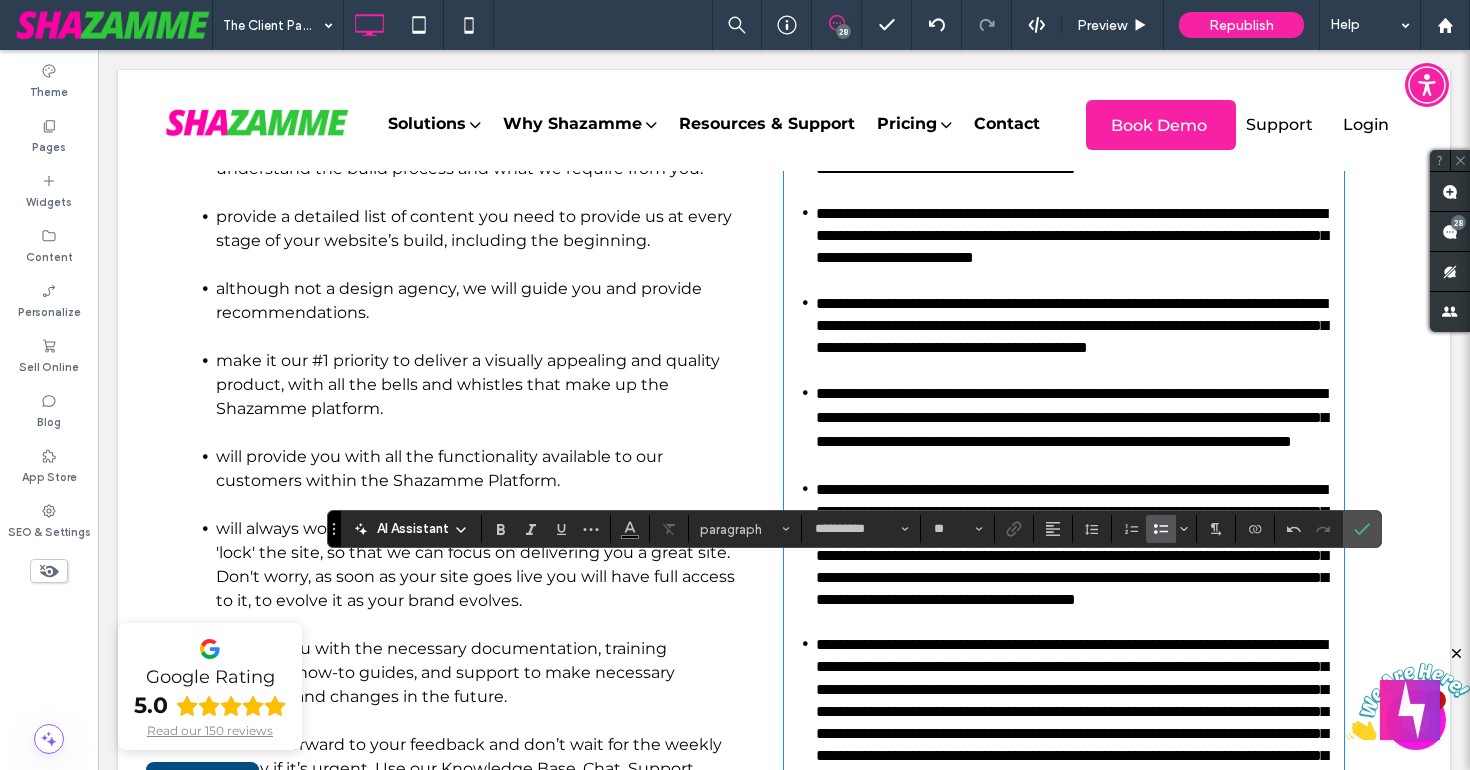 scroll, scrollTop: 842, scrollLeft: 0, axis: vertical 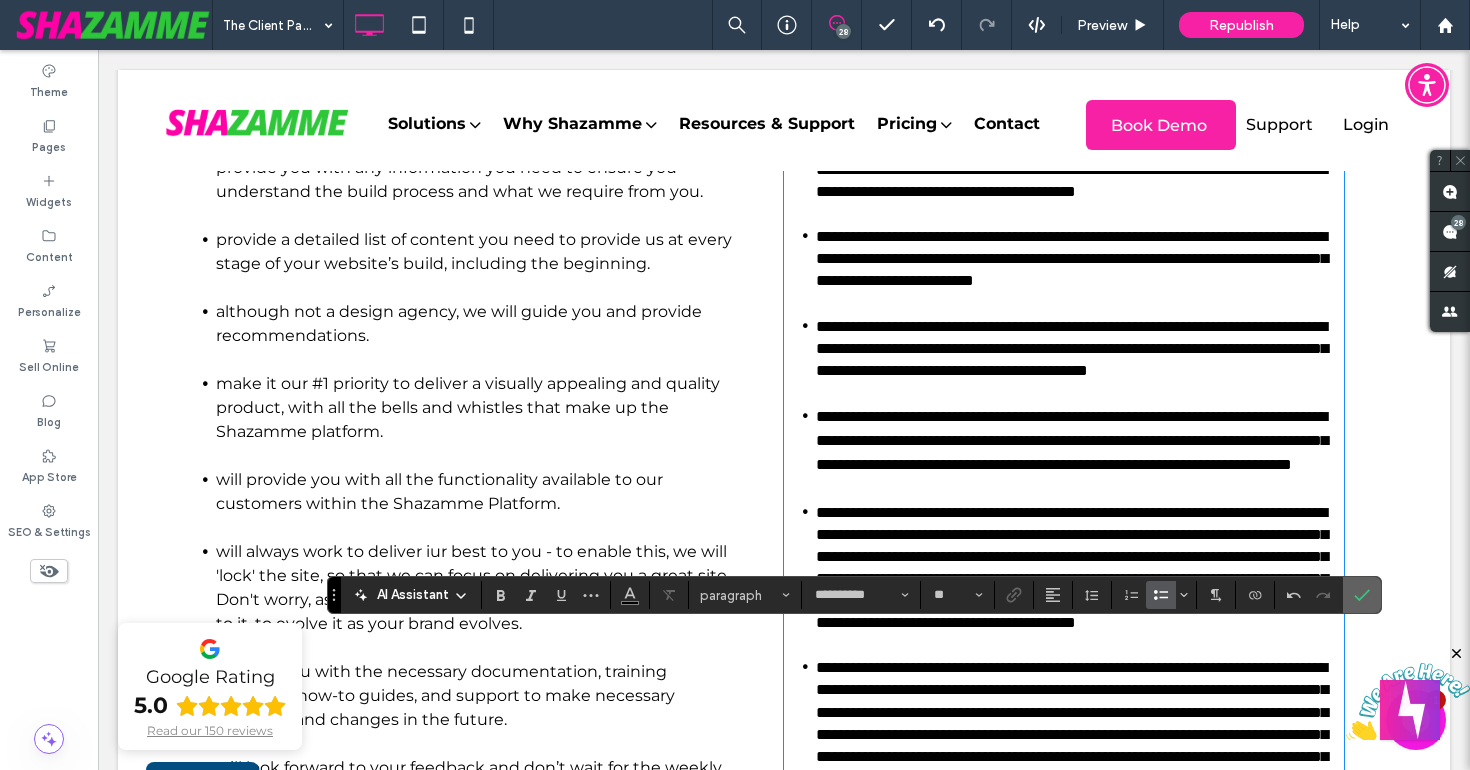 click 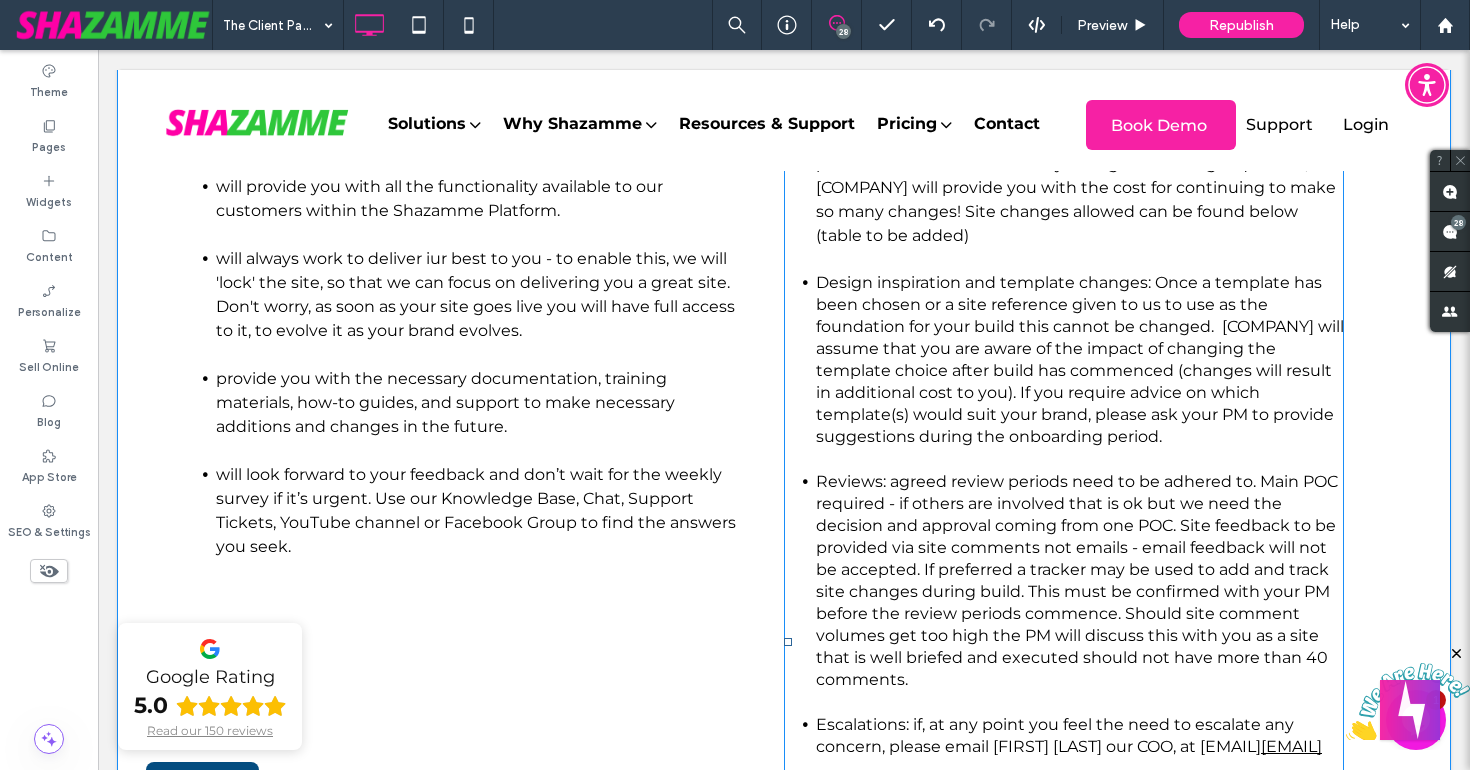 scroll, scrollTop: 1136, scrollLeft: 0, axis: vertical 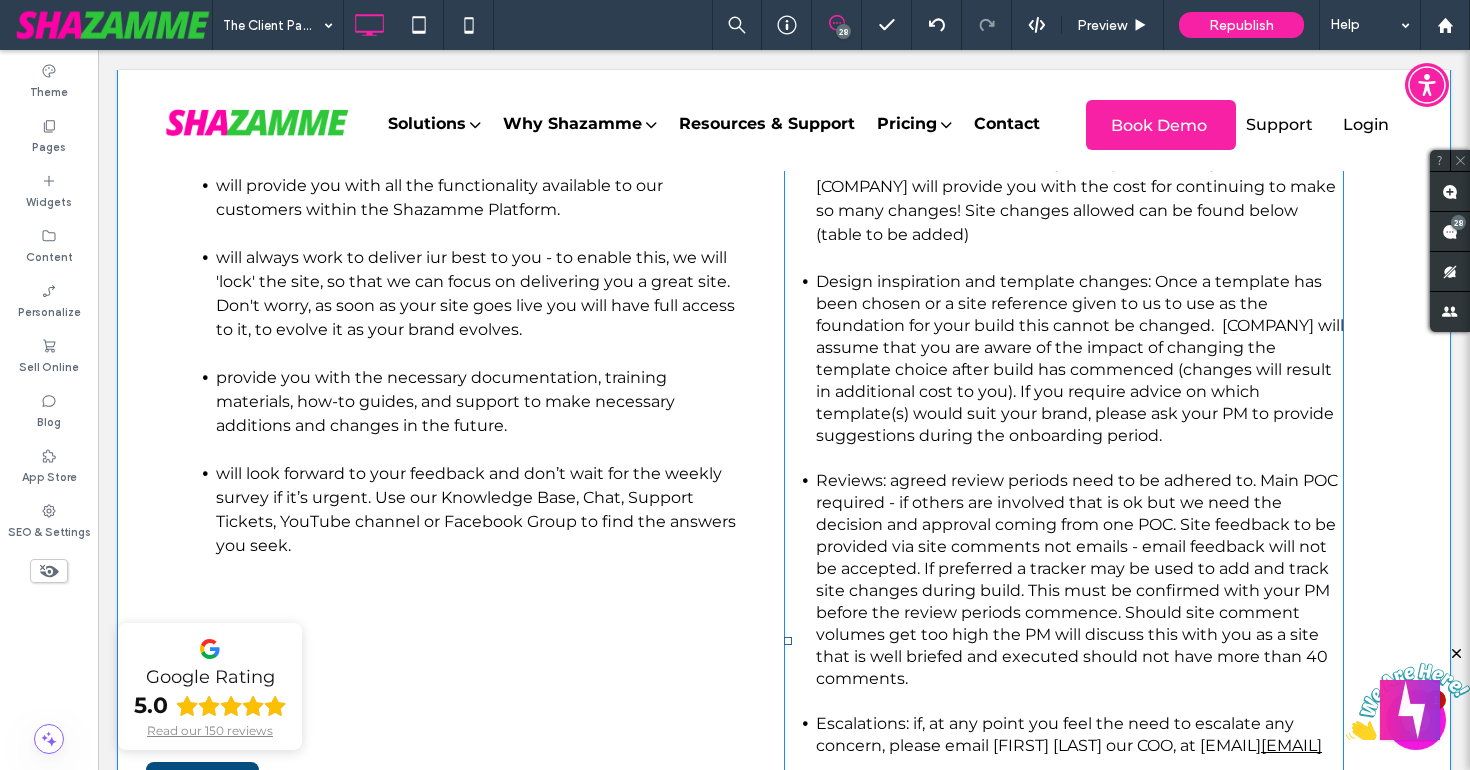 click on "Reviews: agreed review periods need to be adhered to. Main POC required - if others are involved that is ok but we need the decision and approval coming from one POC. Site feedback to be provided via site comments not emails - email feedback will not be accepted. If preferred a tracker may be used to add and track site changes during build. This must be confirmed with your PM before the review periods commence. Should site comment volumes get too high the PM will discuss this with you as a site that is well briefed and executed should not have more than 40 comments." at bounding box center [1077, 580] 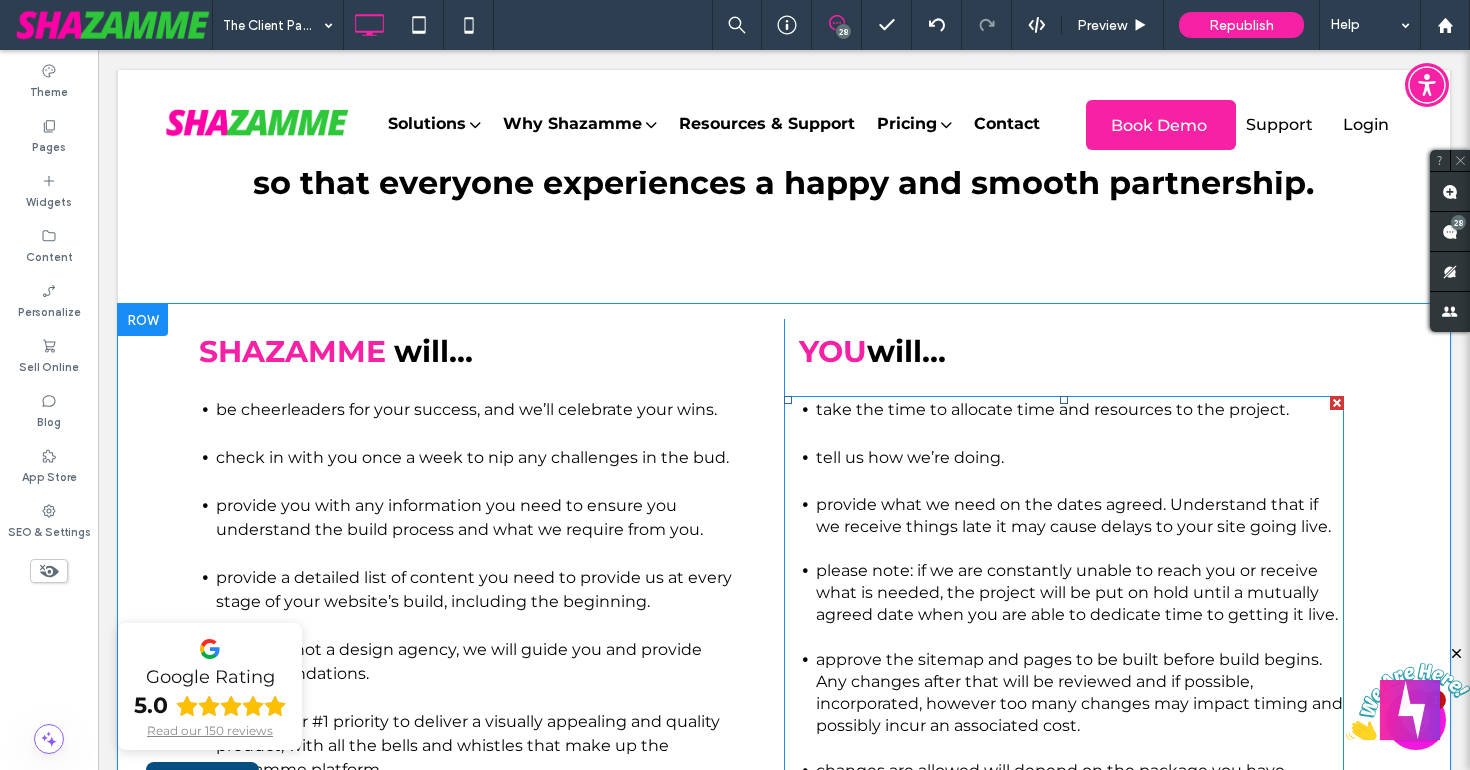 type on "**********" 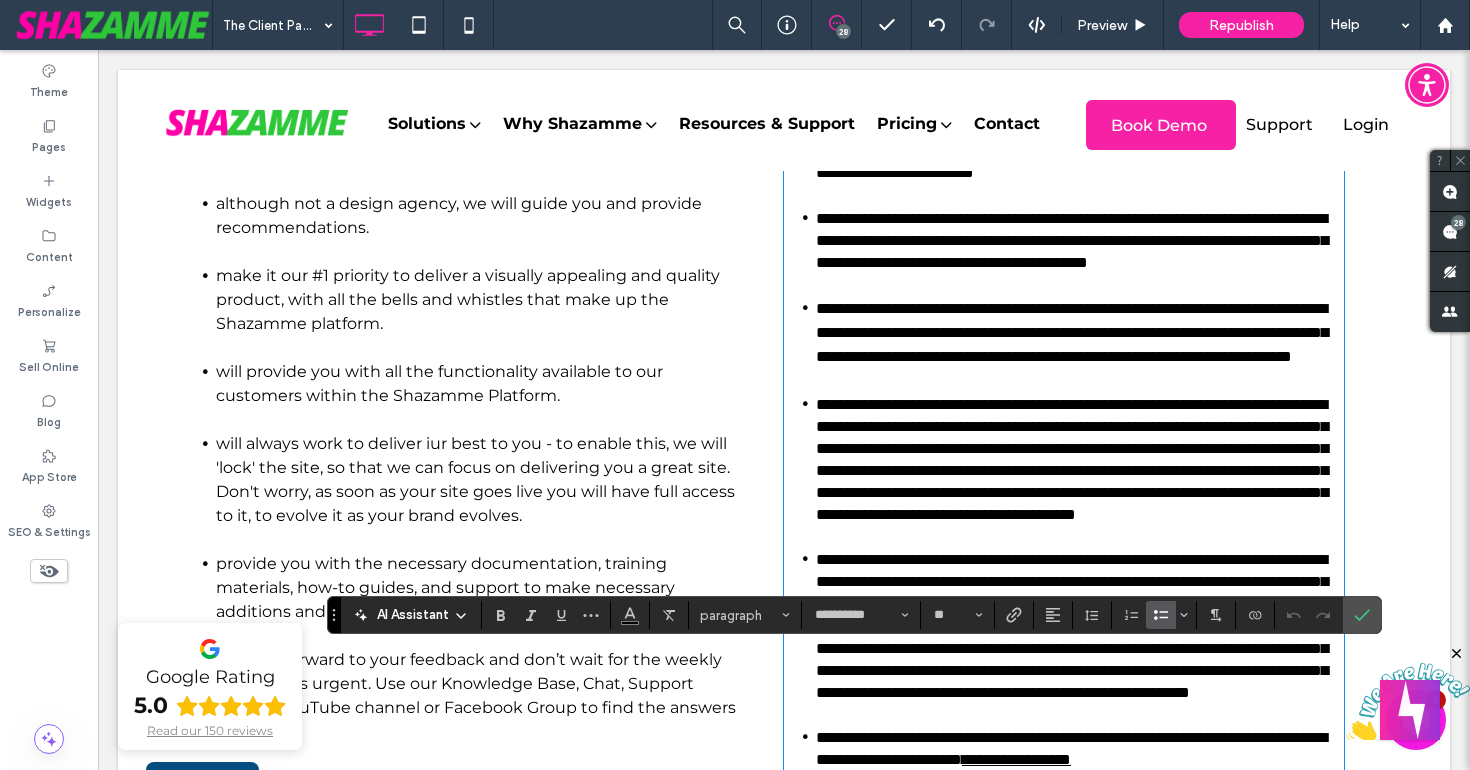 scroll, scrollTop: 981, scrollLeft: 0, axis: vertical 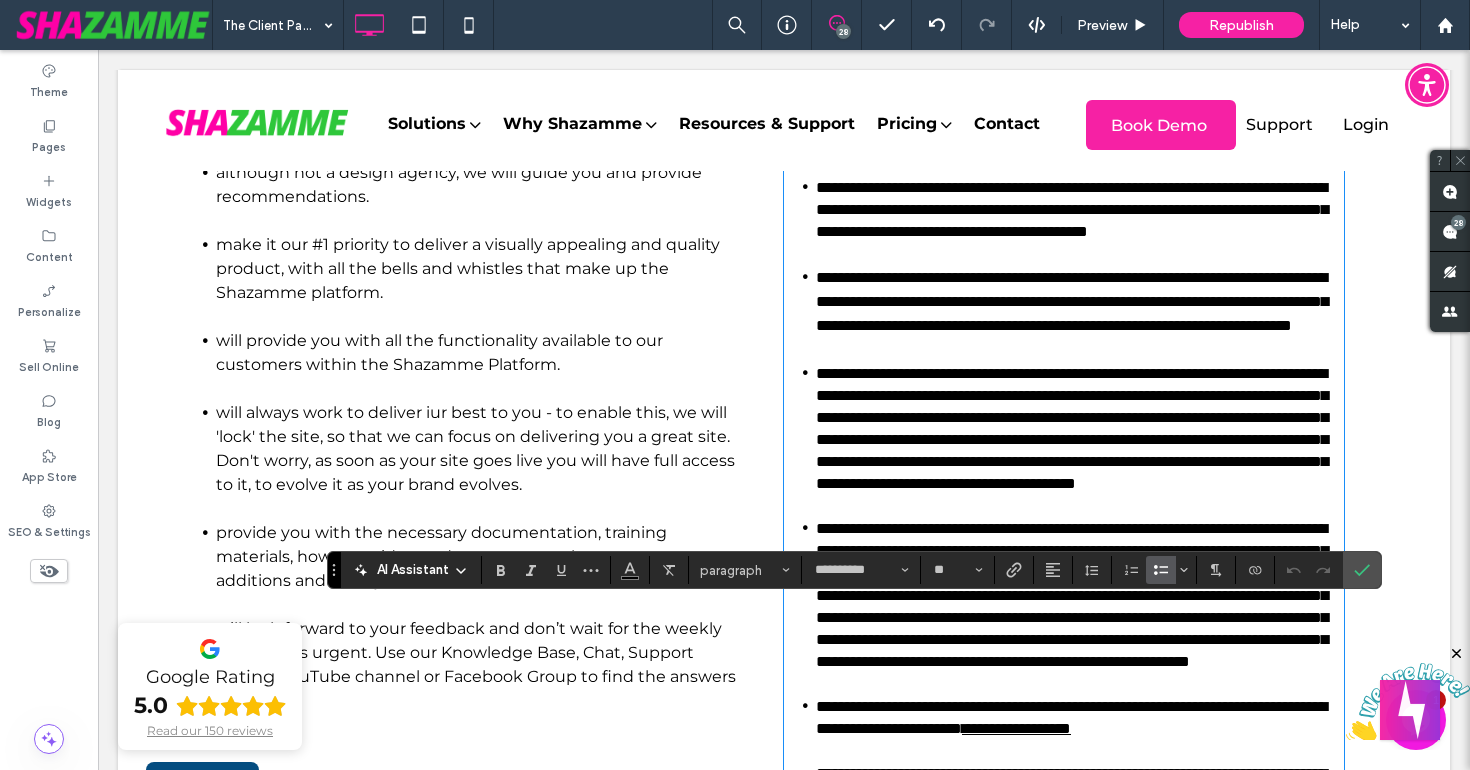 click at bounding box center [1064, 506] 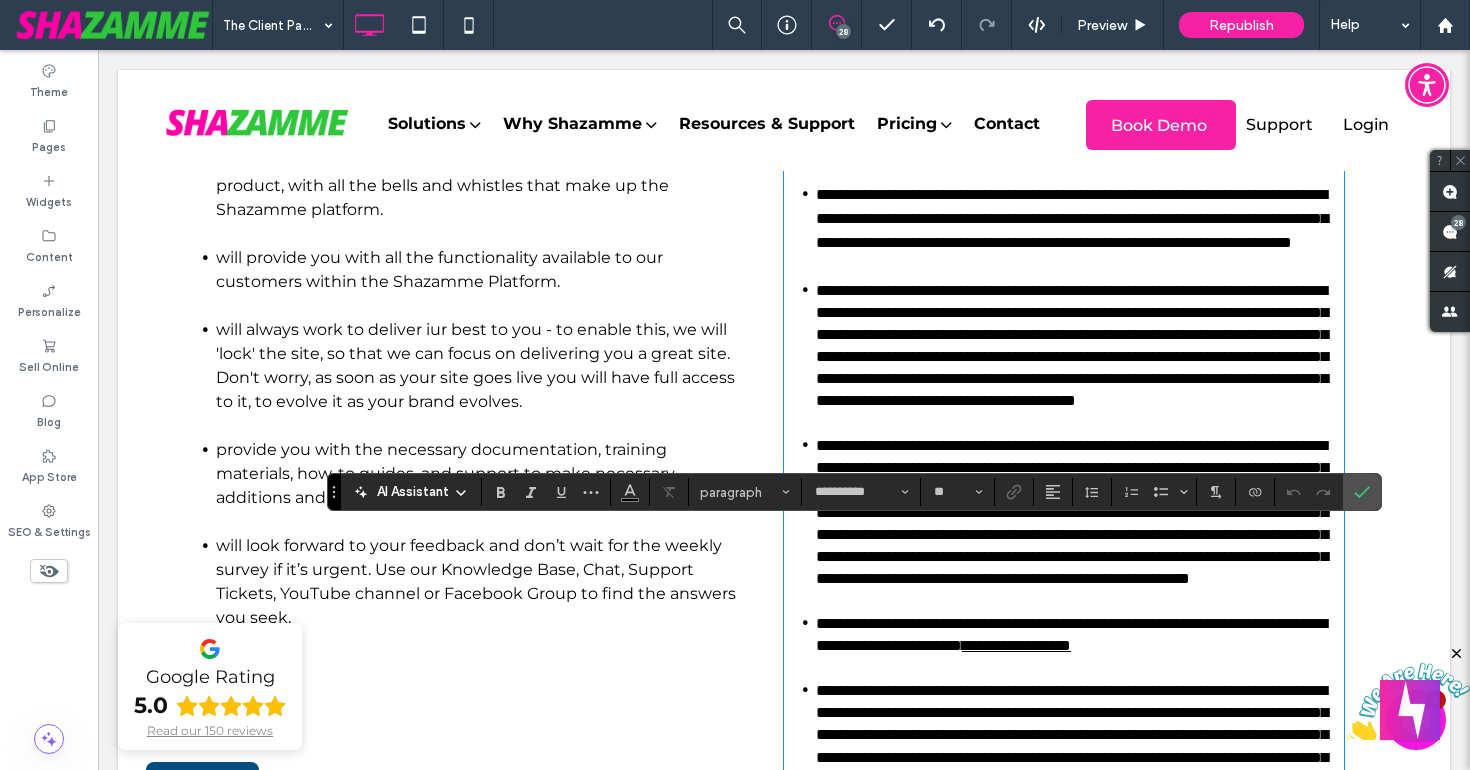 scroll, scrollTop: 1065, scrollLeft: 0, axis: vertical 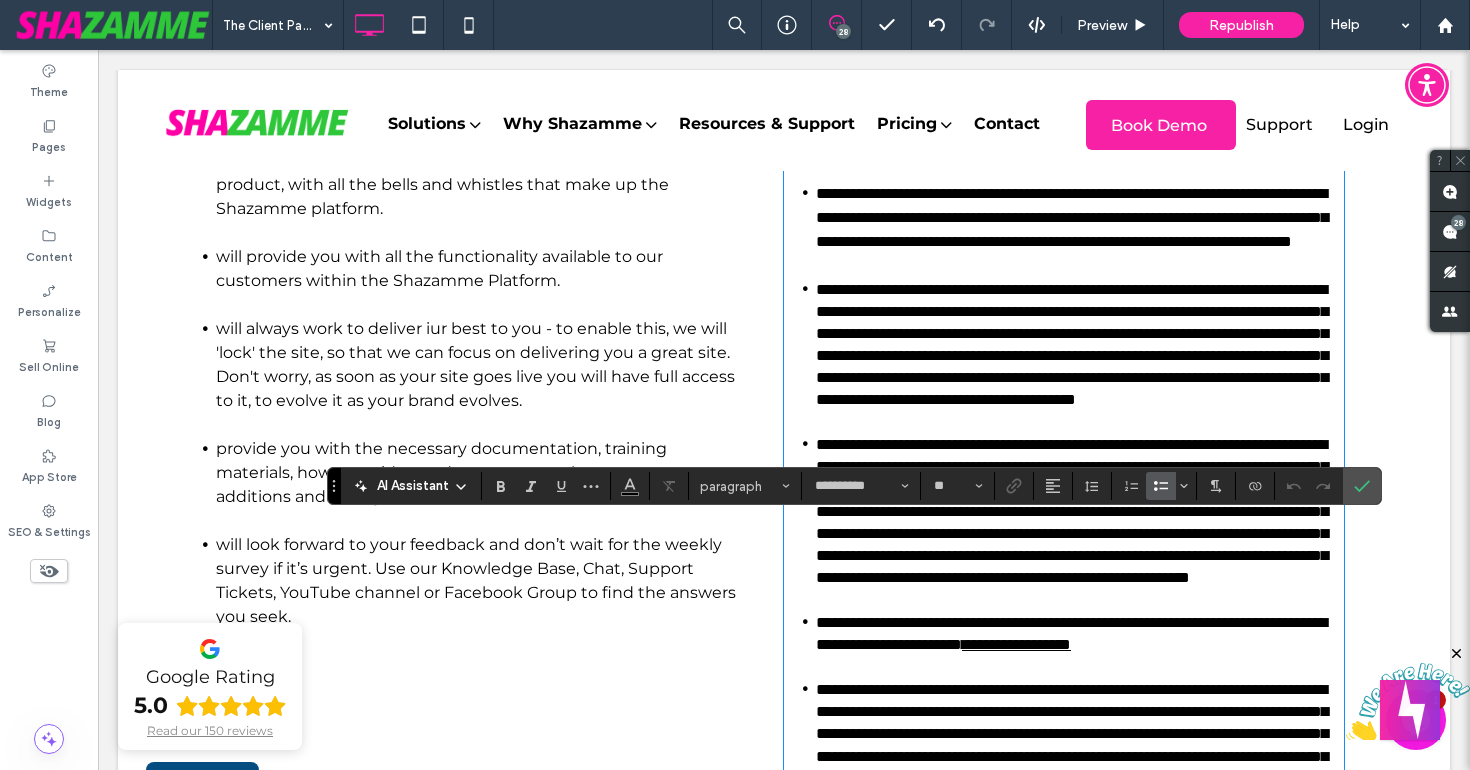 click on "**********" at bounding box center (1072, 510) 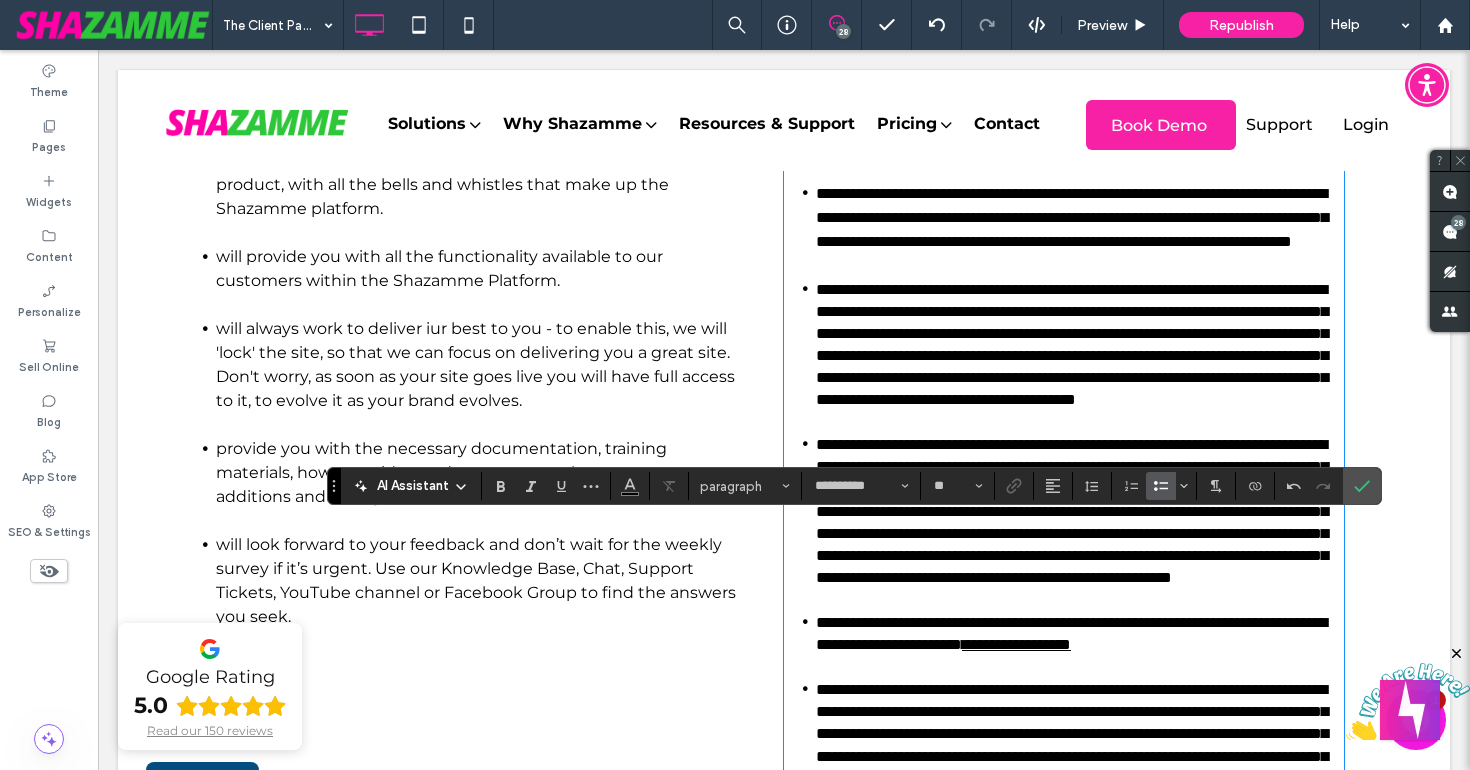 type 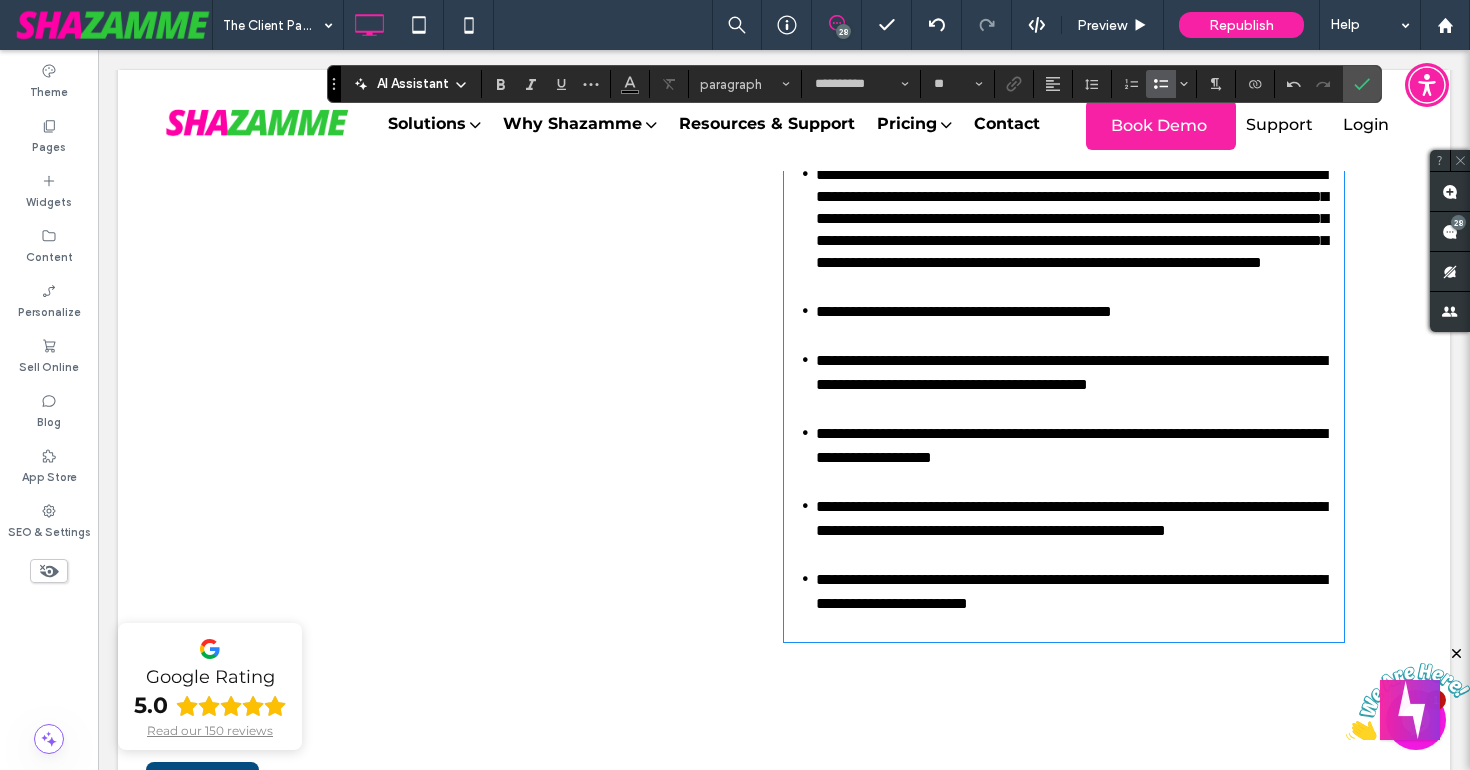 scroll, scrollTop: 2198, scrollLeft: 0, axis: vertical 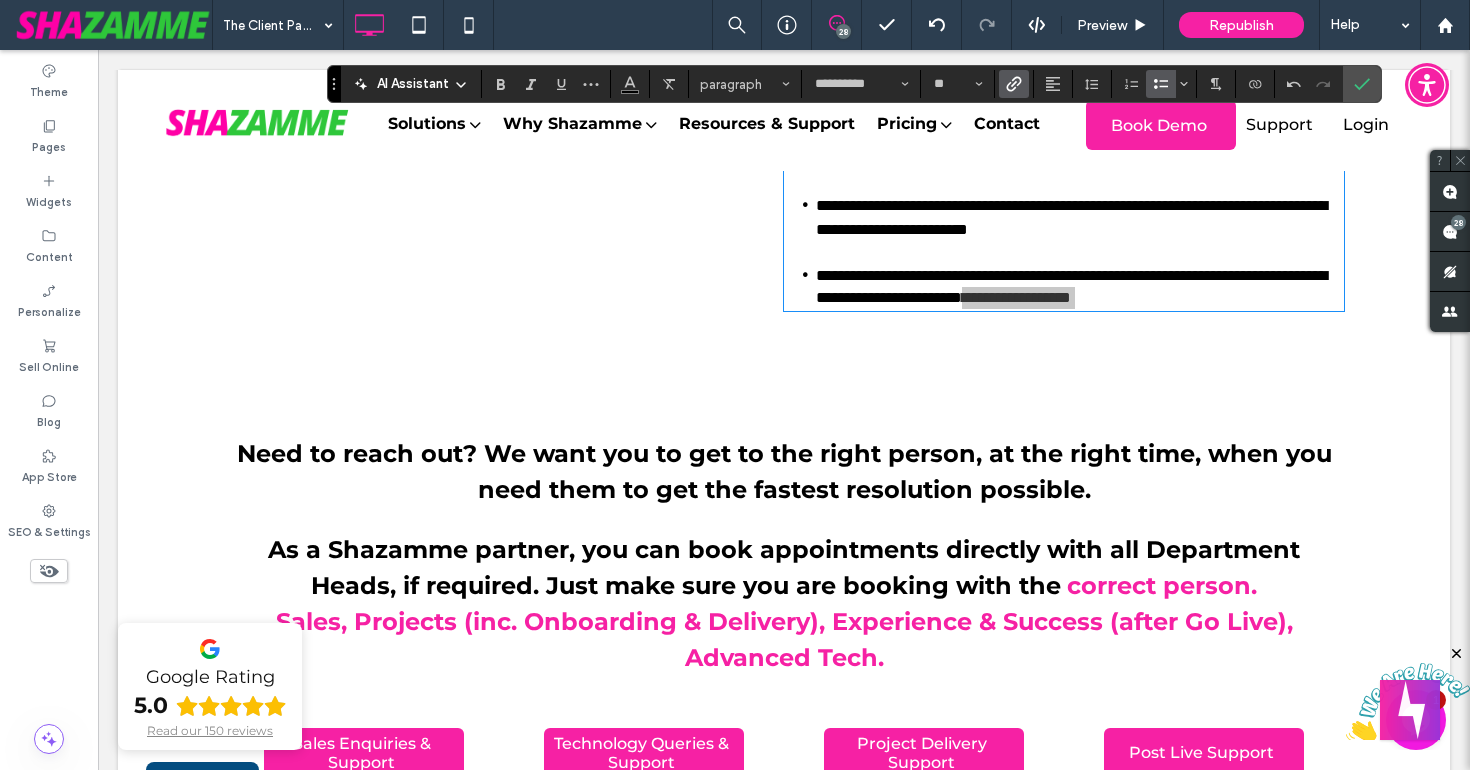 click 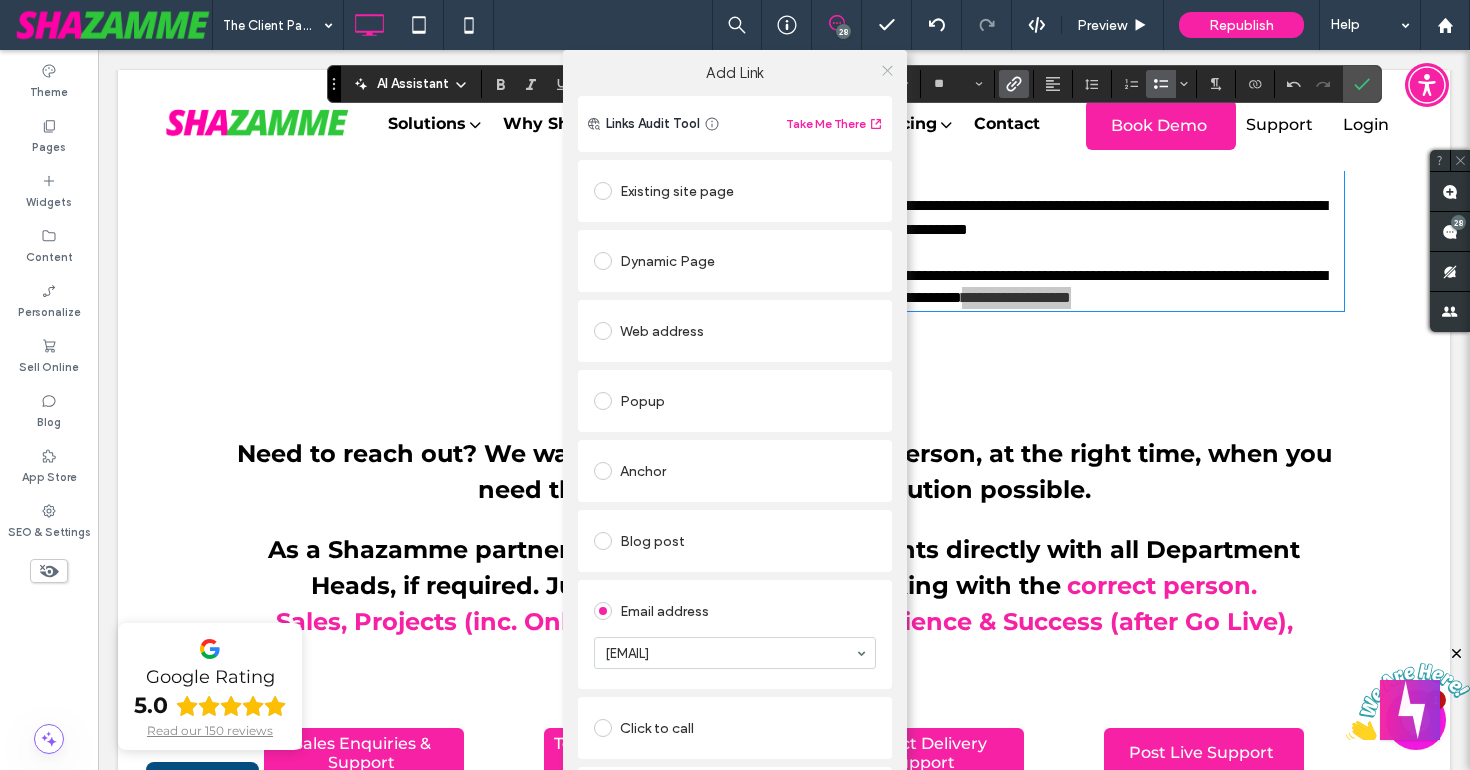 click 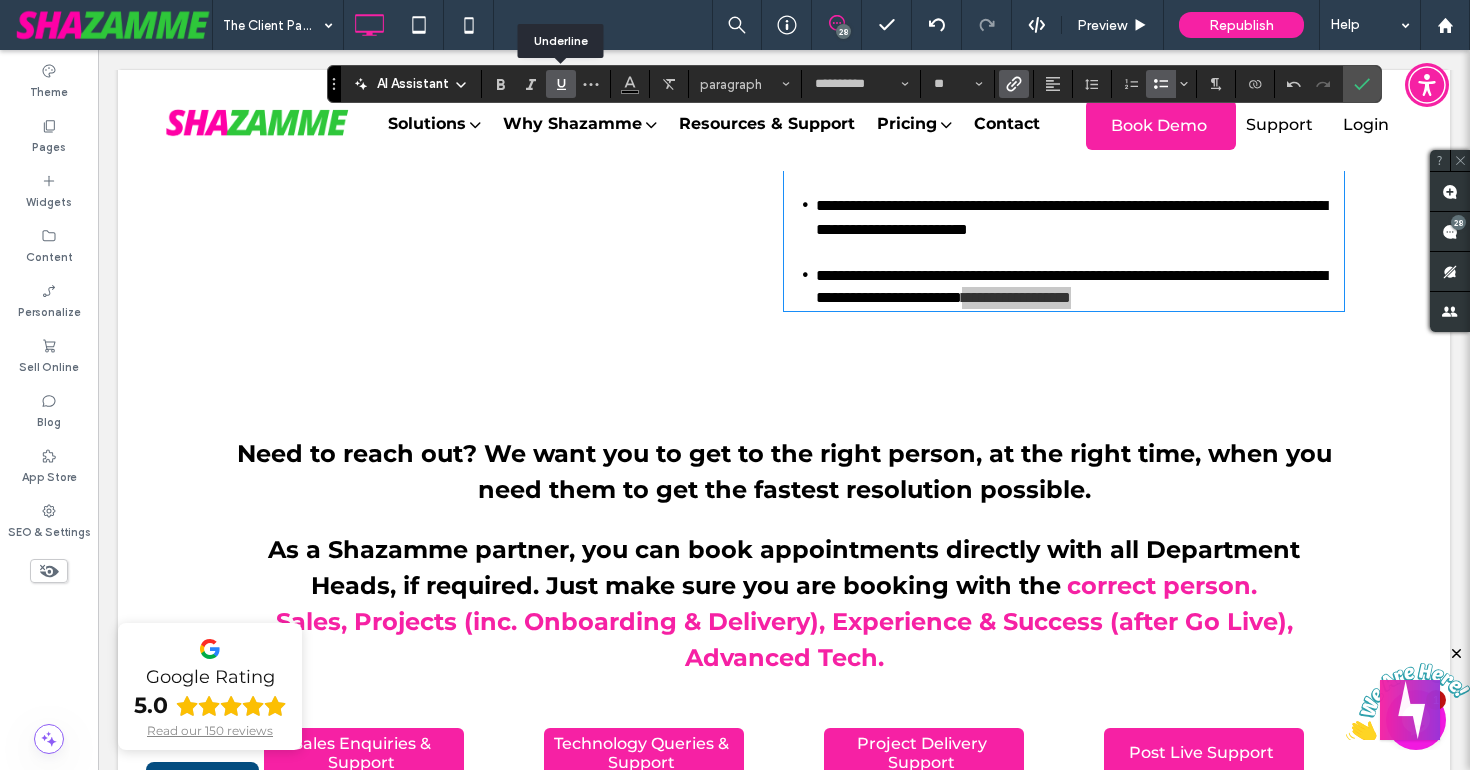 click 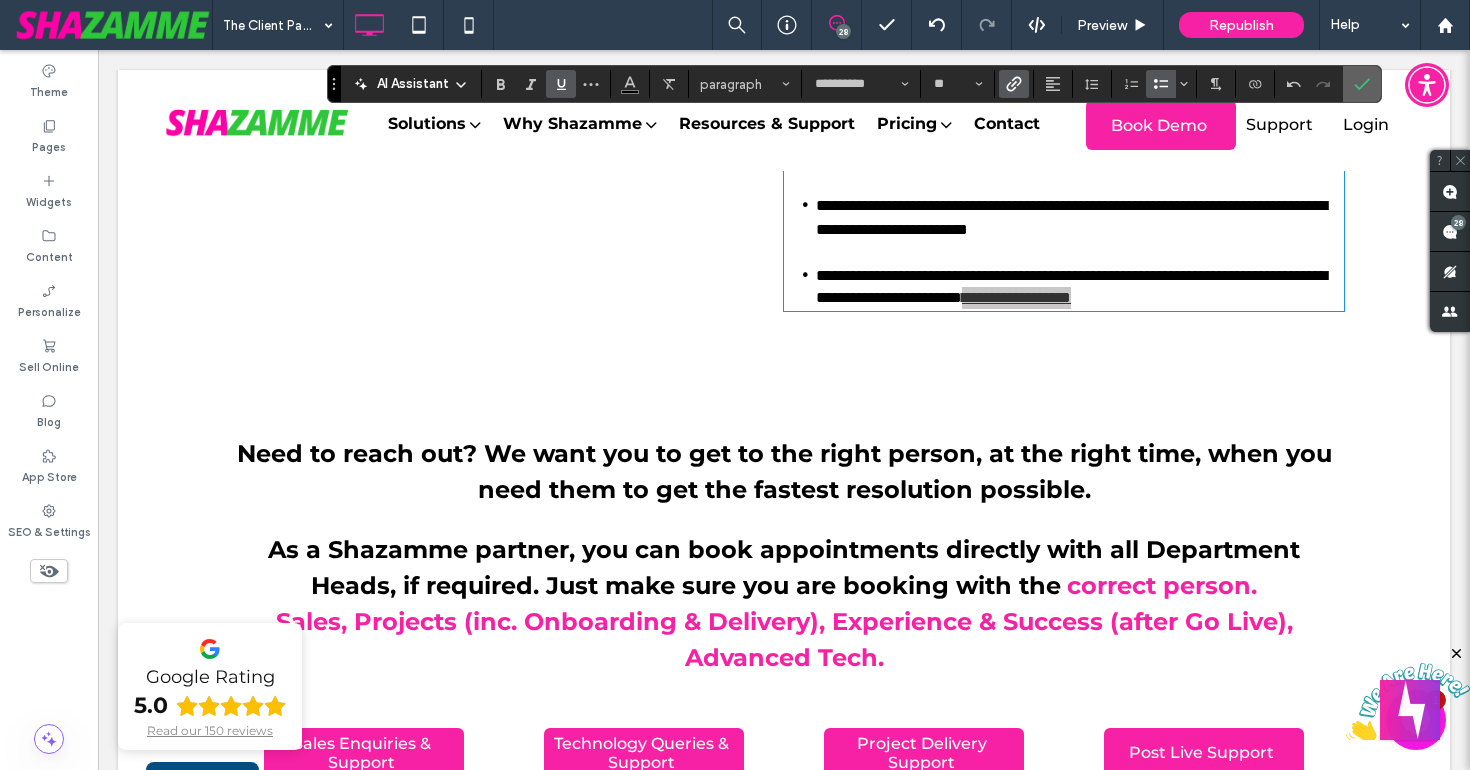 click 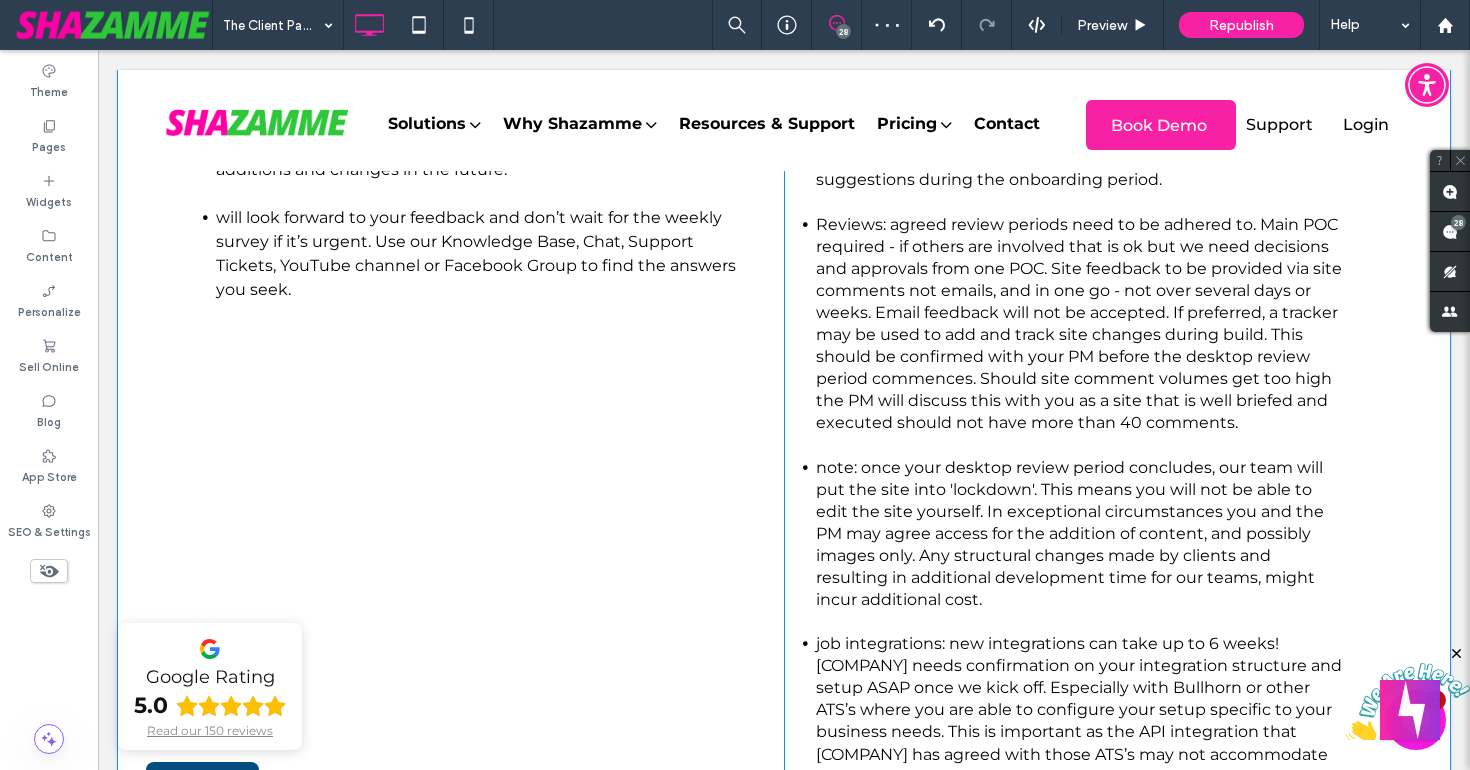 scroll, scrollTop: 1236, scrollLeft: 0, axis: vertical 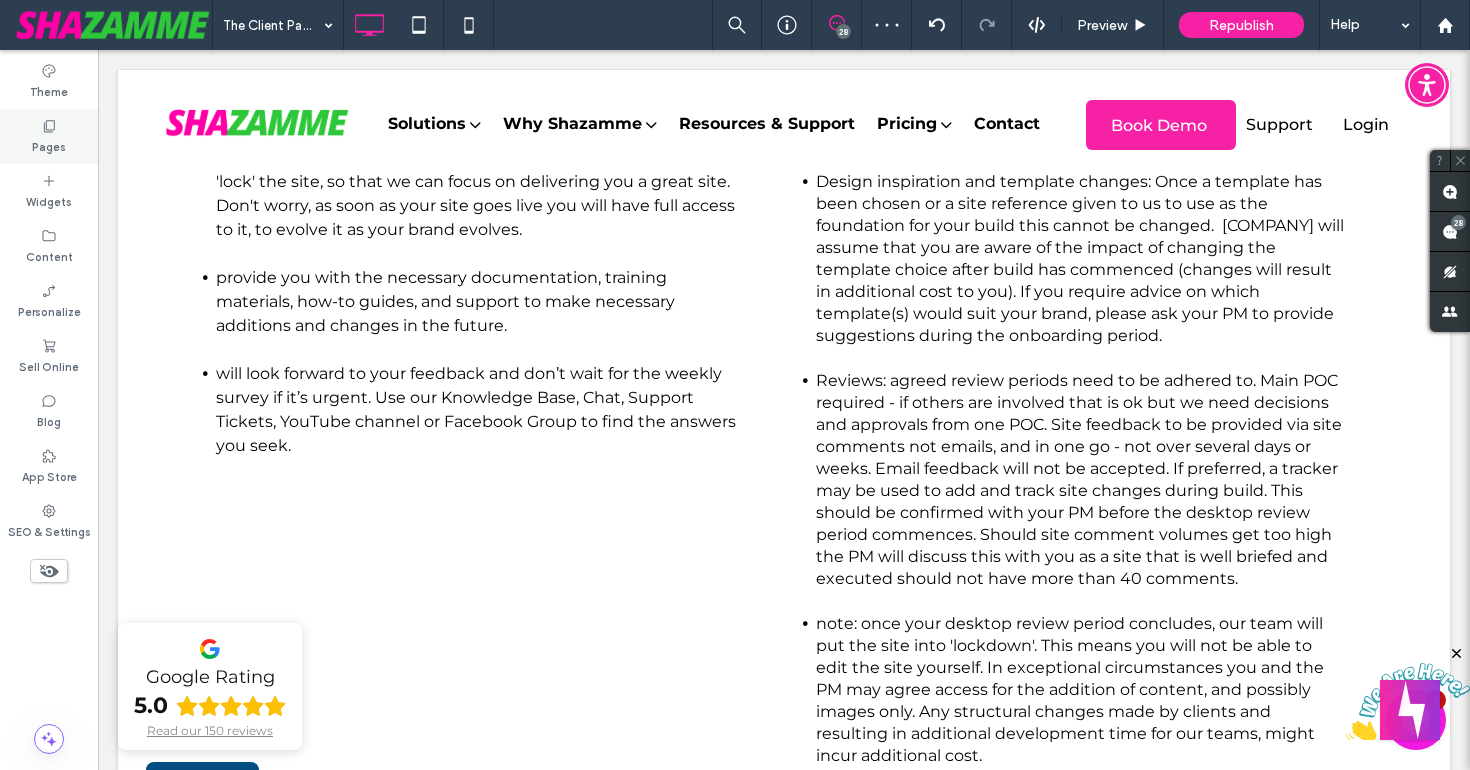 click on "Pages" at bounding box center [49, 136] 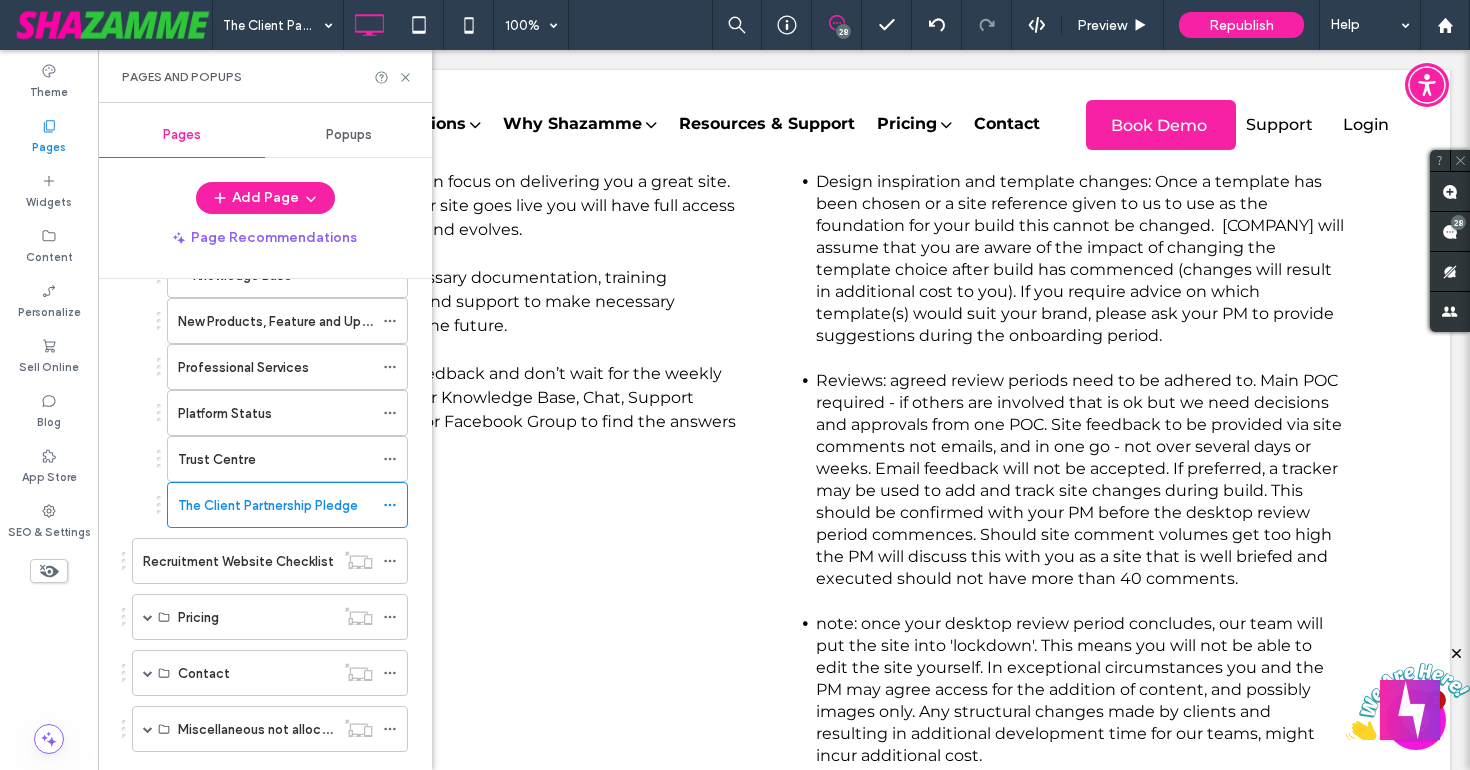 scroll, scrollTop: 455, scrollLeft: 0, axis: vertical 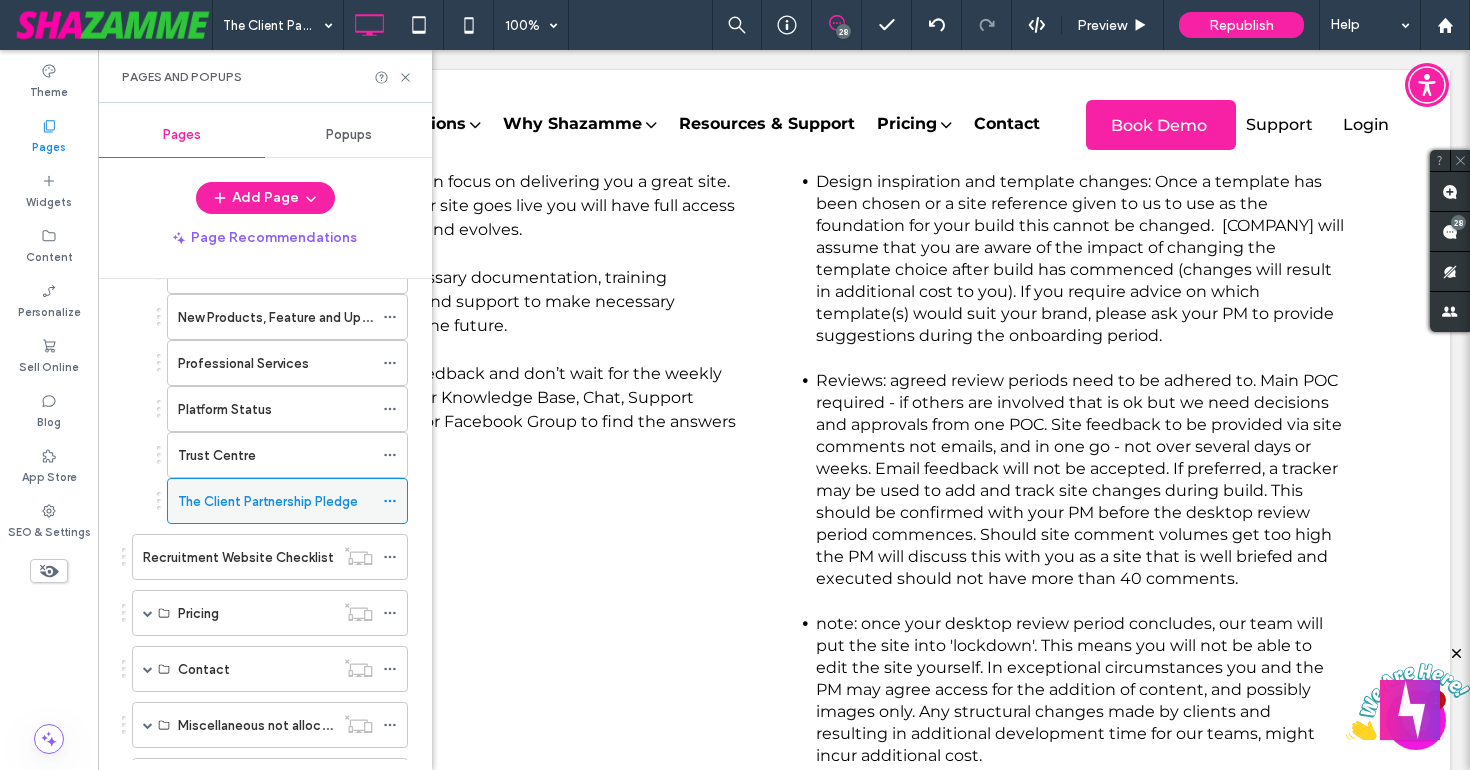 click 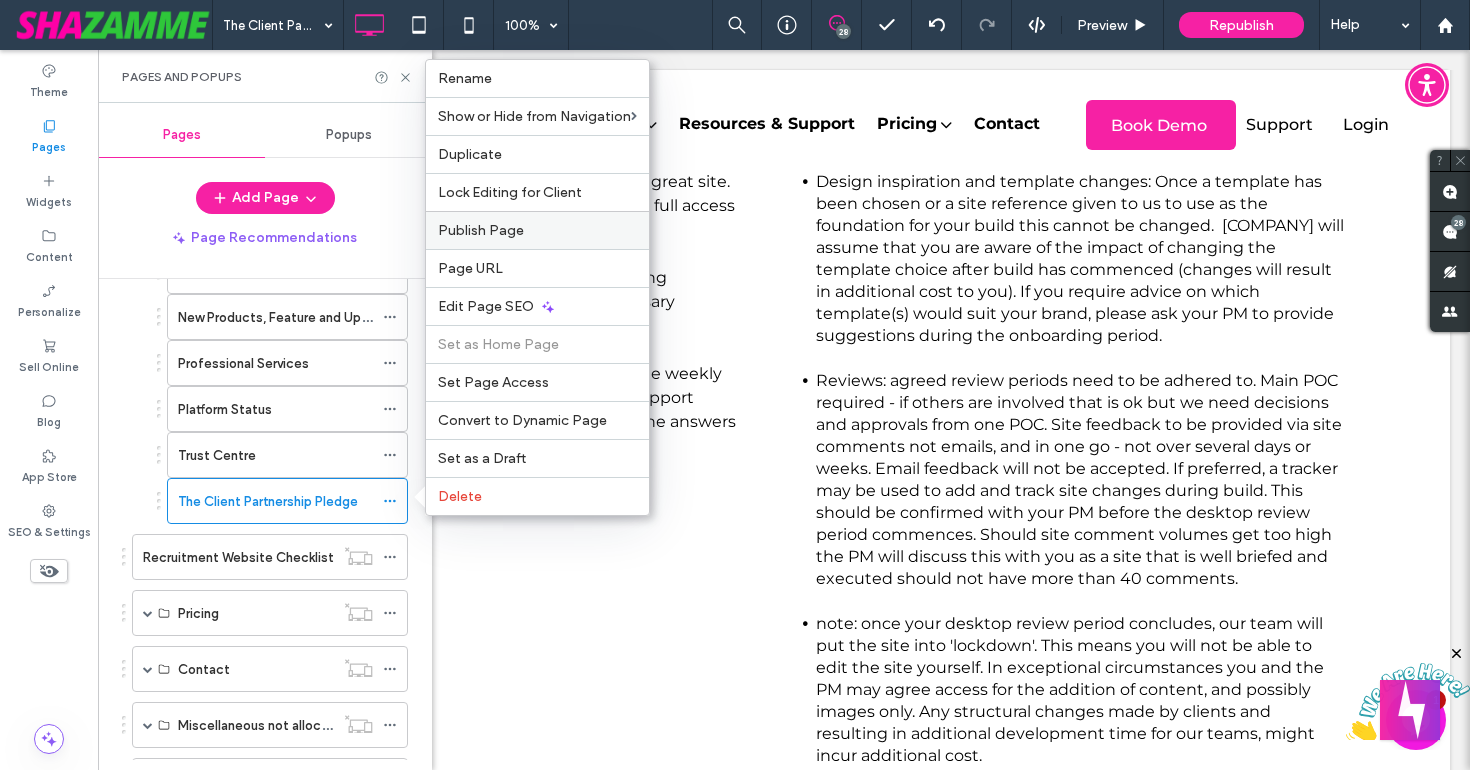 click on "Publish Page" at bounding box center [537, 230] 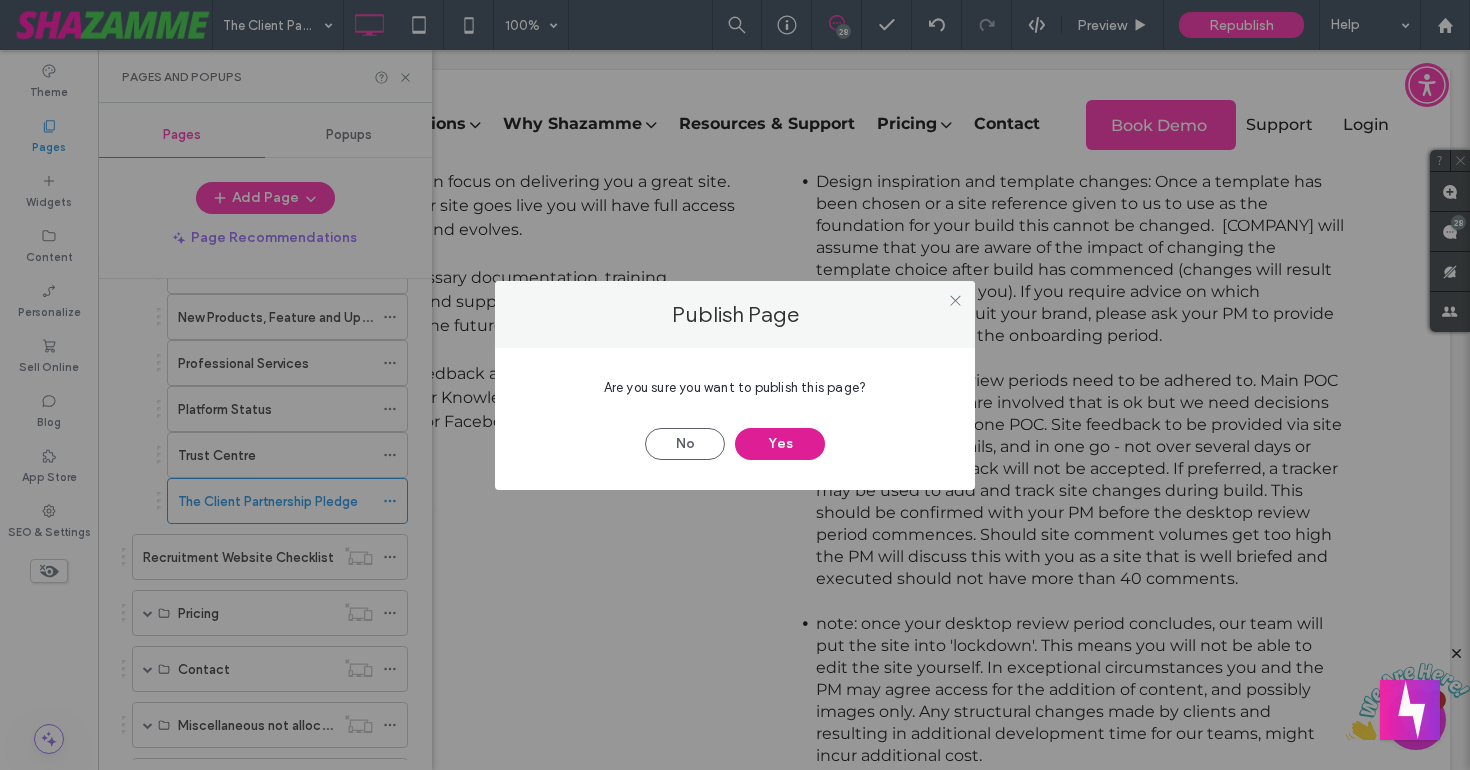 click on "Yes" at bounding box center (780, 444) 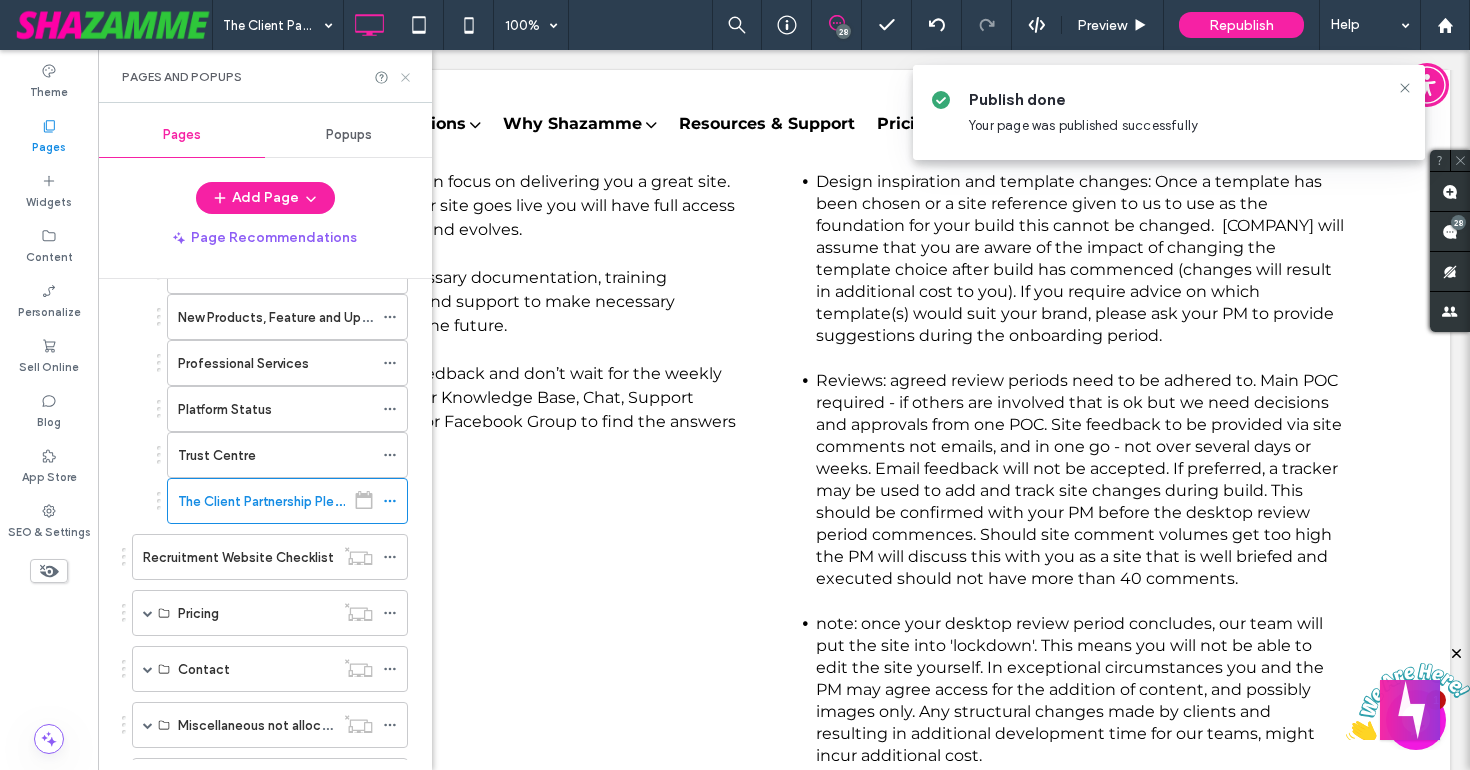 click 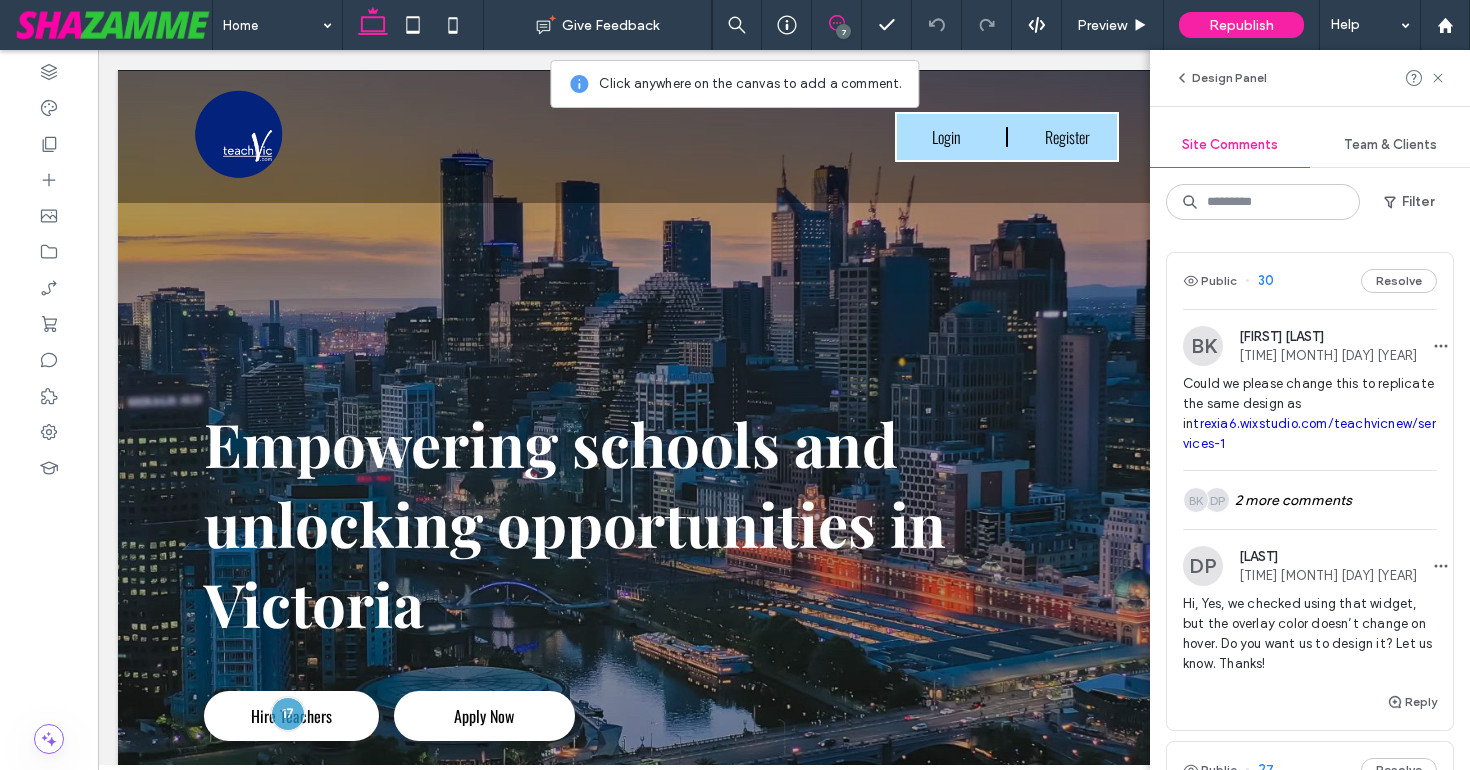 scroll, scrollTop: 6903, scrollLeft: 0, axis: vertical 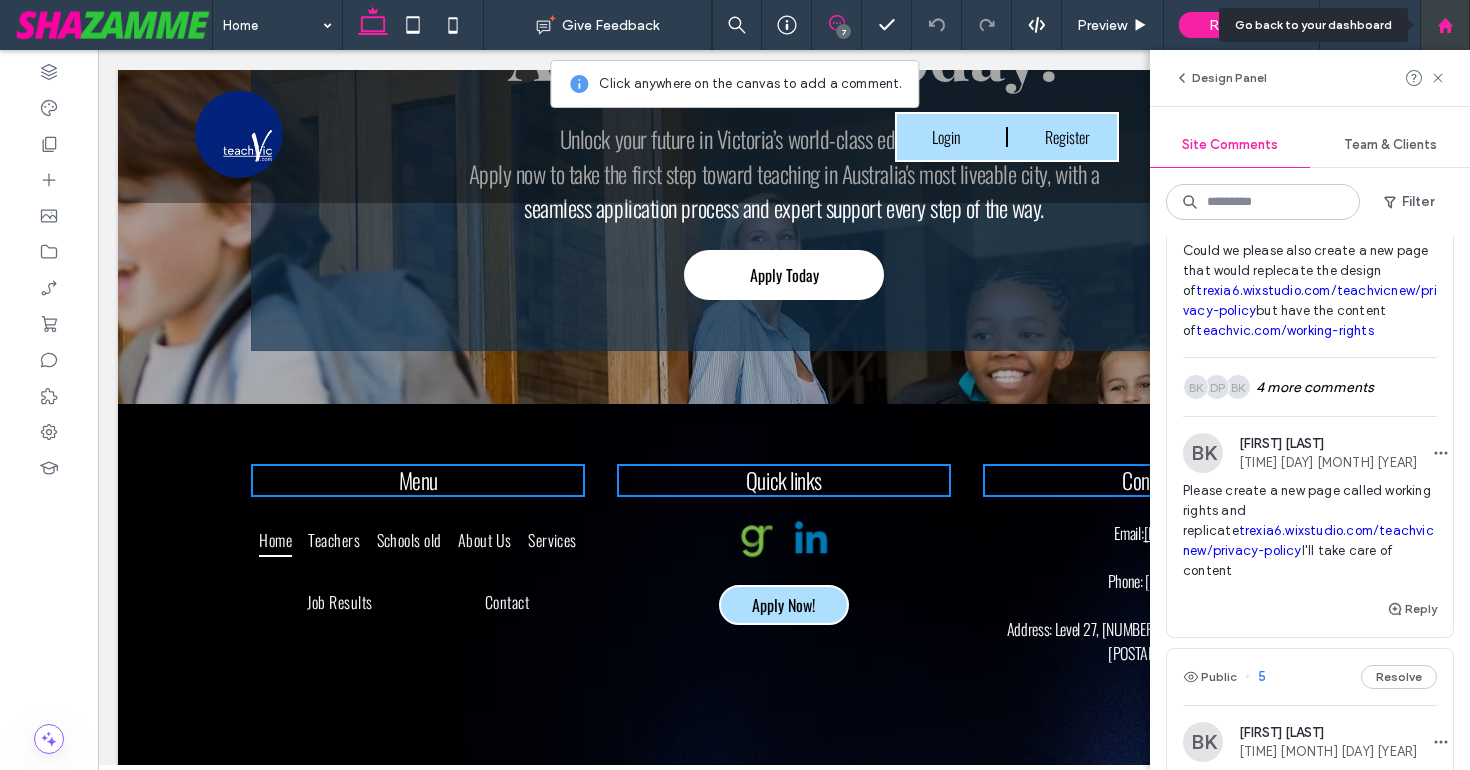 click 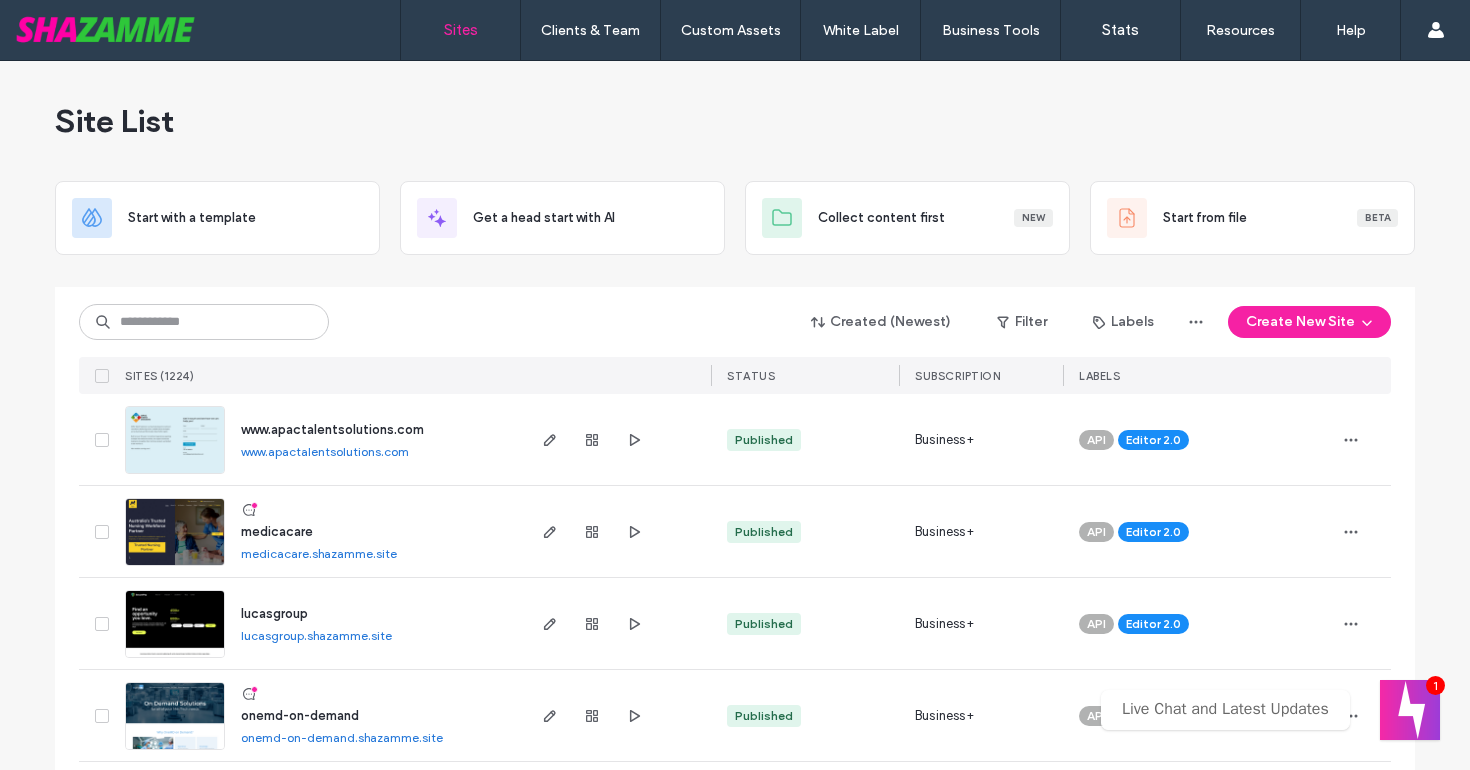 scroll, scrollTop: 0, scrollLeft: 0, axis: both 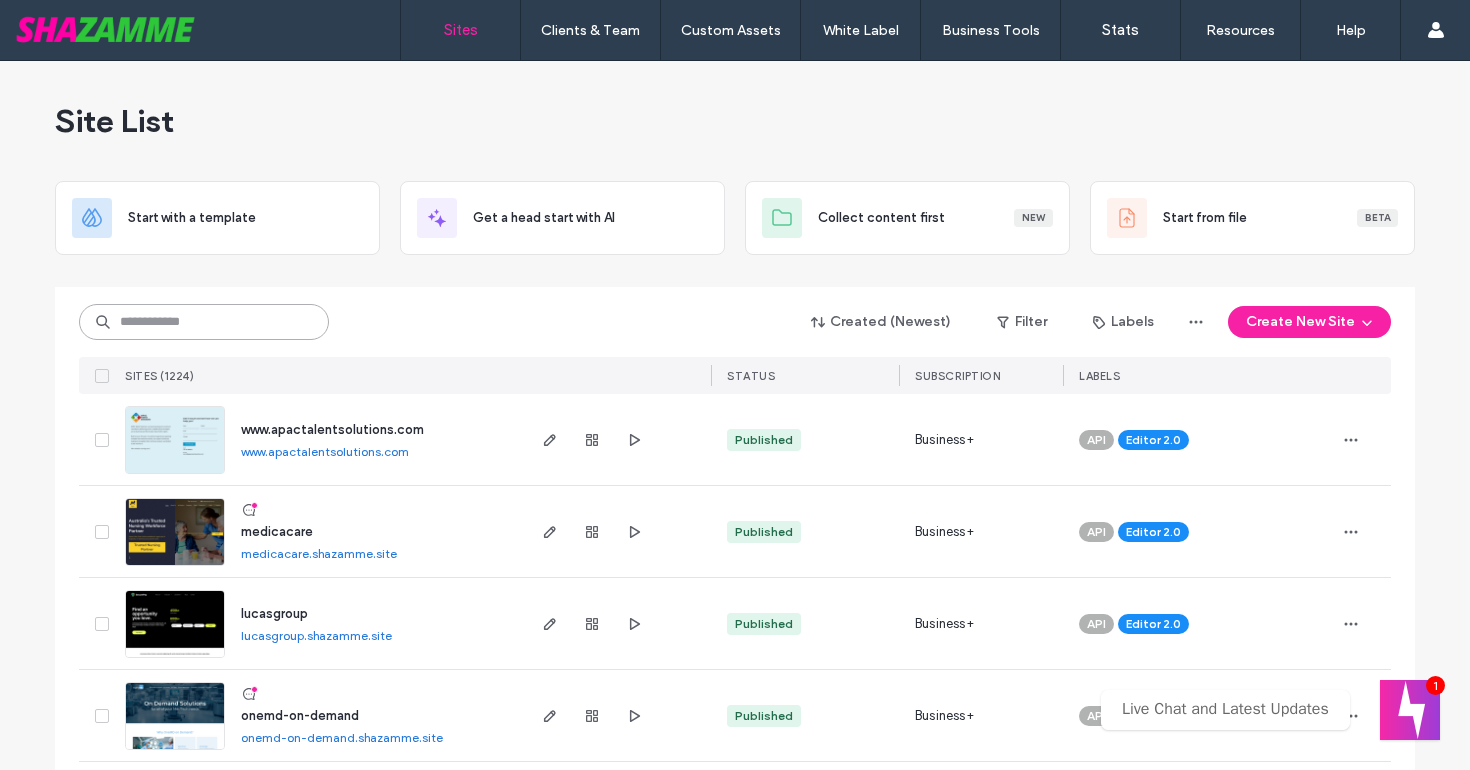 click at bounding box center (204, 322) 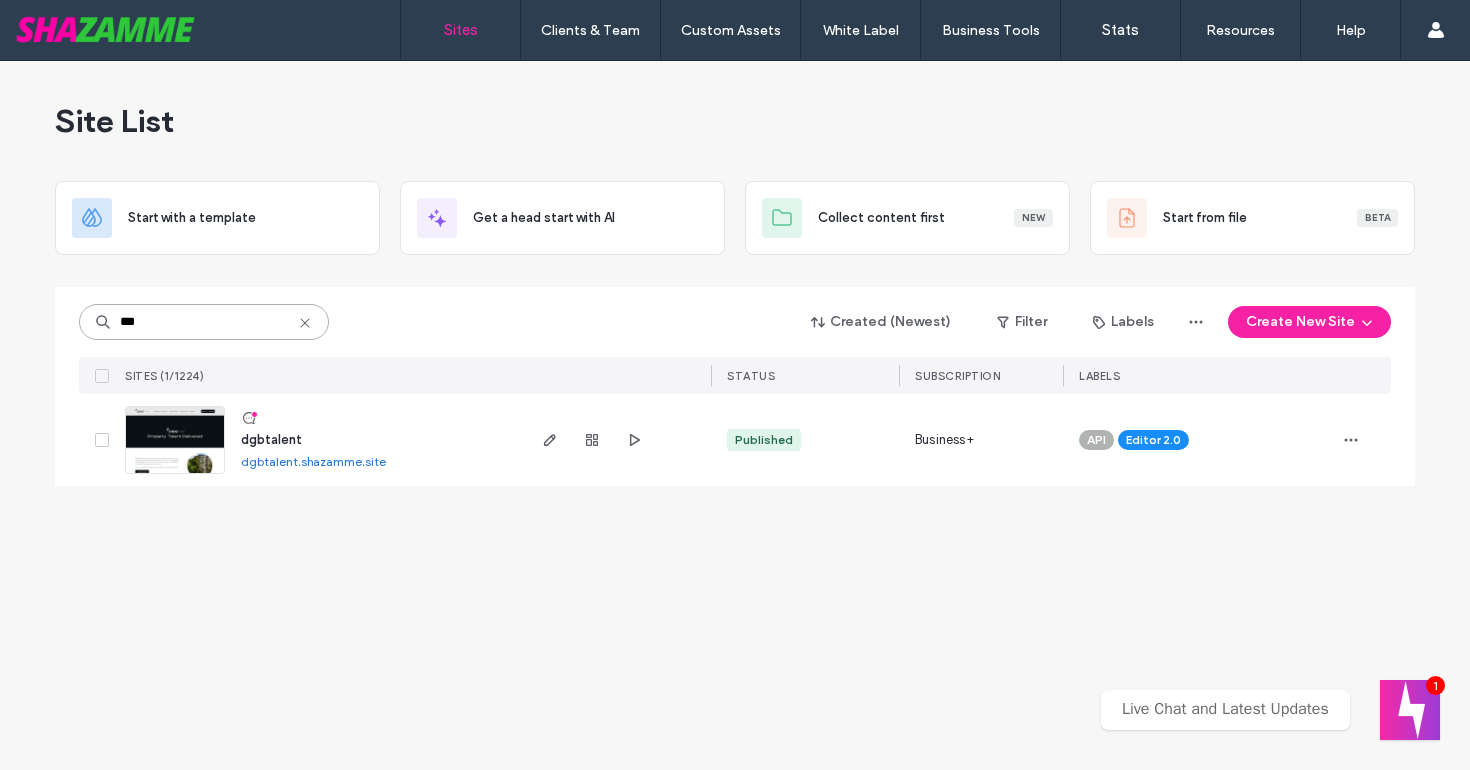 type on "***" 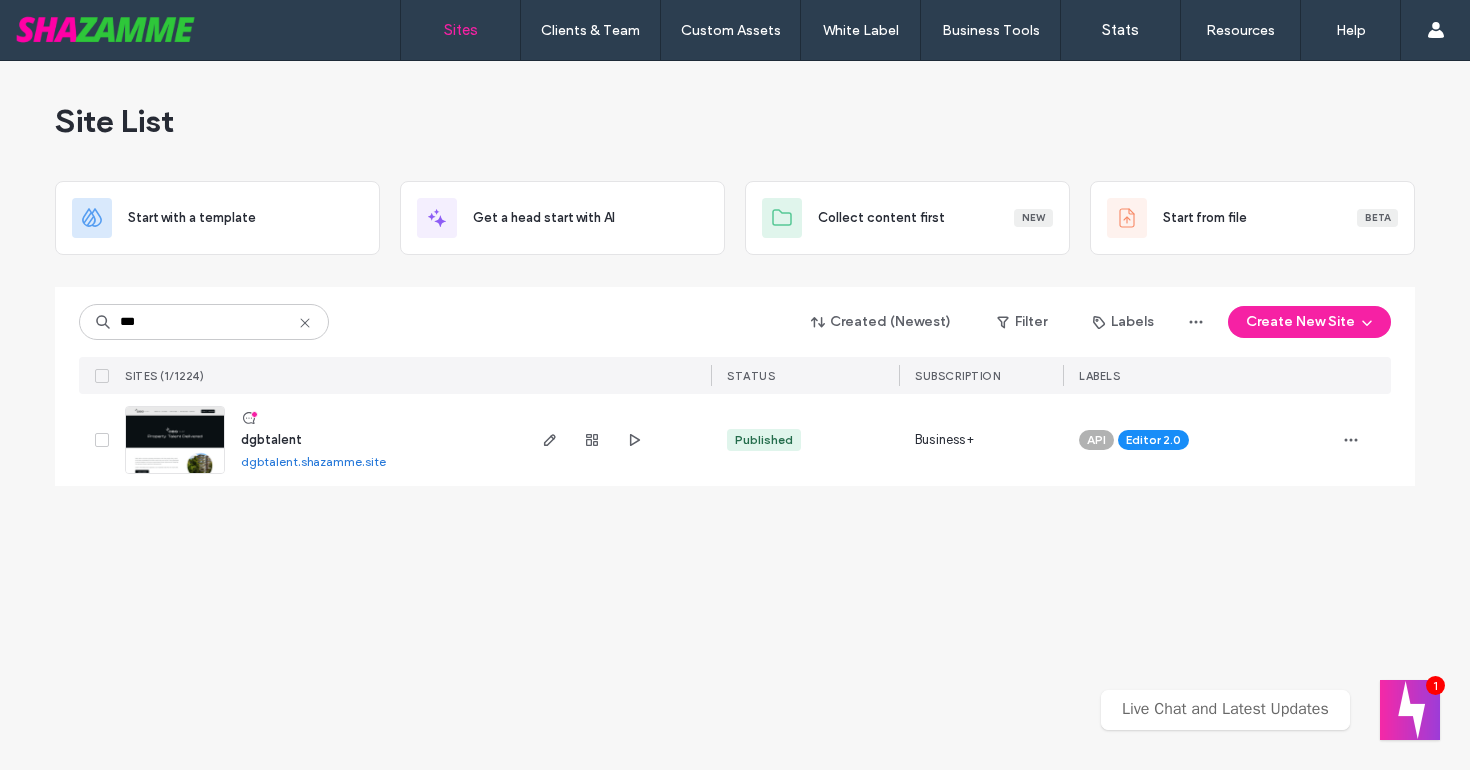 click on "dgbtalent" at bounding box center [271, 439] 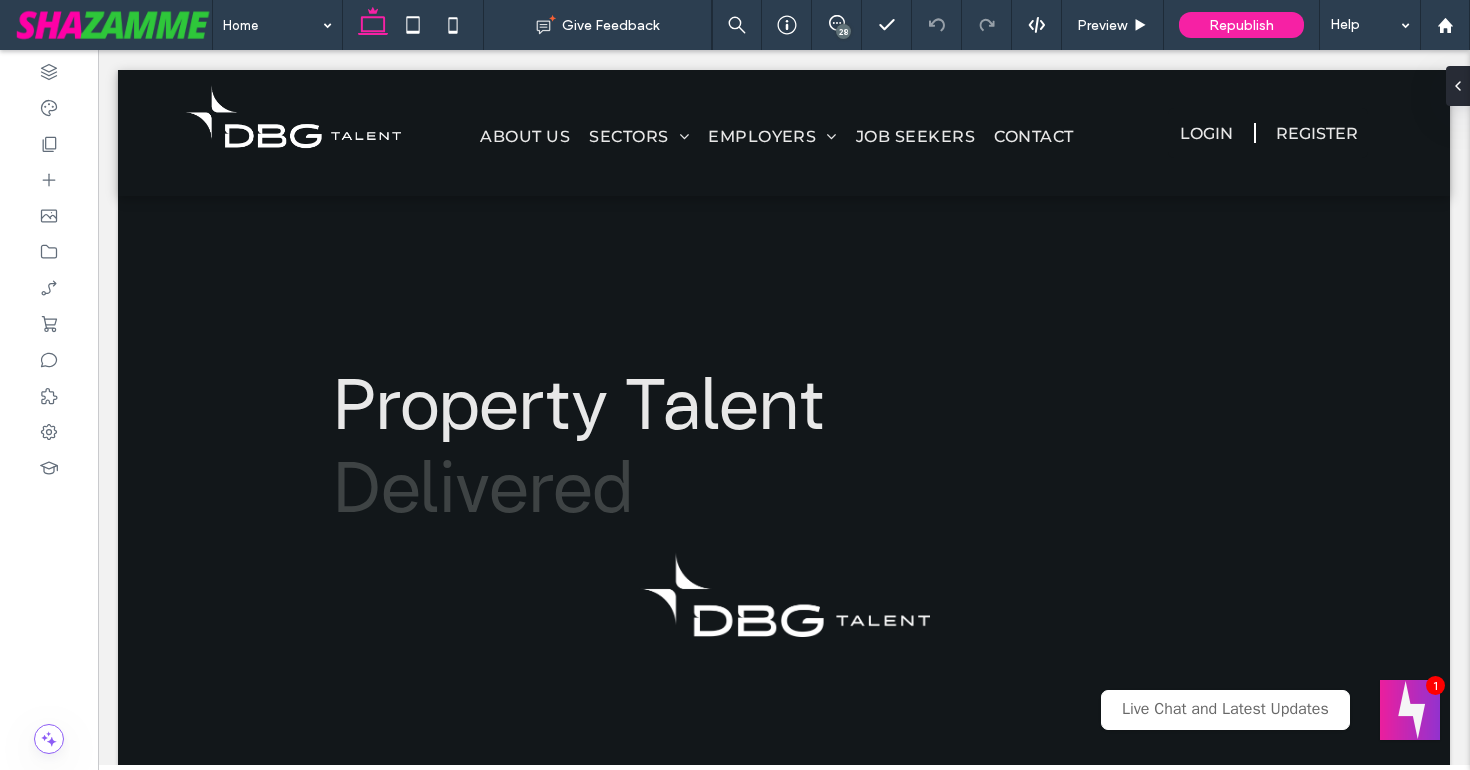 scroll, scrollTop: 1116, scrollLeft: 0, axis: vertical 